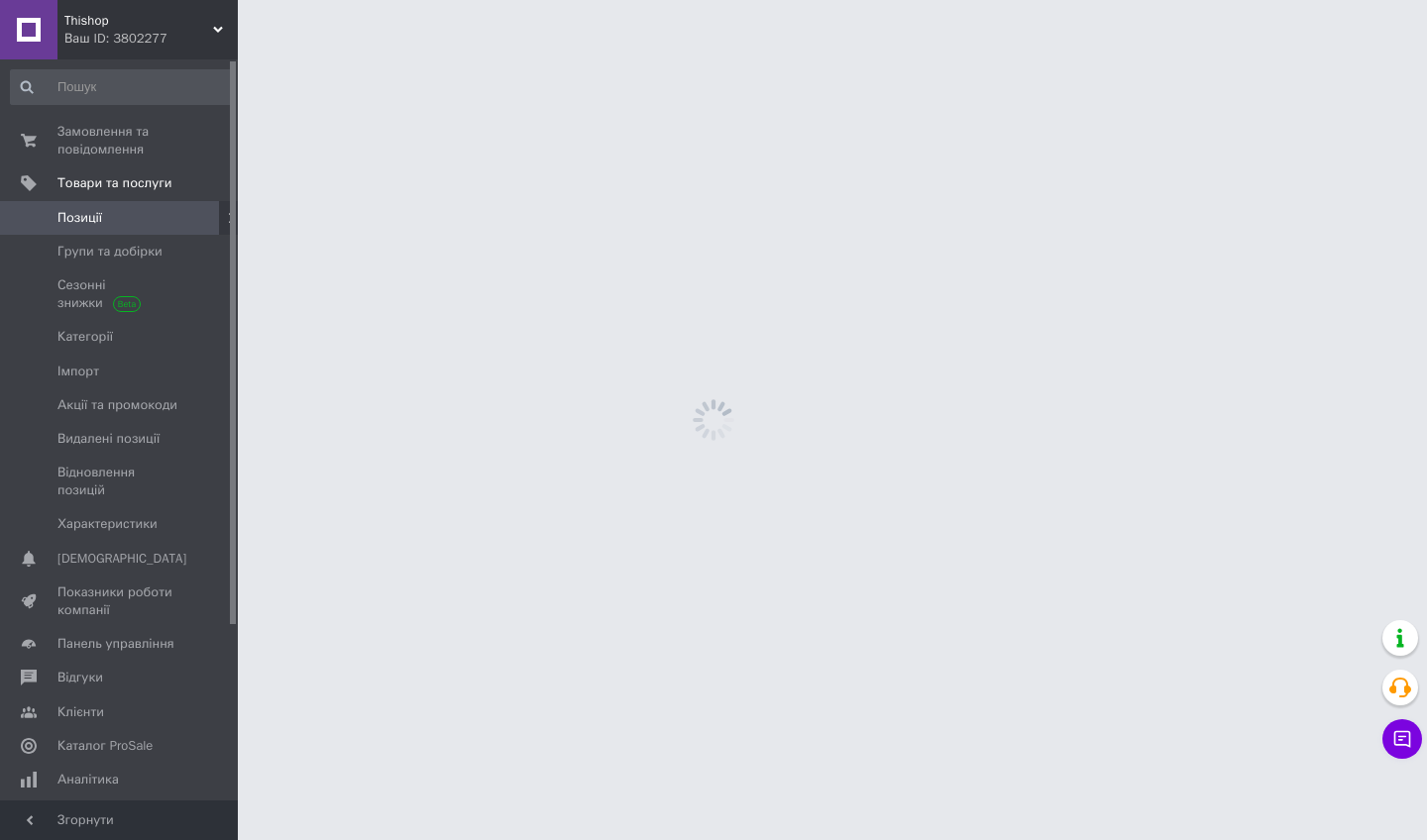 scroll, scrollTop: 0, scrollLeft: 0, axis: both 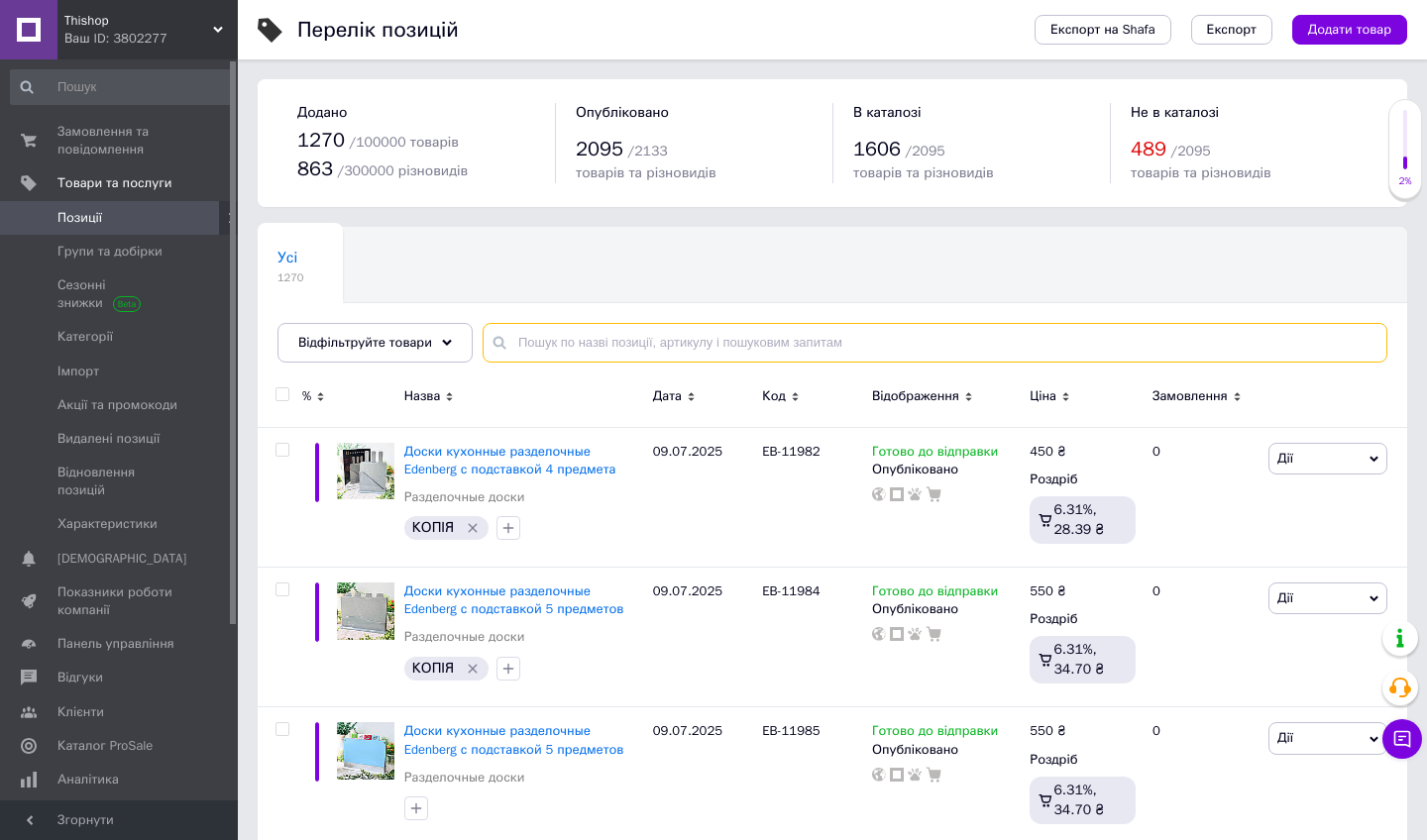 click at bounding box center [934, 343] 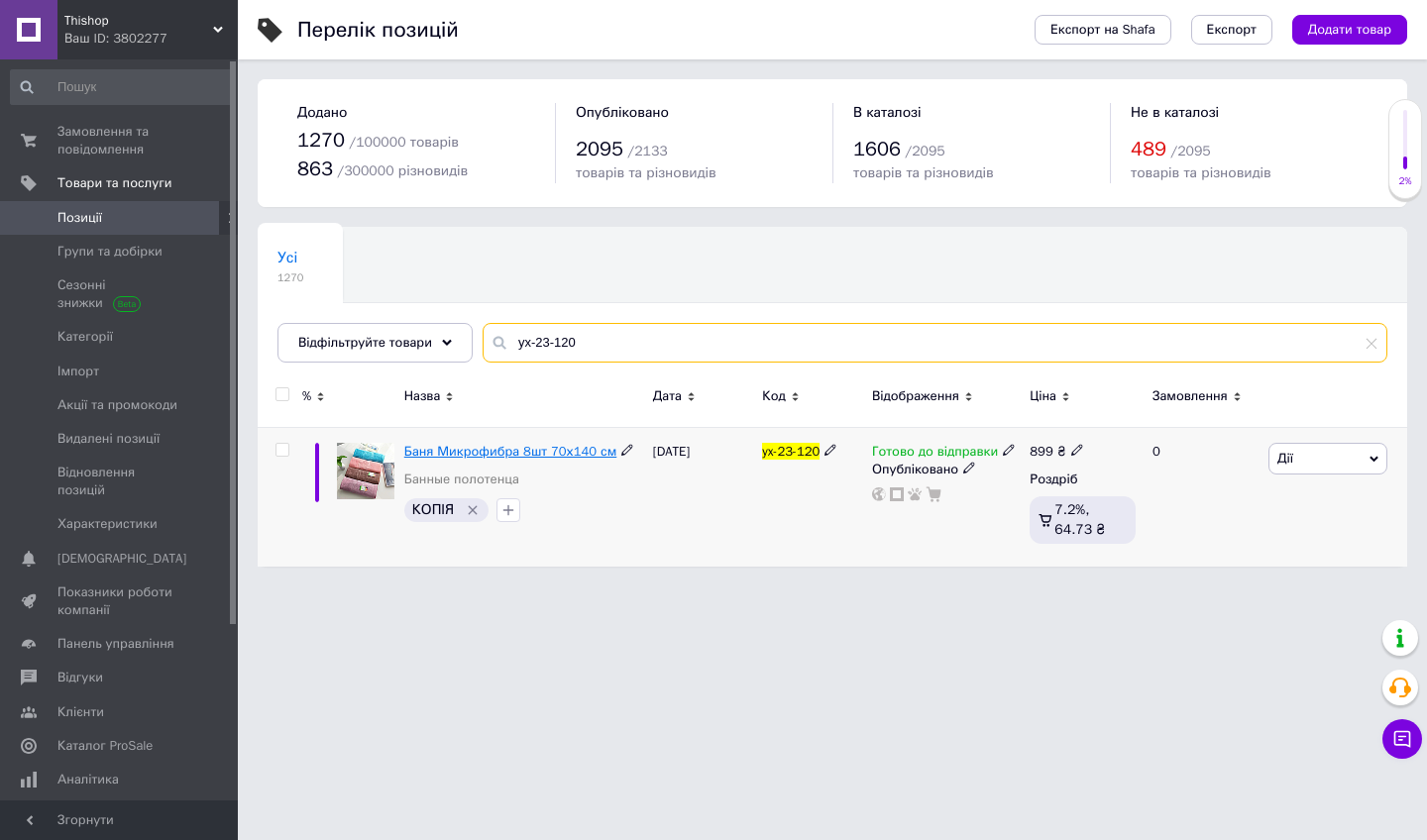 type on "yx-23-120" 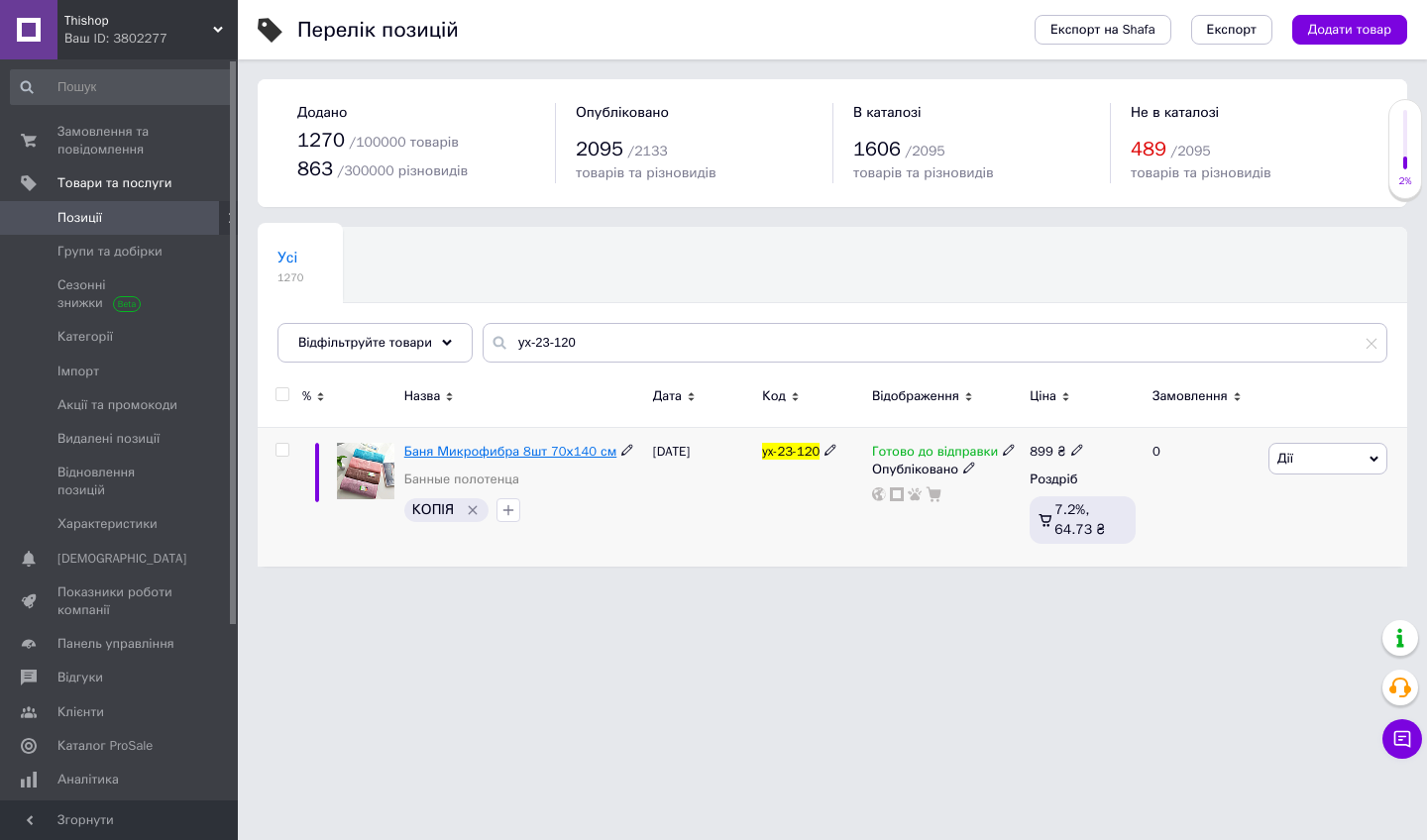 click on "Баня Микрофибра 8шт 70х140 см" at bounding box center (510, 451) 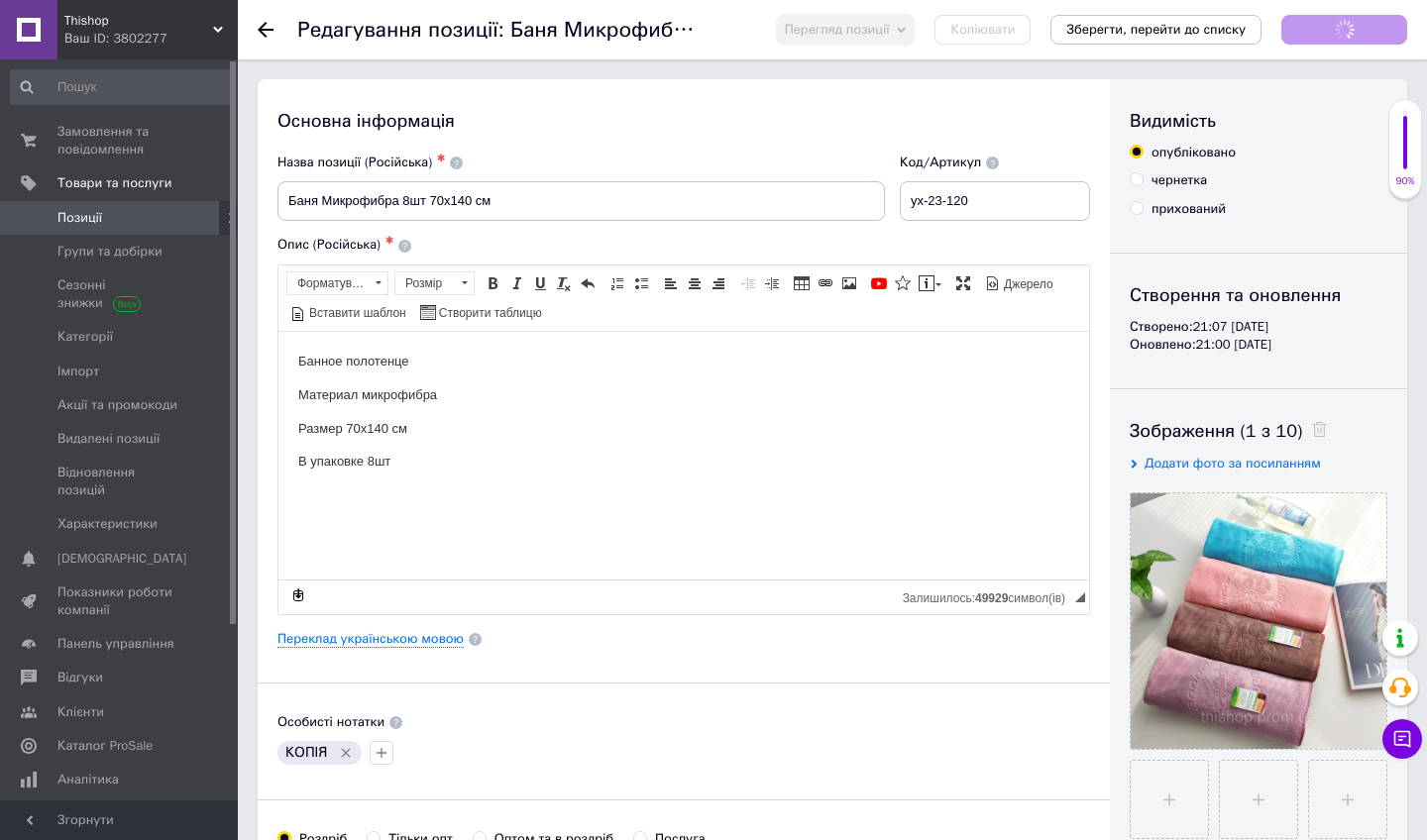 scroll, scrollTop: 0, scrollLeft: 0, axis: both 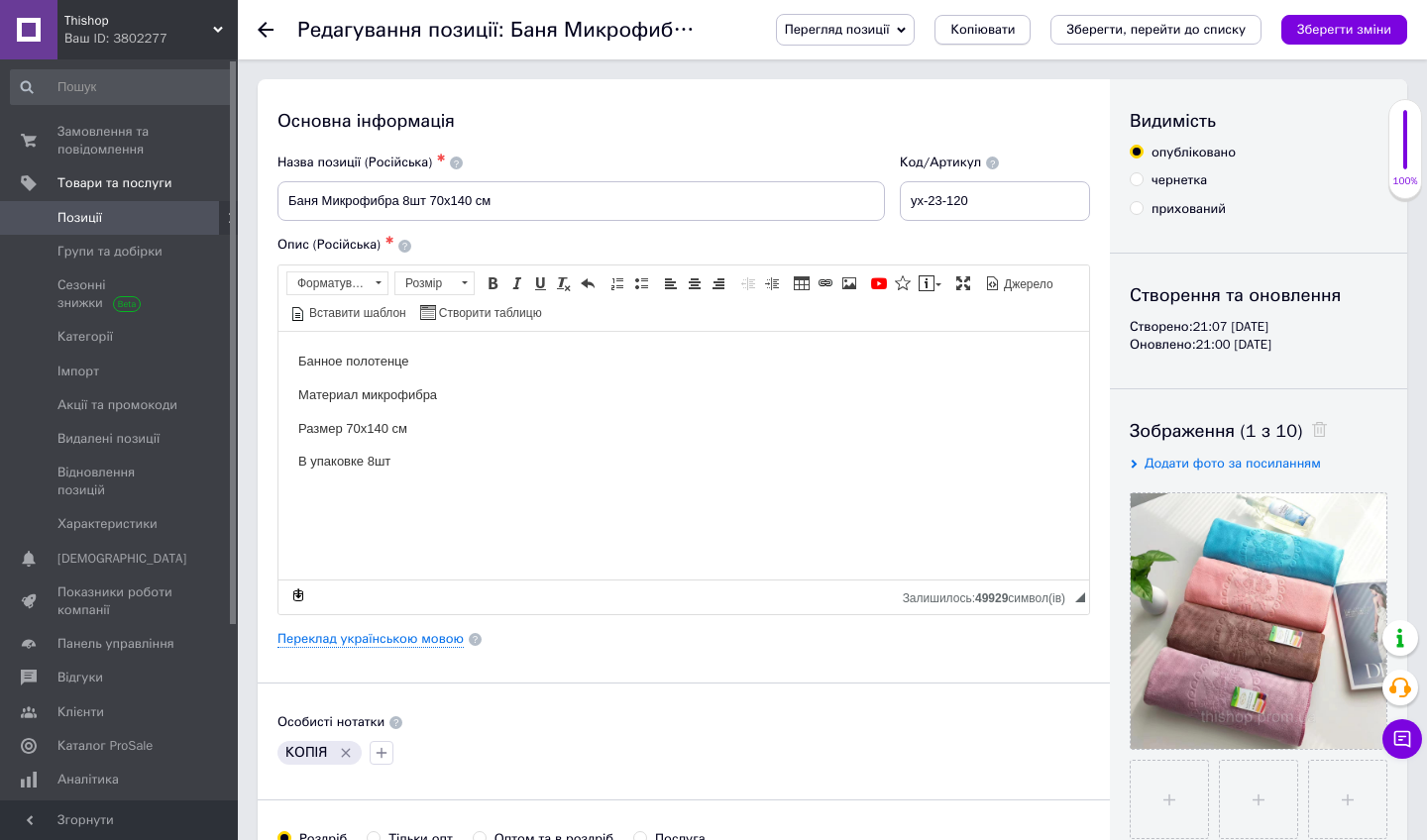 click on "Копіювати" at bounding box center [982, 30] 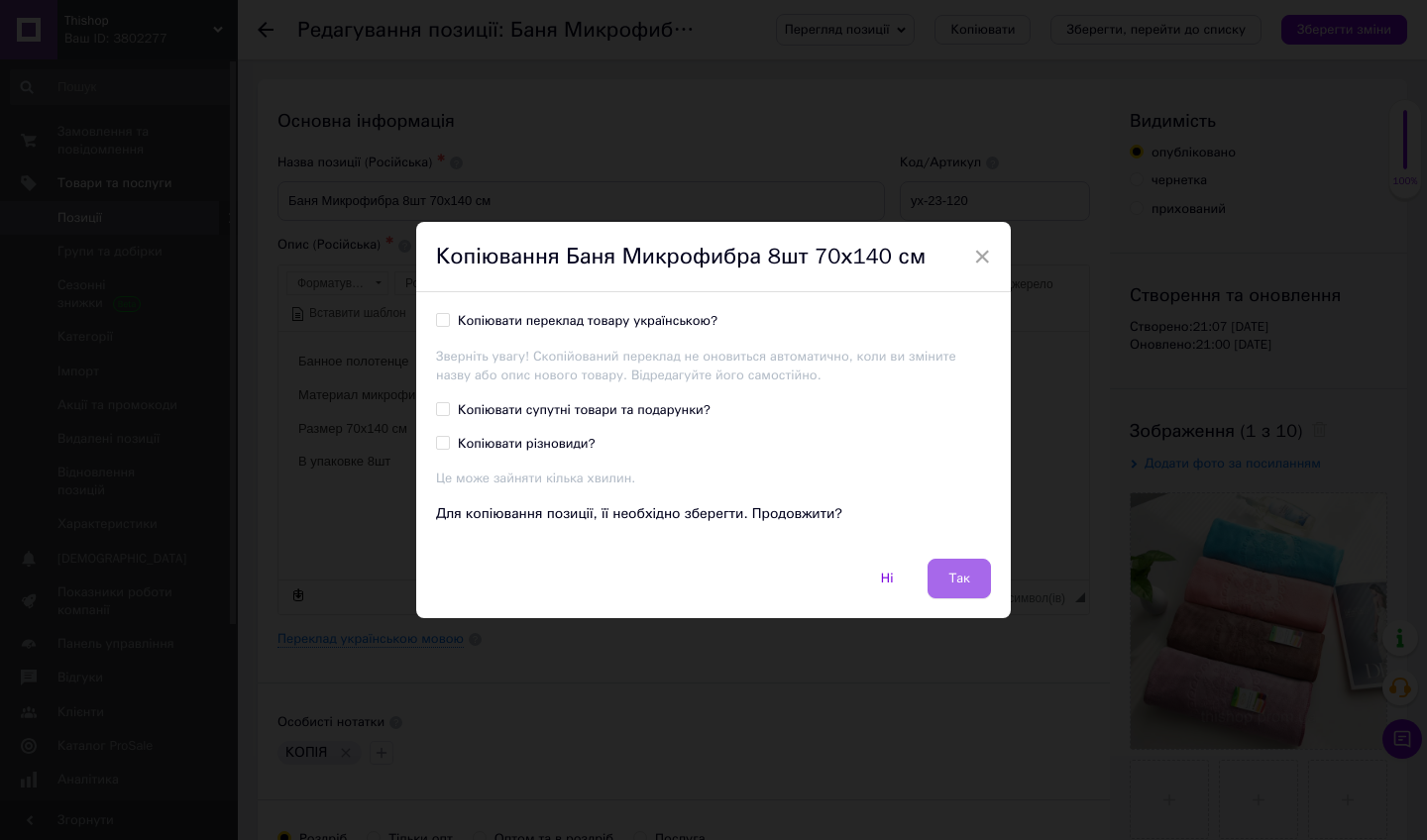 click on "Так" at bounding box center [959, 578] 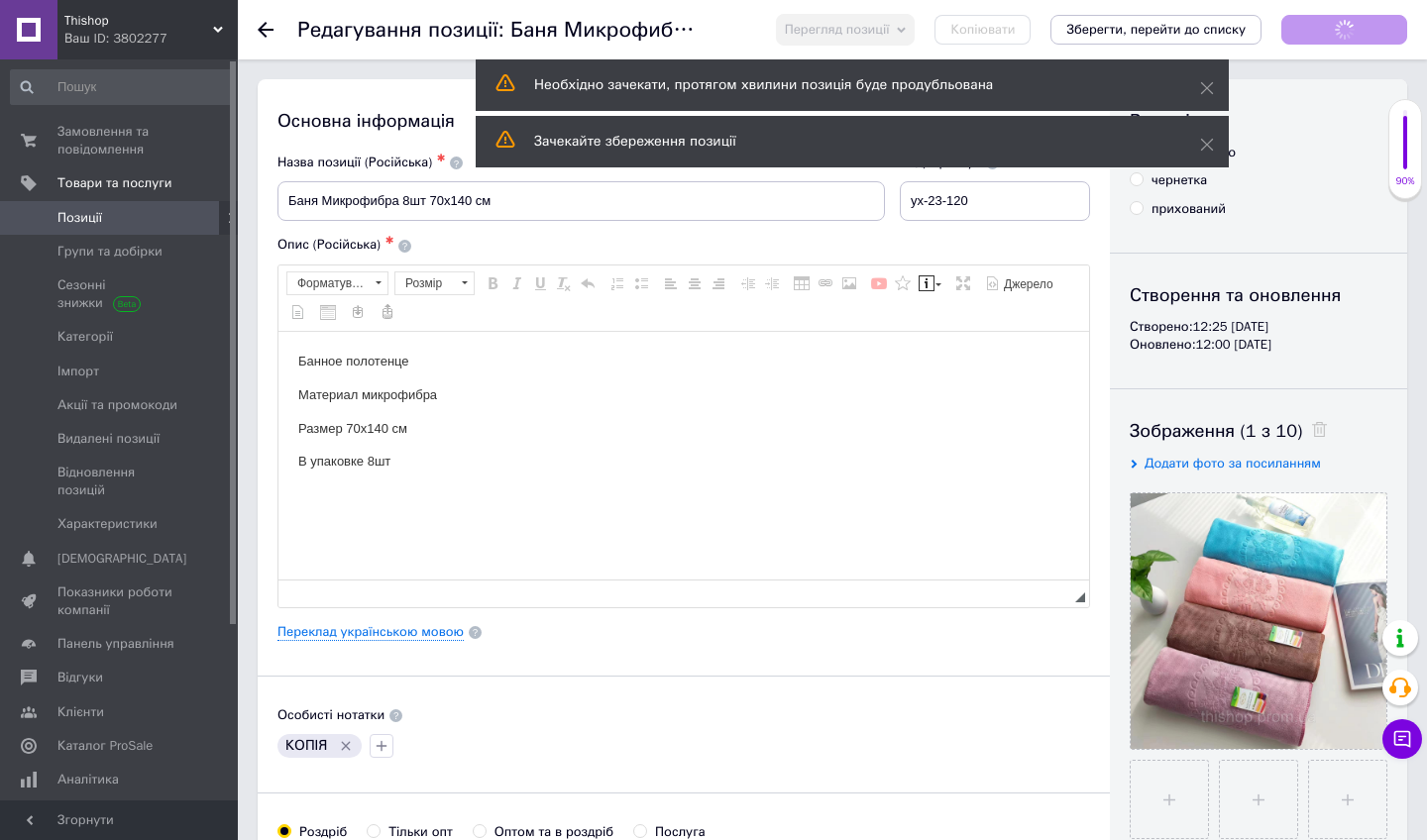 scroll, scrollTop: 0, scrollLeft: 0, axis: both 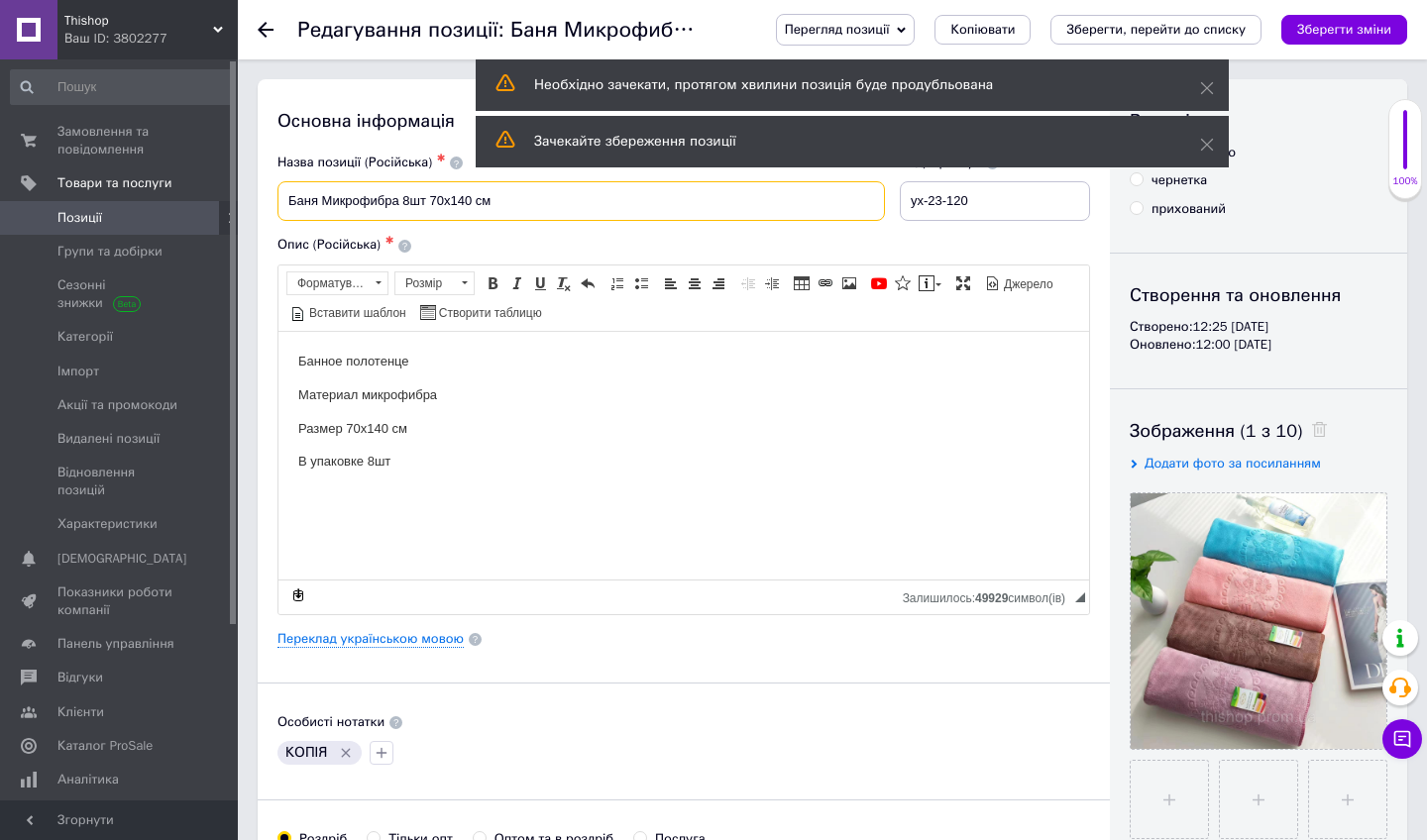 click on "Баня Микрофибра 8шт 70х140 см" at bounding box center [581, 201] 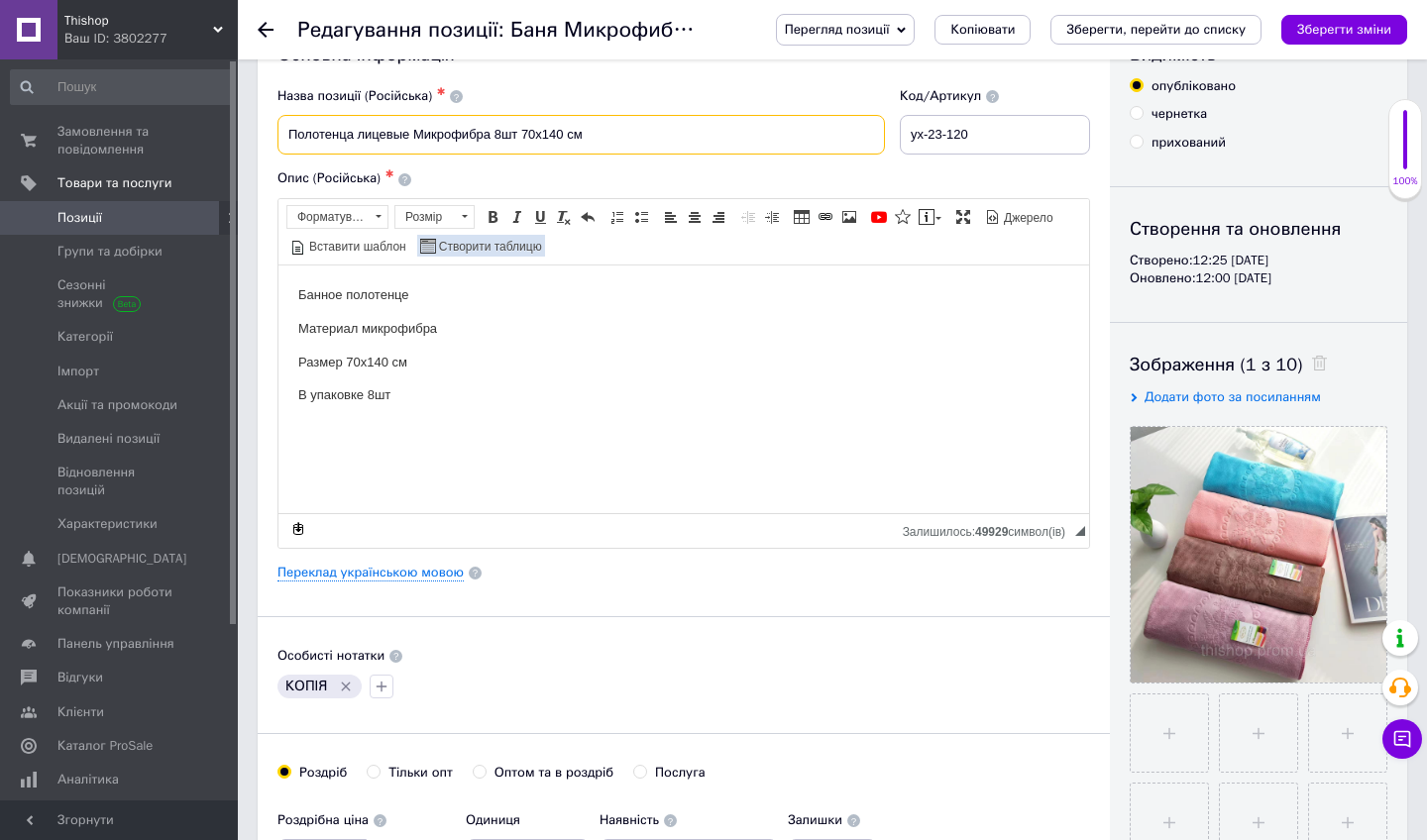 scroll, scrollTop: 67, scrollLeft: 0, axis: vertical 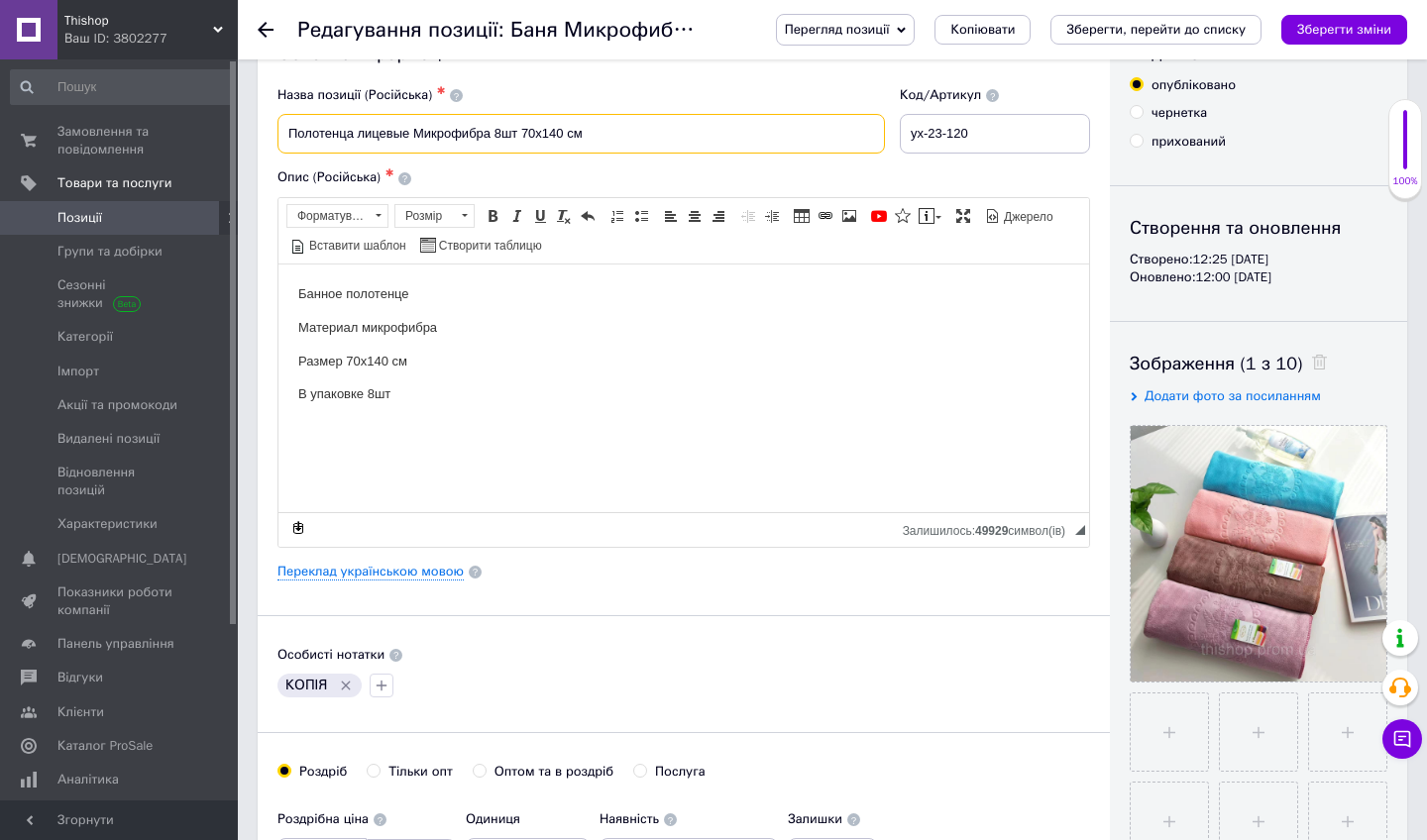 type on "Полотенца лицевые Микрофибра 8шт 70х140 см" 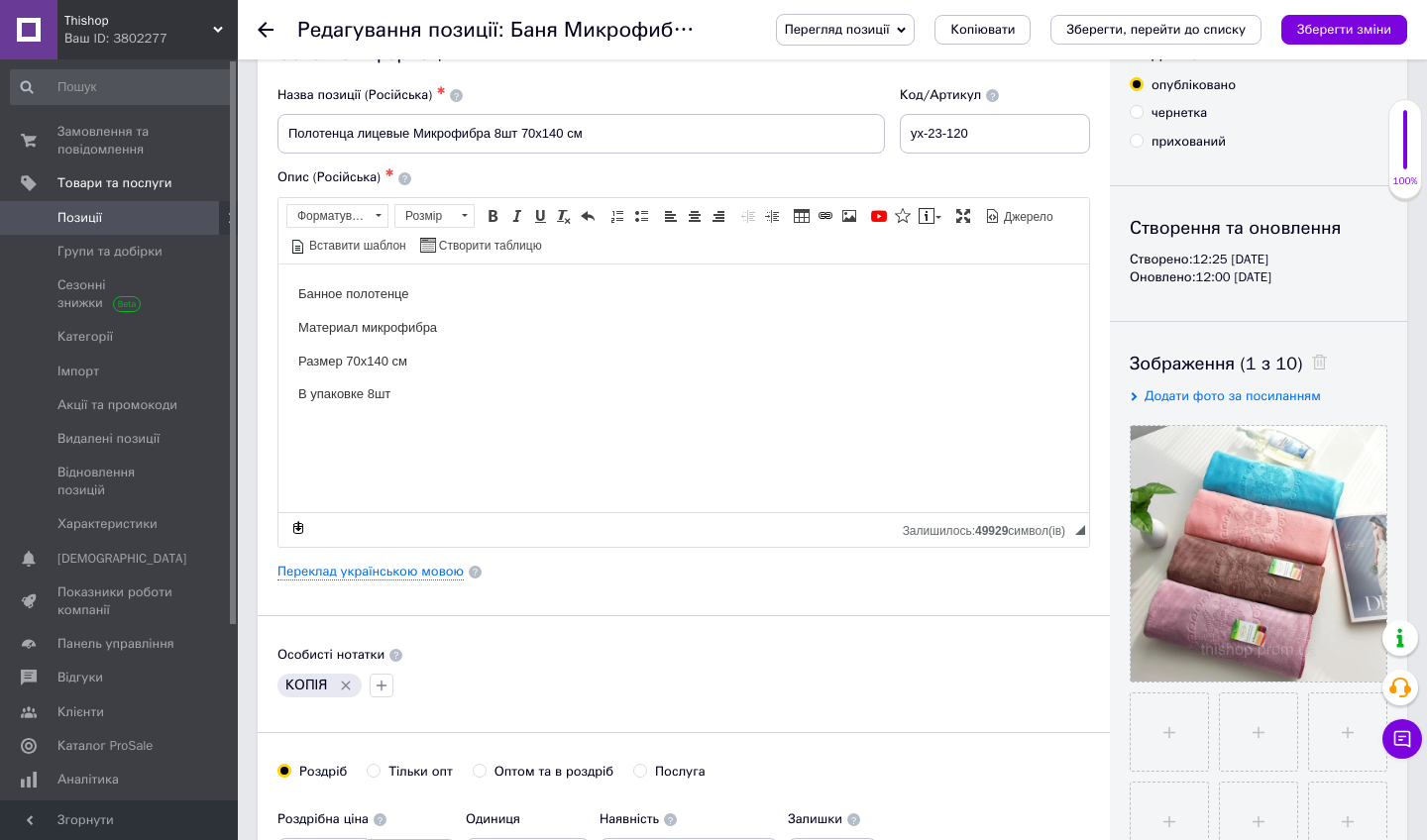 click on "Банное полотенце" at bounding box center [684, 293] 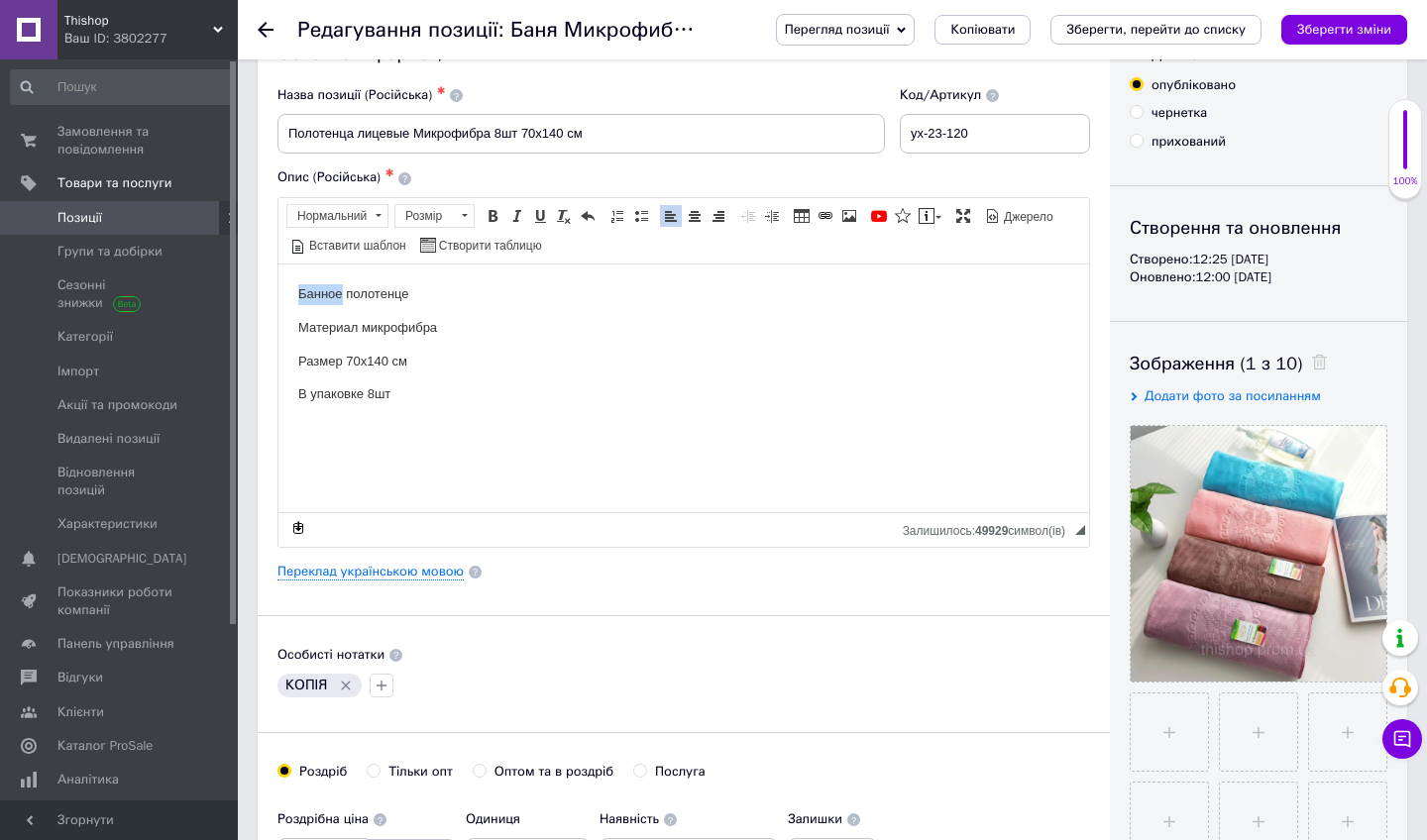 click on "Банное полотенце" at bounding box center [684, 293] 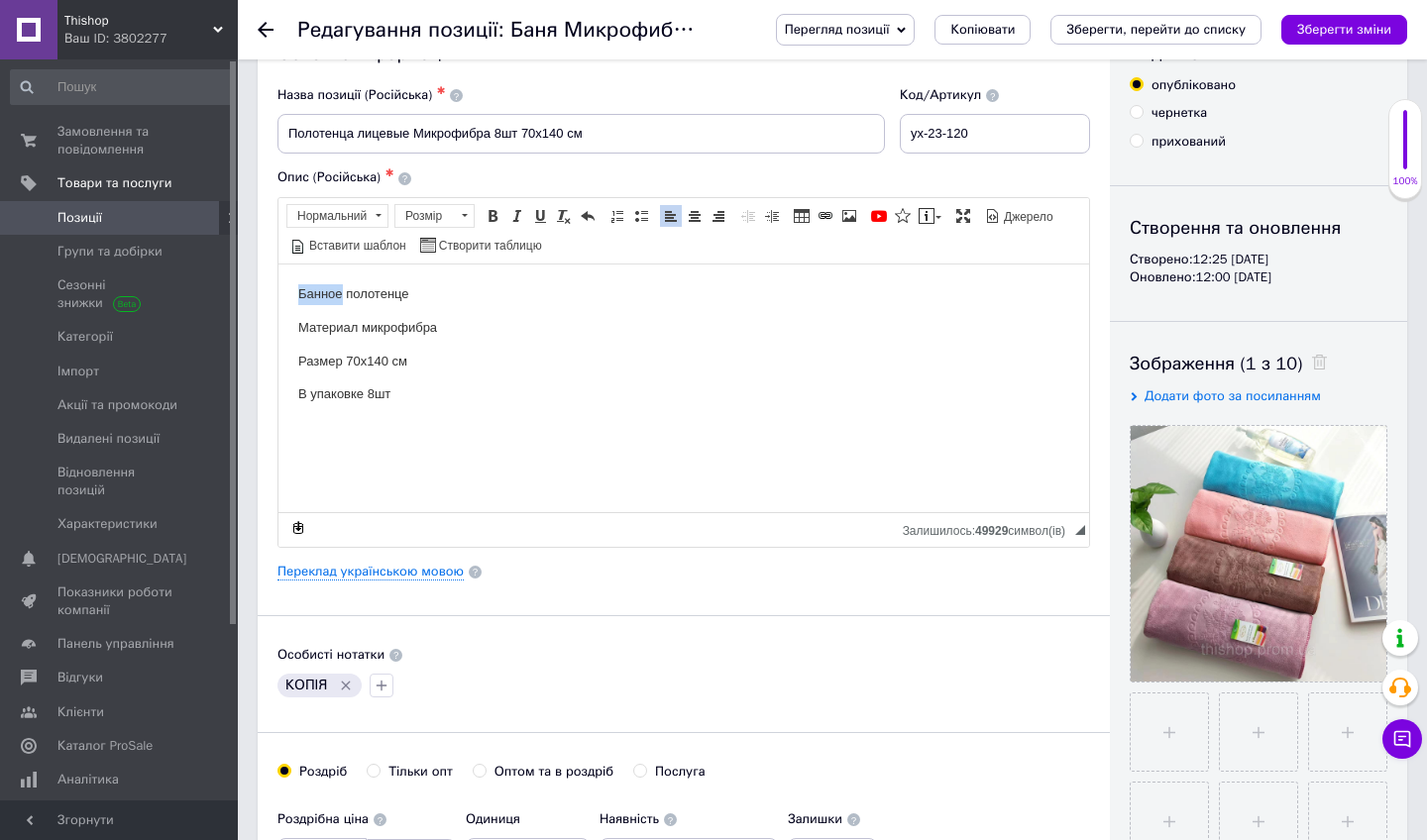 type 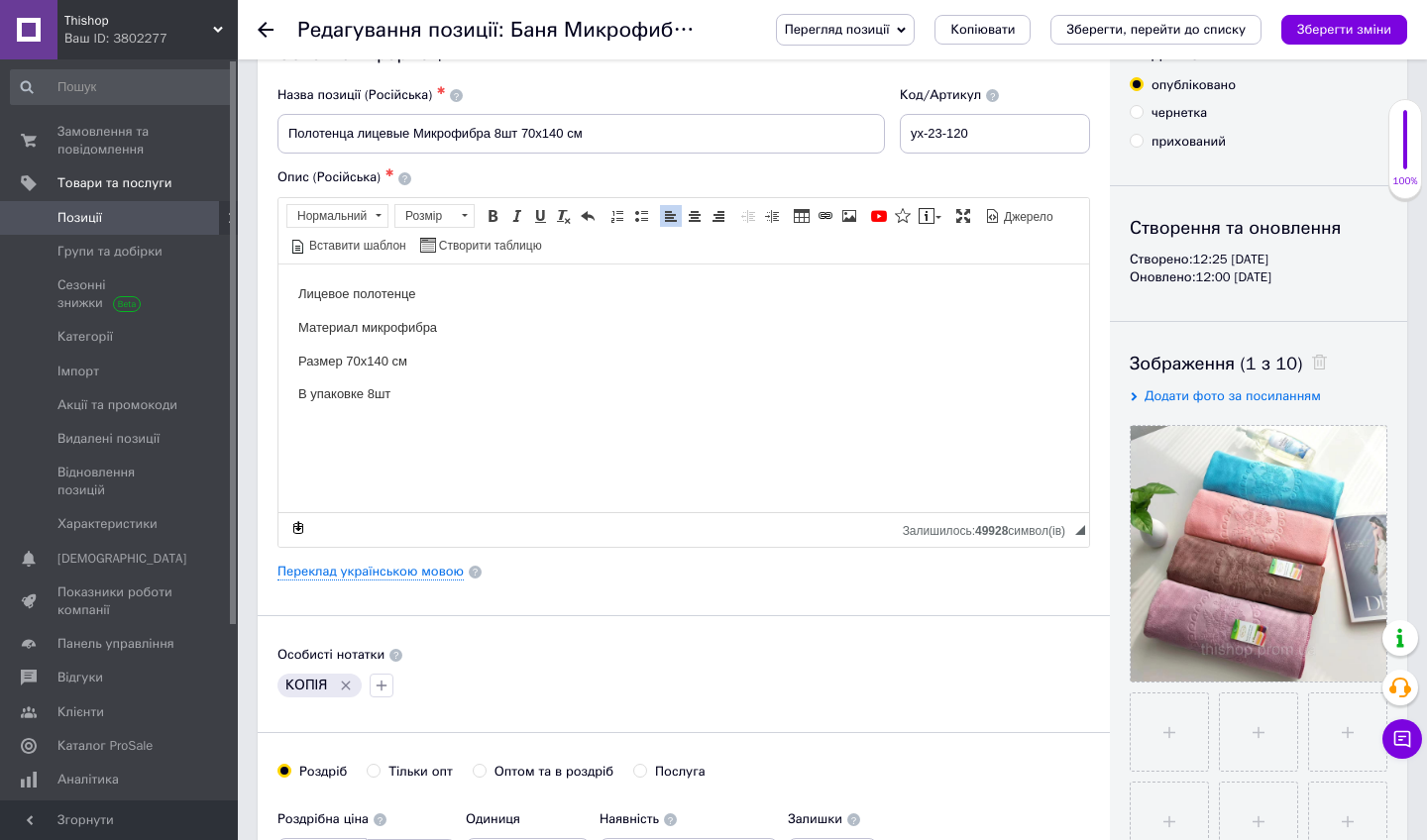 click on "Размер 70х140 см" at bounding box center [684, 361] 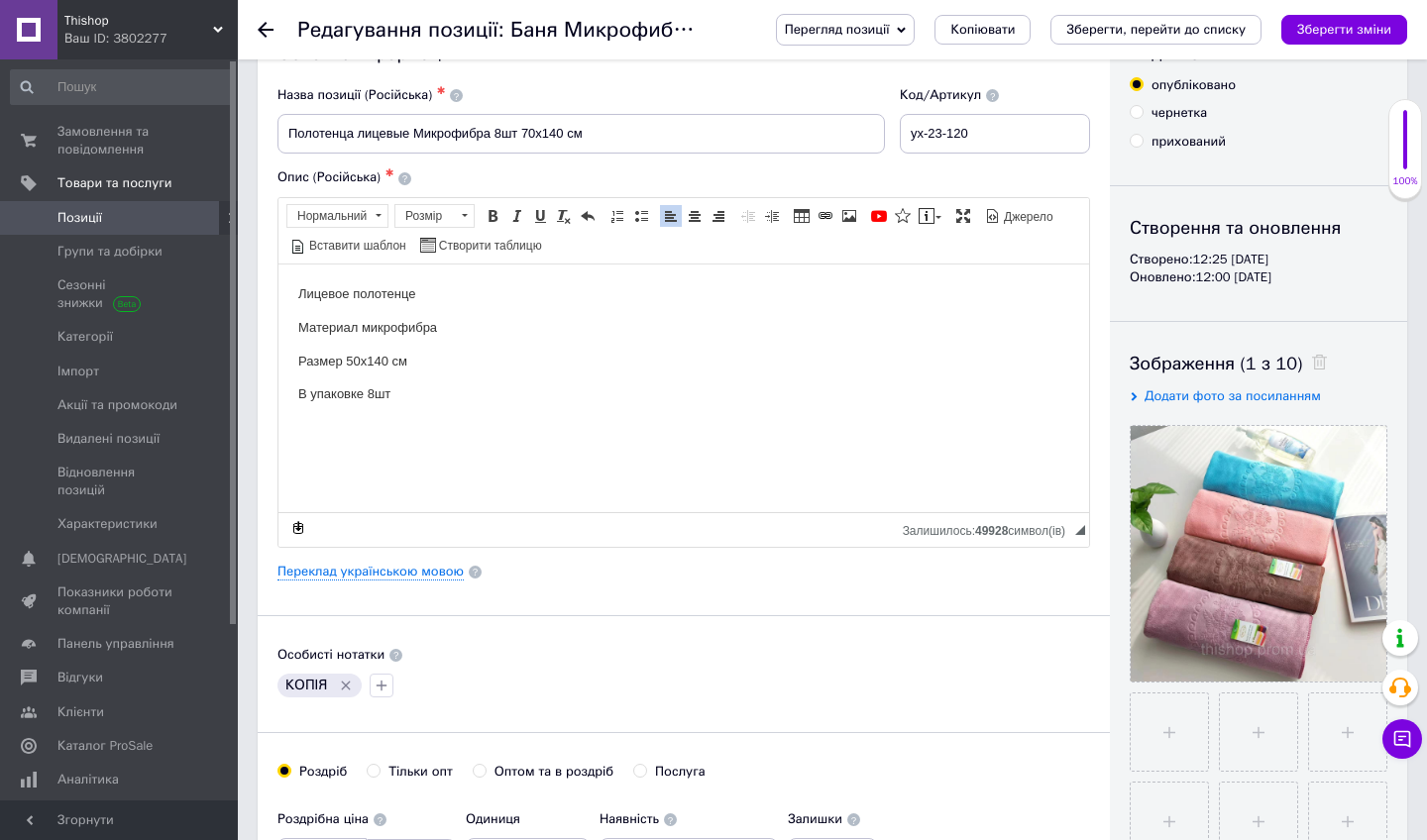click on "Размер 50х140 см" at bounding box center [684, 361] 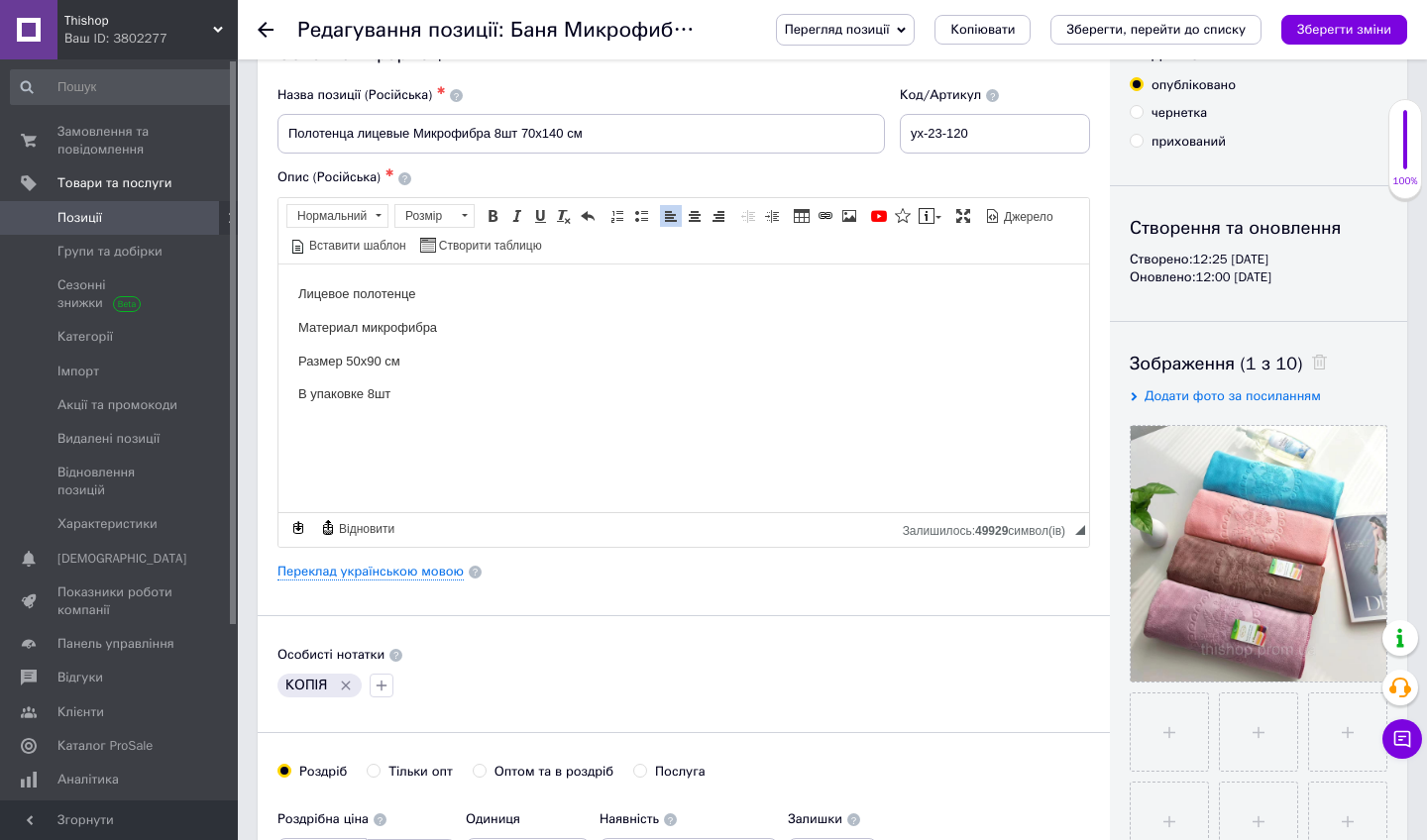 click on "Материал микрофибра" at bounding box center [684, 327] 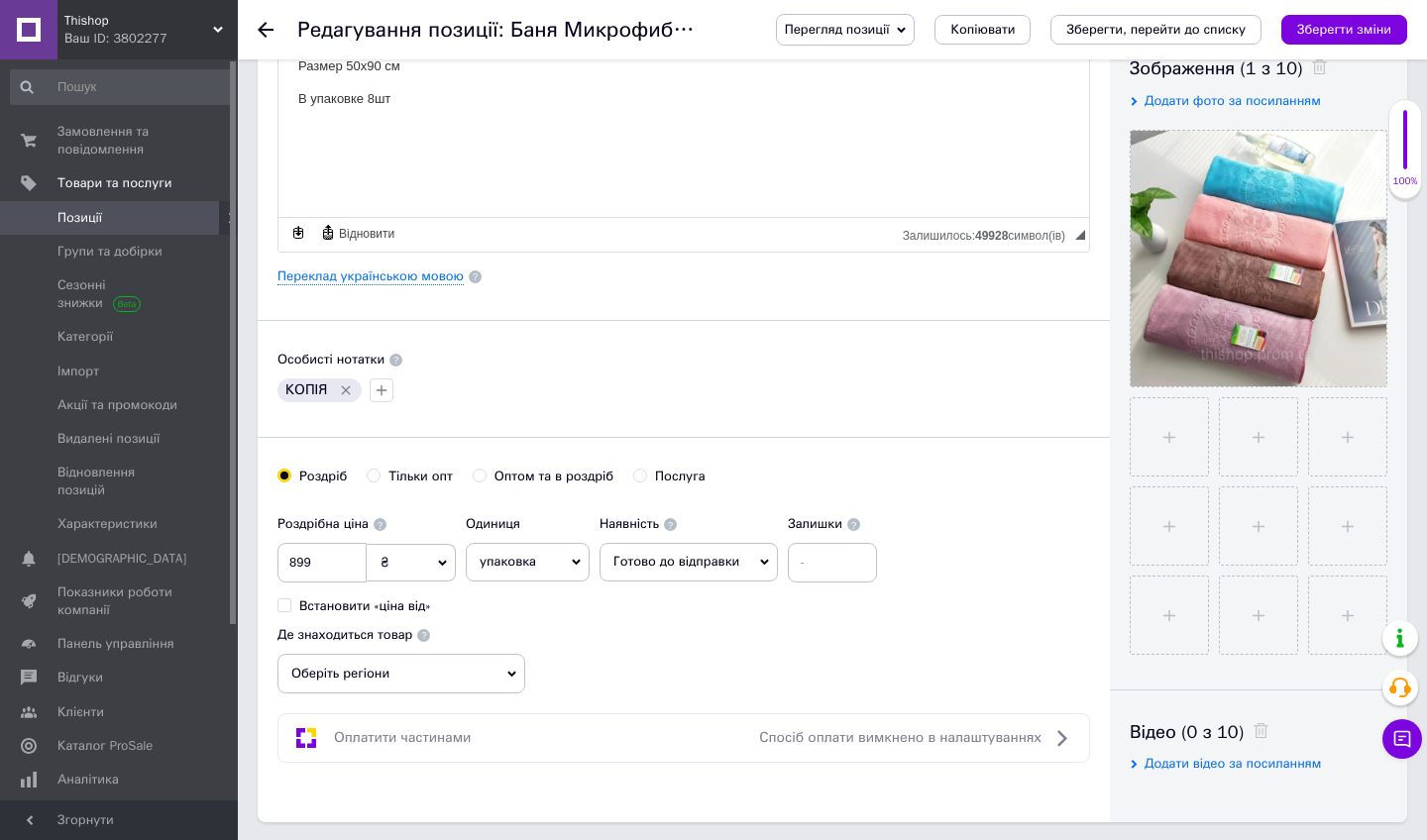 scroll, scrollTop: 364, scrollLeft: 0, axis: vertical 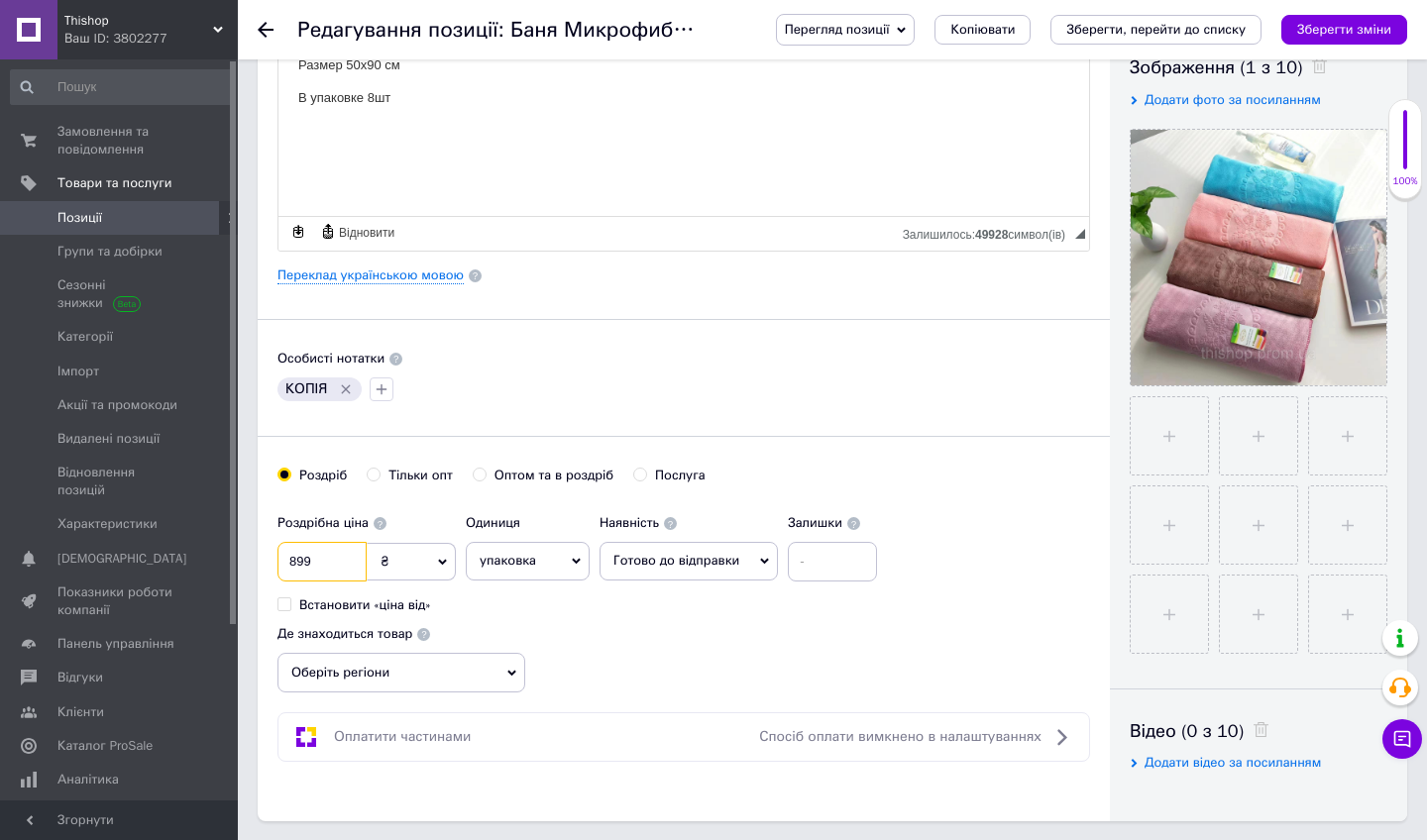 click on "899" at bounding box center [322, 562] 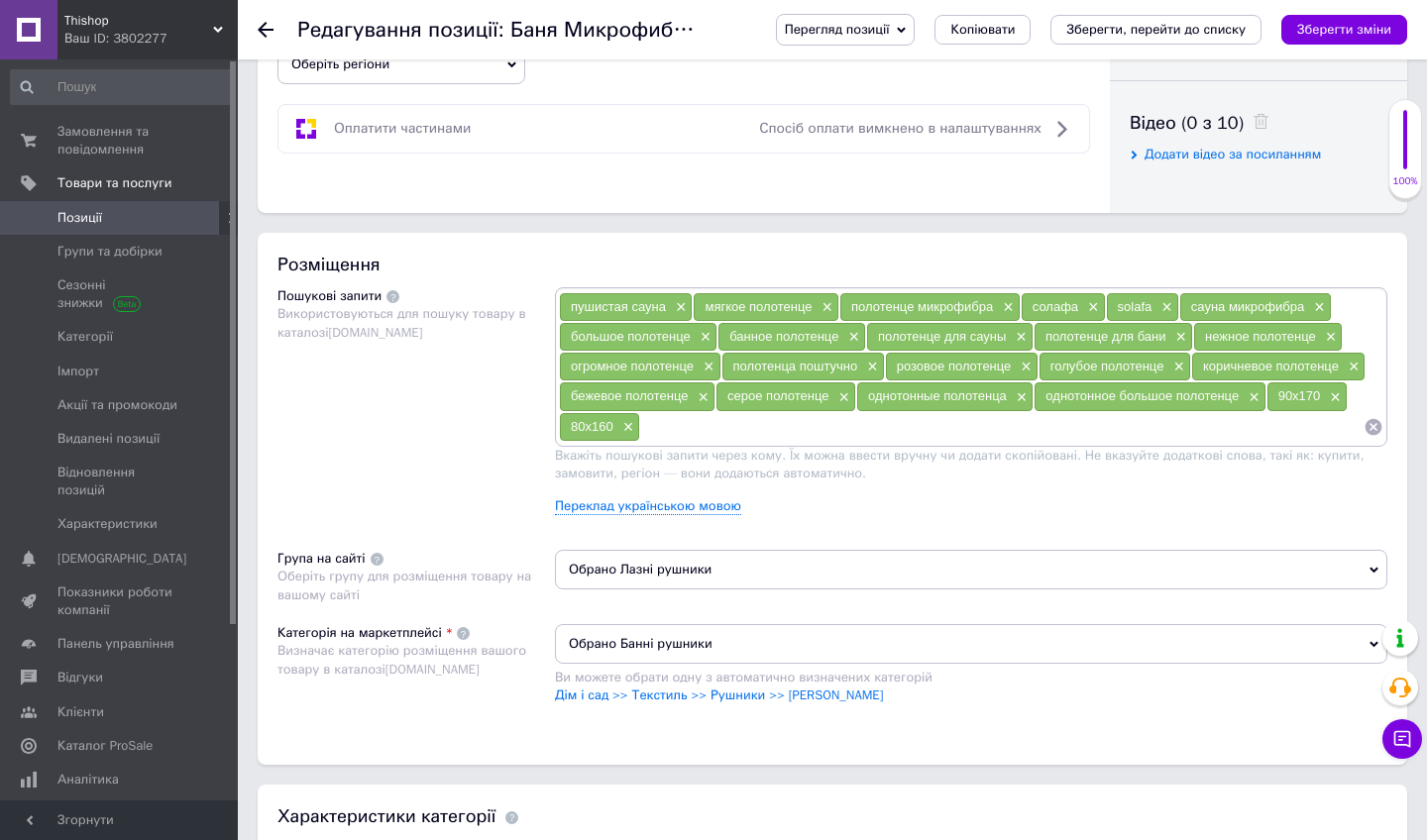 scroll, scrollTop: 1020, scrollLeft: 0, axis: vertical 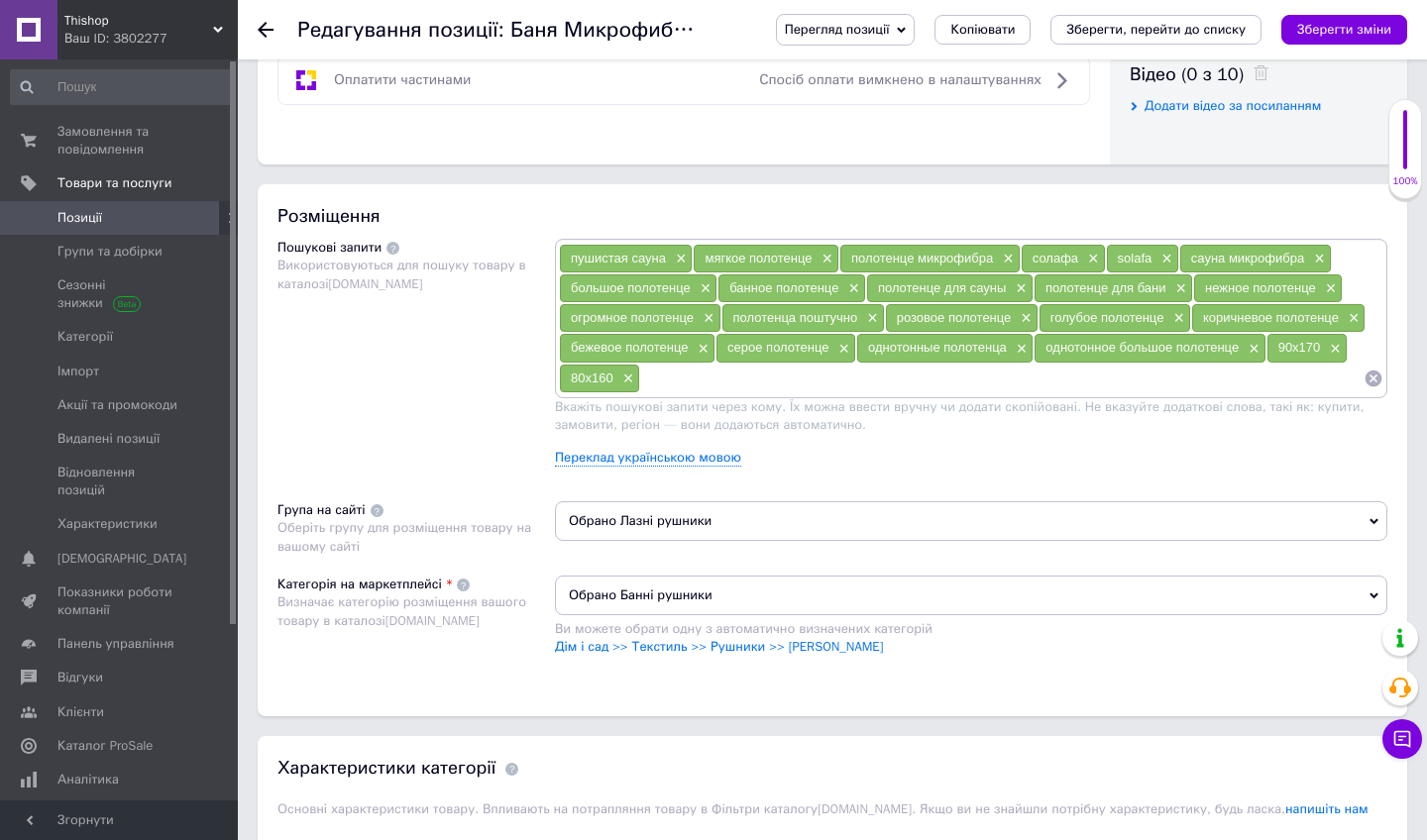 type on "420" 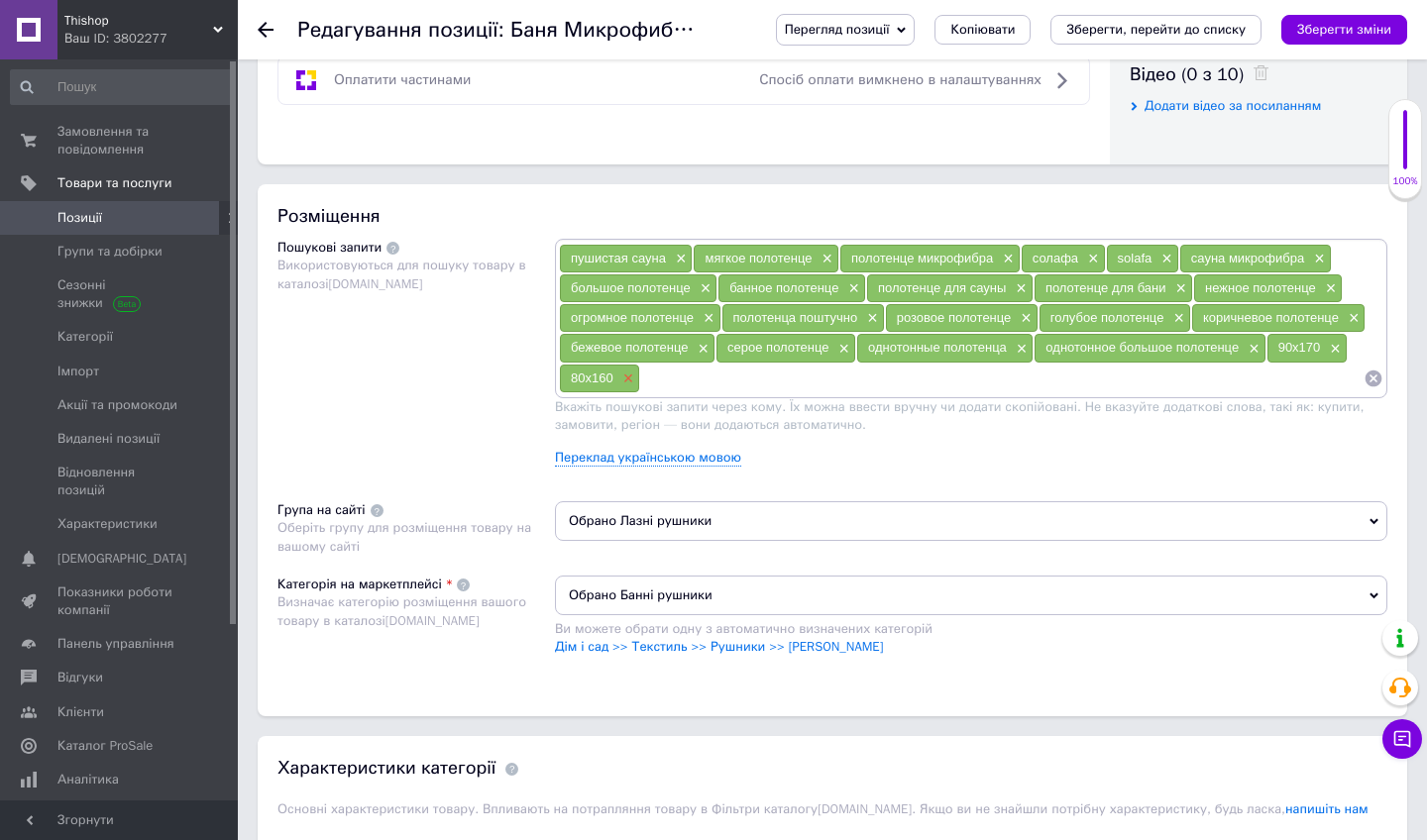 click on "×" at bounding box center [626, 378] 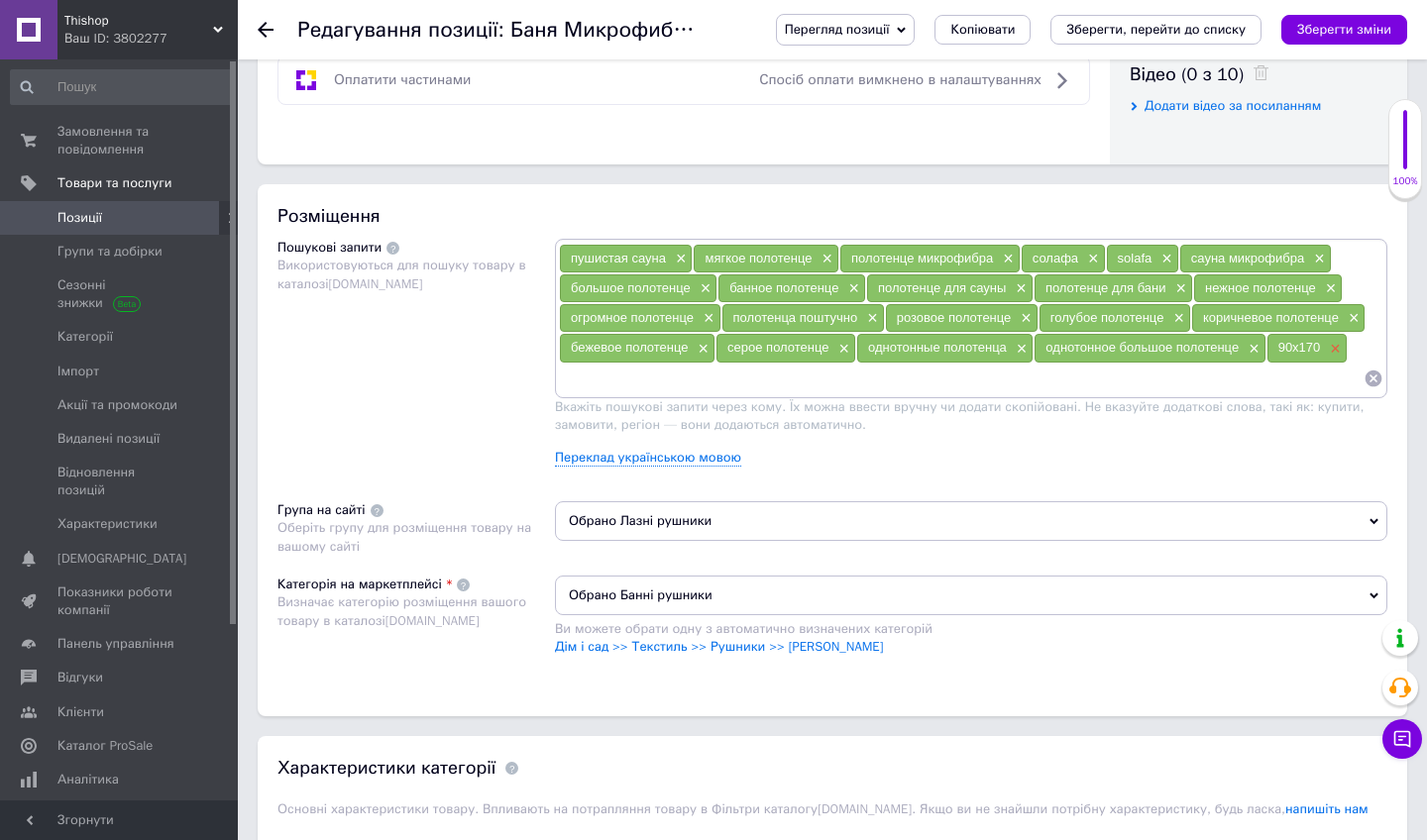 click on "×" at bounding box center [1333, 349] 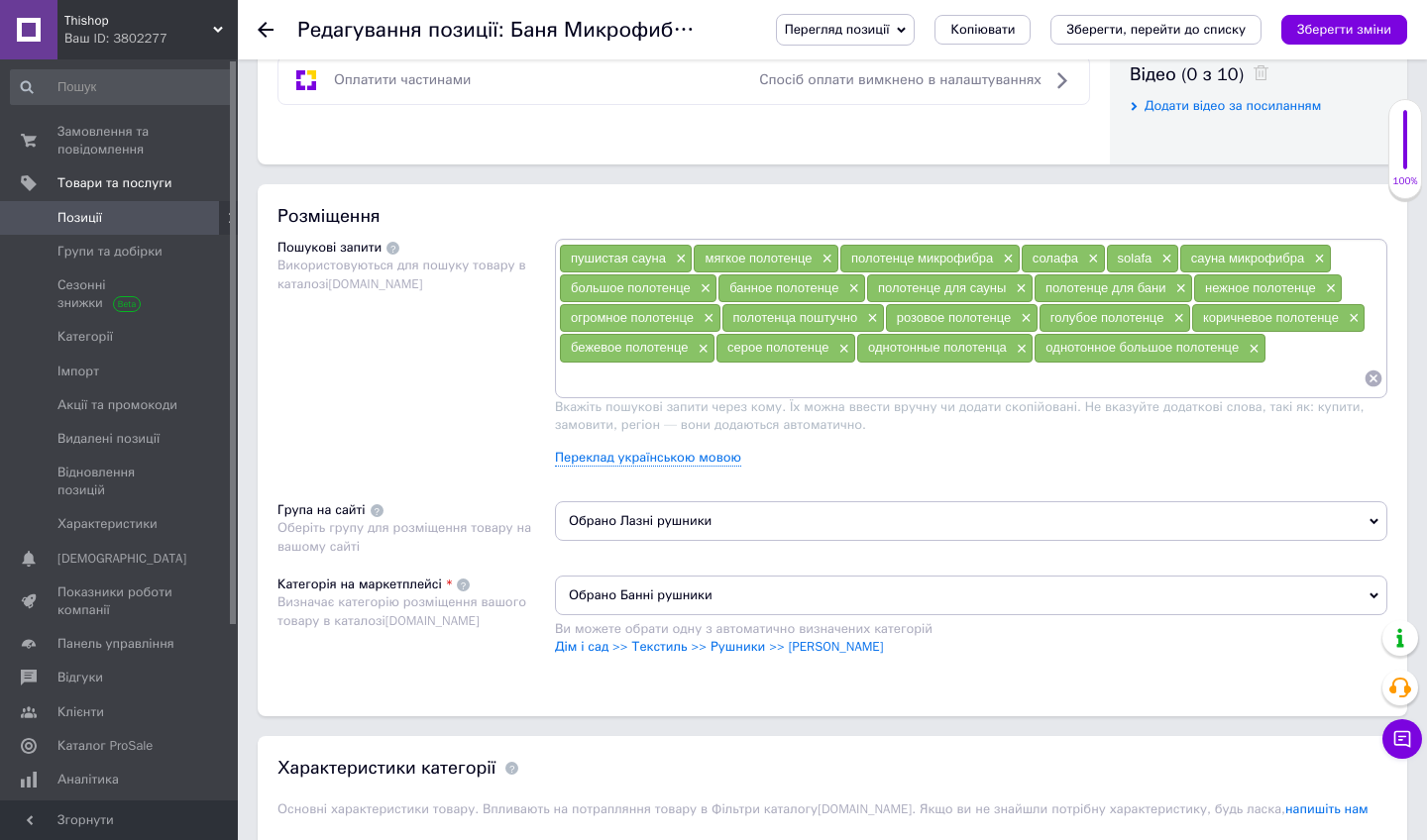 click on "пушистая сауна × мягкое полотенце × полотенце микрофибра × солафа × solafa × сауна микрофибра × большое полотенце × банное полотенце × полотенце для сауны × полотенце для бани × нежное полотенце × огромное полотенце × полотенца поштучно × розовое полотенце × голубое полотенце × коричневое полотенце × бежевое полотенце × серое полотенце × однотонные полотенца × однотонное большое полотенце ×" at bounding box center [971, 318] 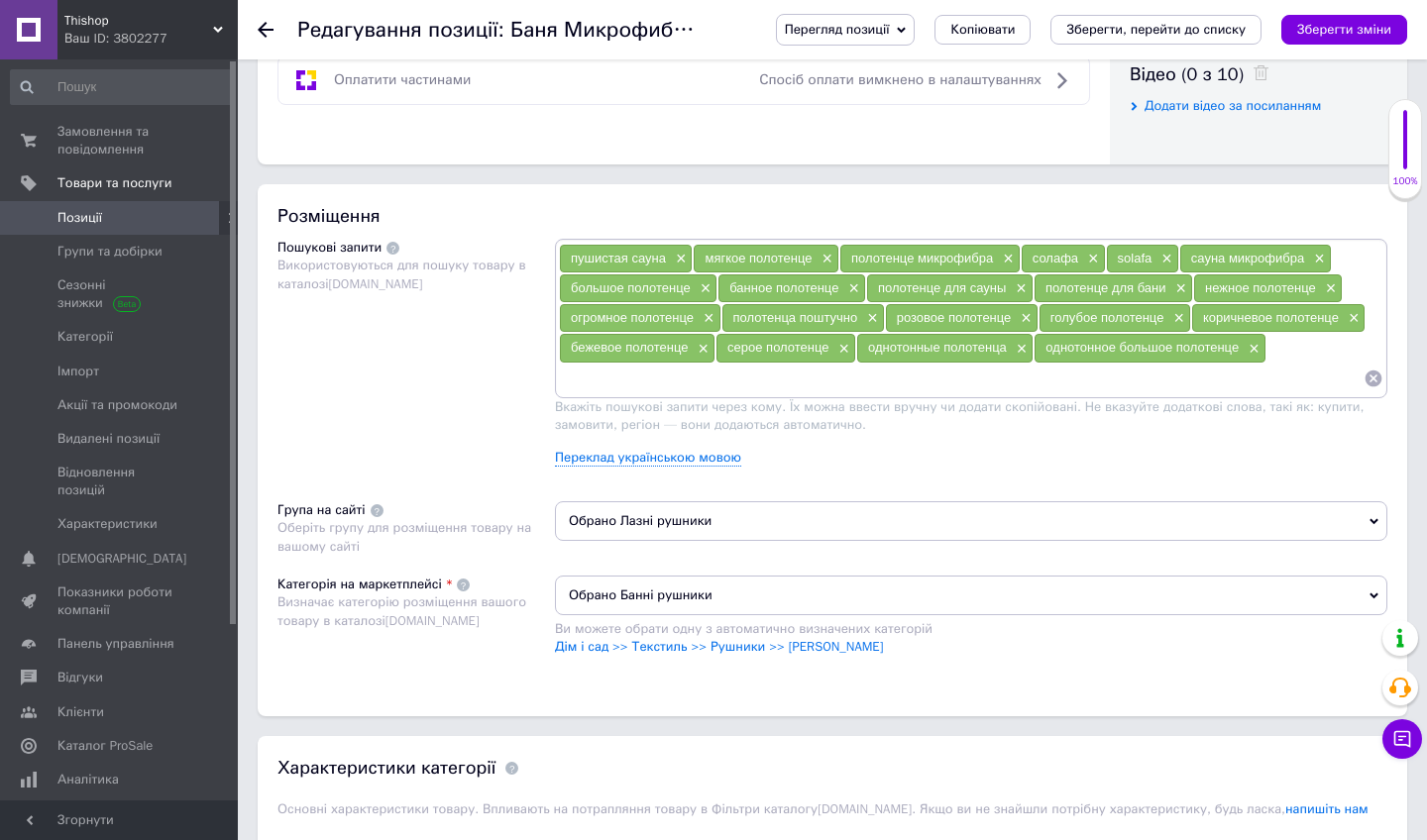 click at bounding box center [961, 378] 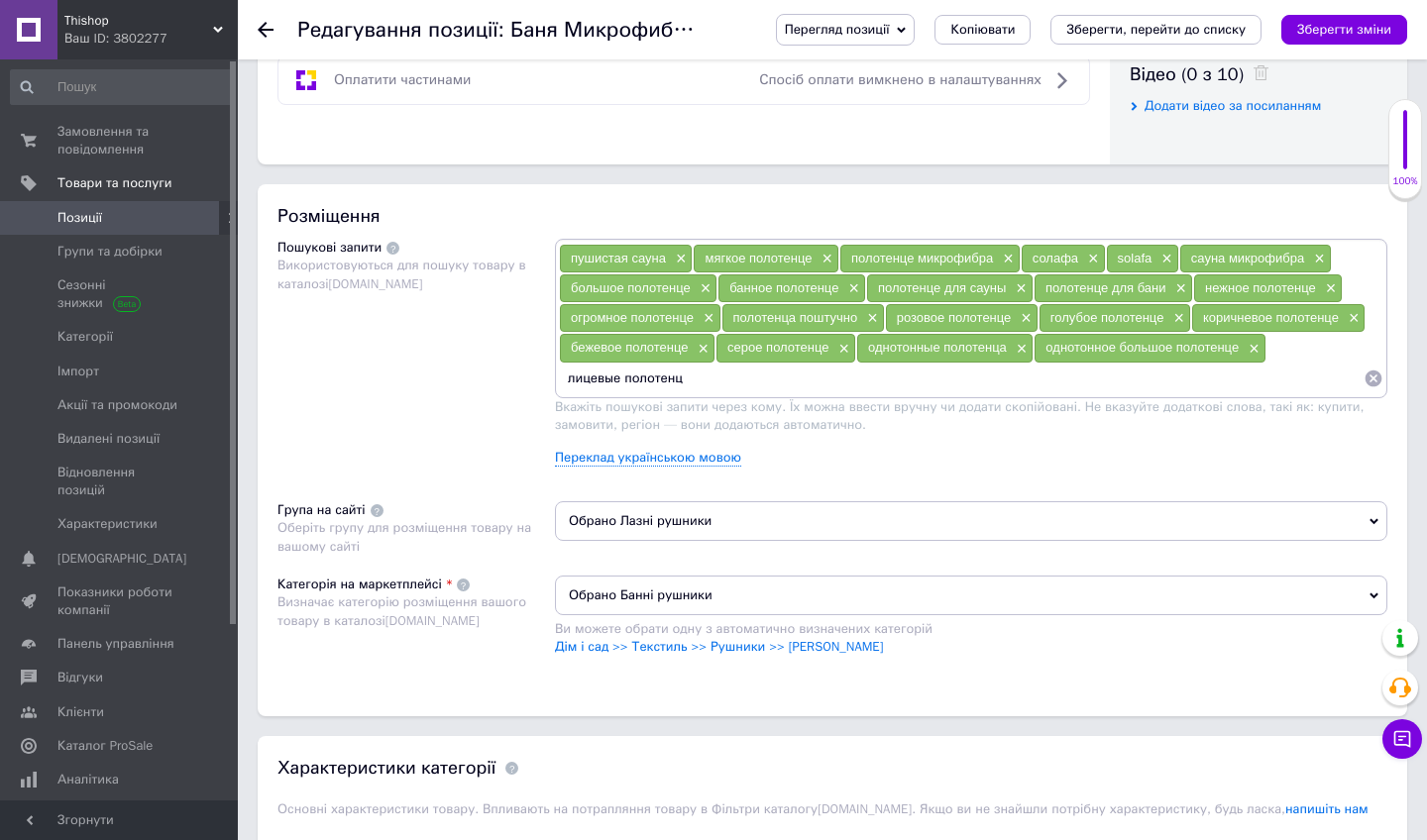 type on "лицевые полотенца" 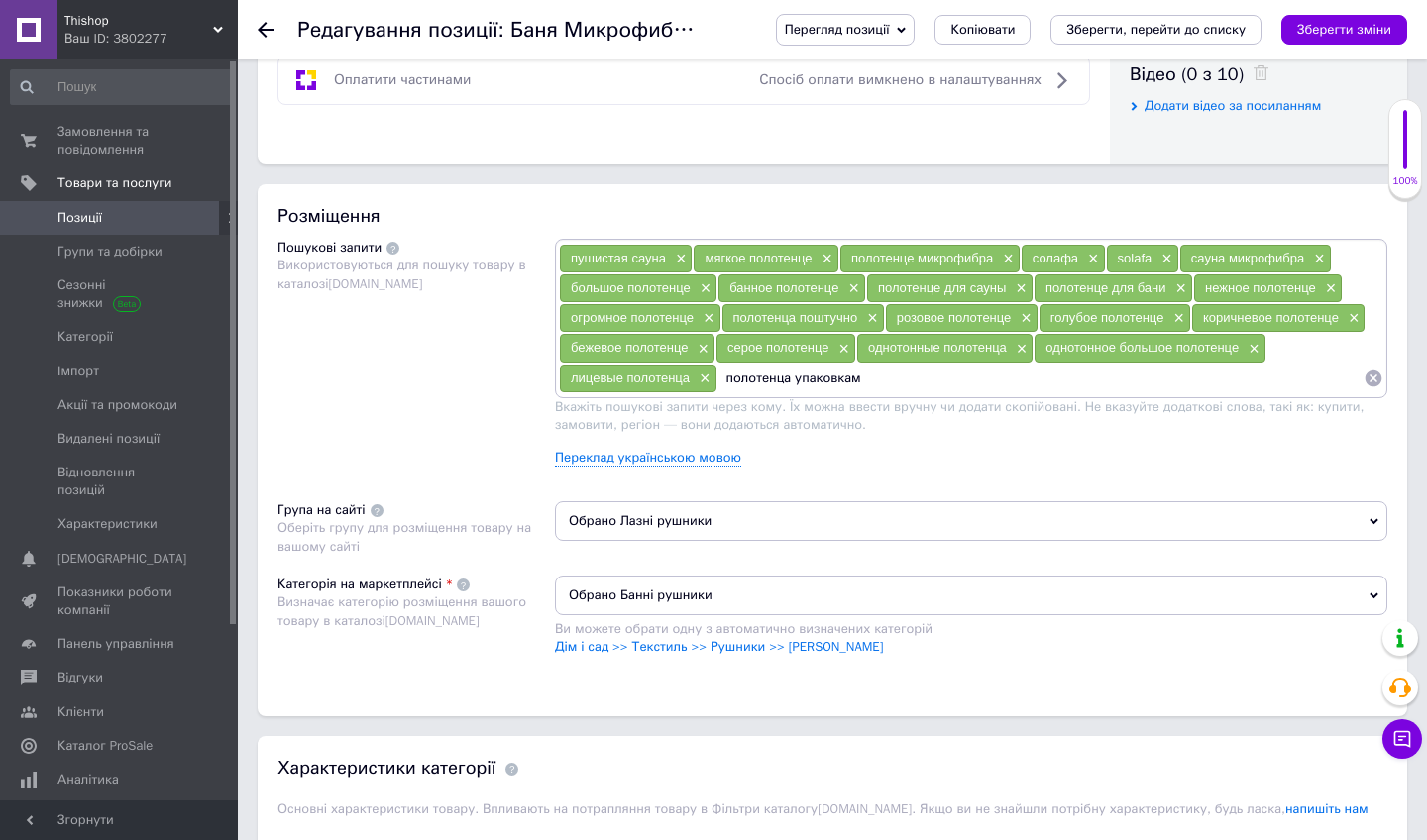 type on "полотенца упаковками" 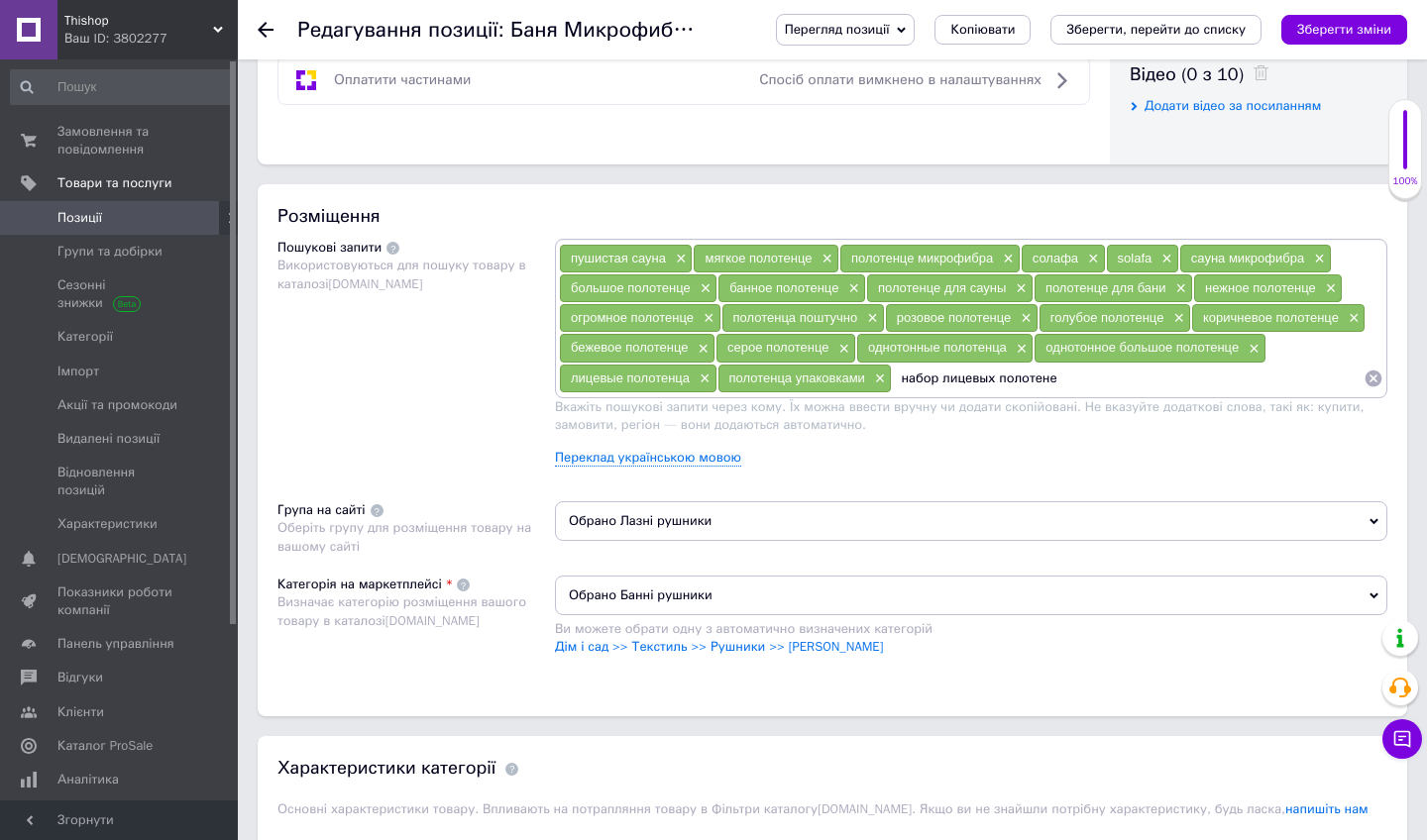 type on "набор лицевых полотенец" 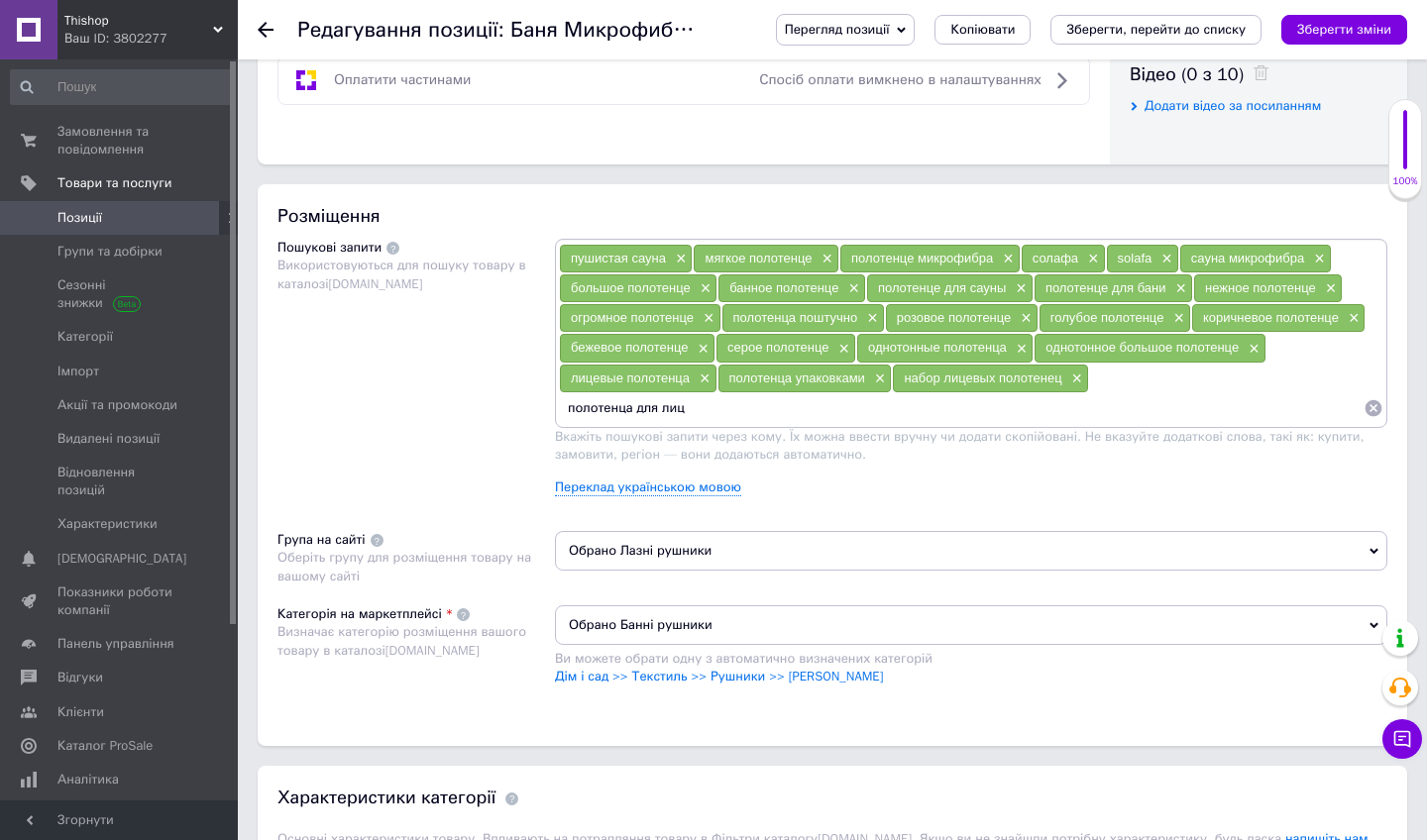 type on "полотенца для лица" 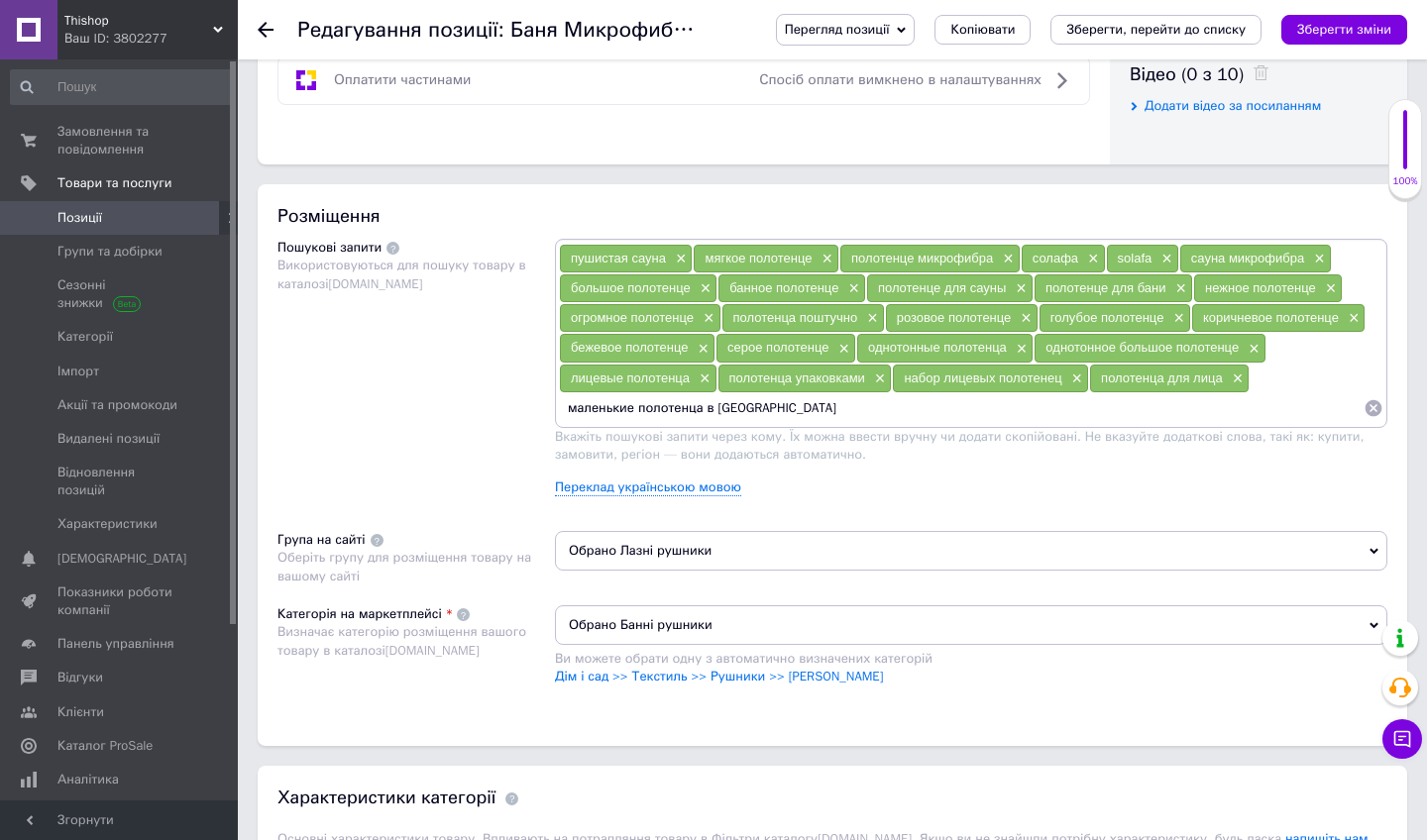 type on "маленькие полотенца в ванную" 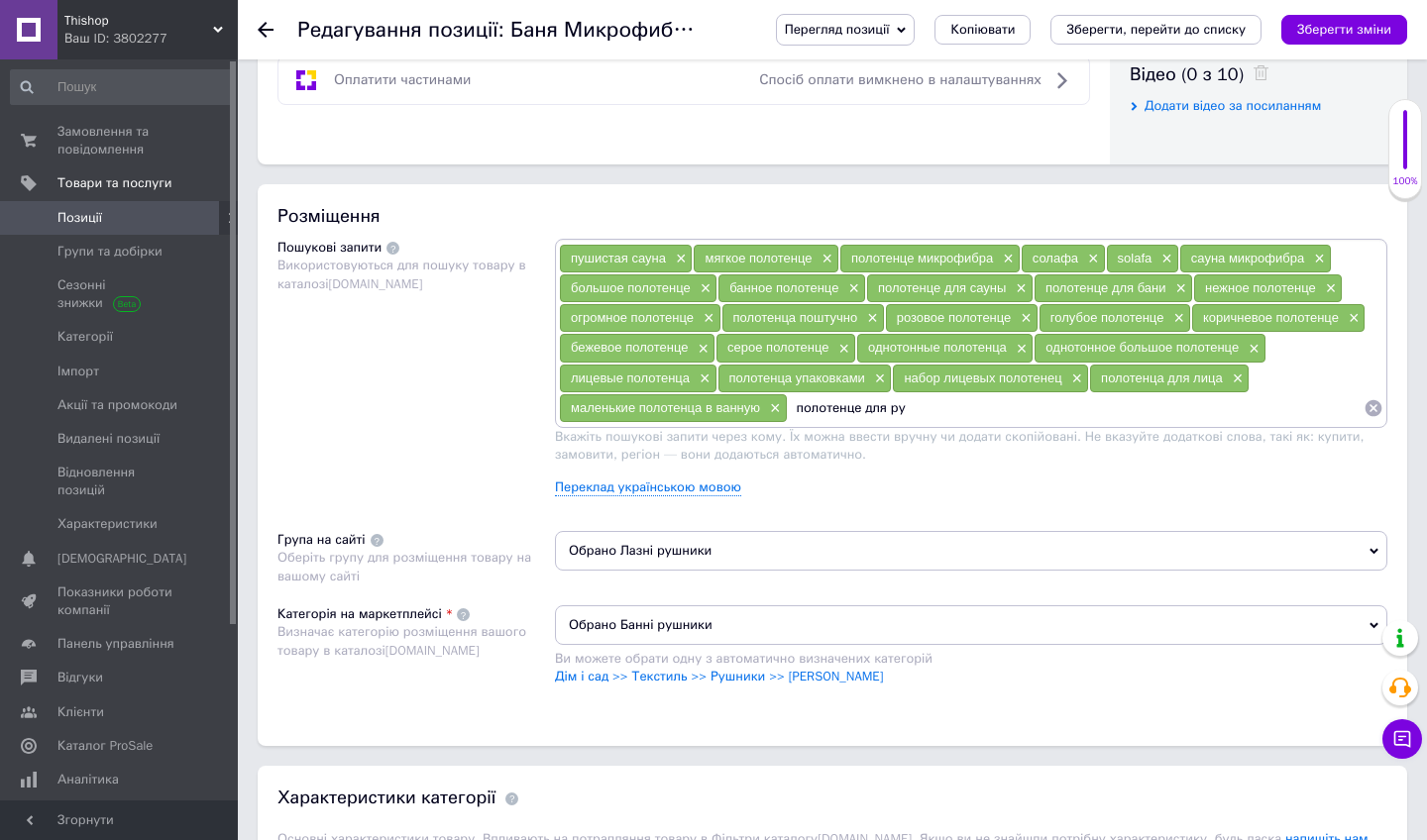 type on "полотенце для рук" 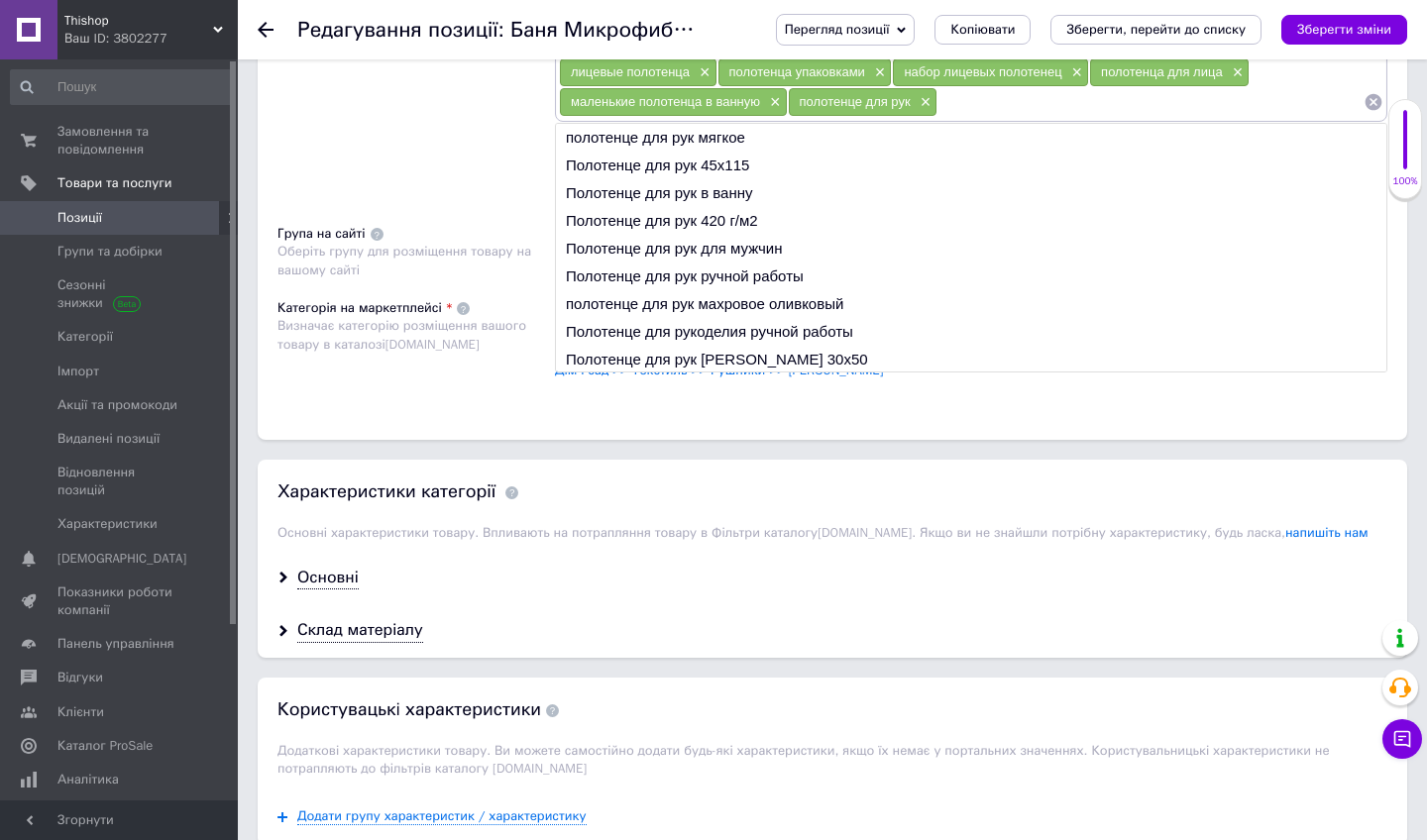 scroll, scrollTop: 1327, scrollLeft: 0, axis: vertical 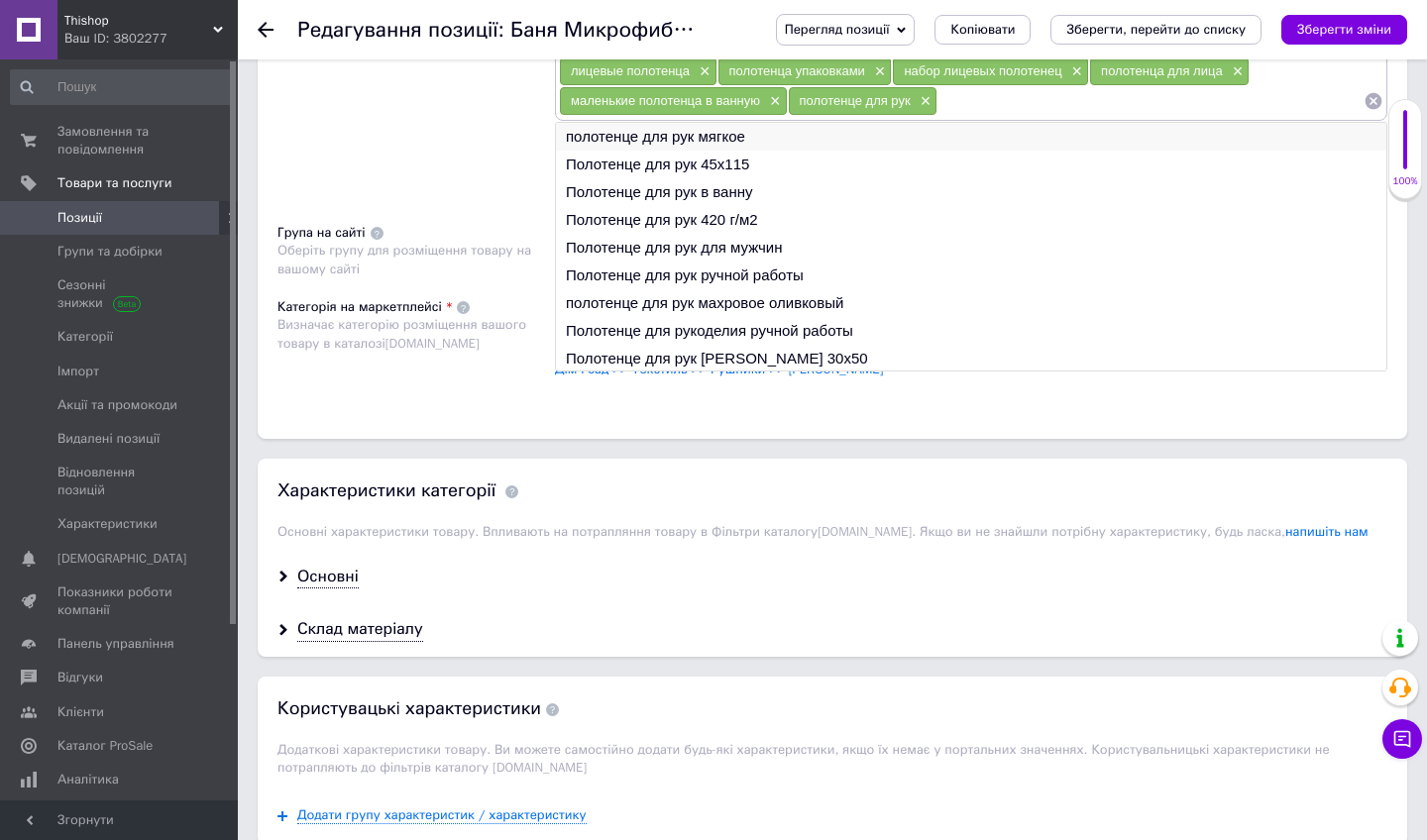 click on "полотенце для рук мягкое" at bounding box center [971, 137] 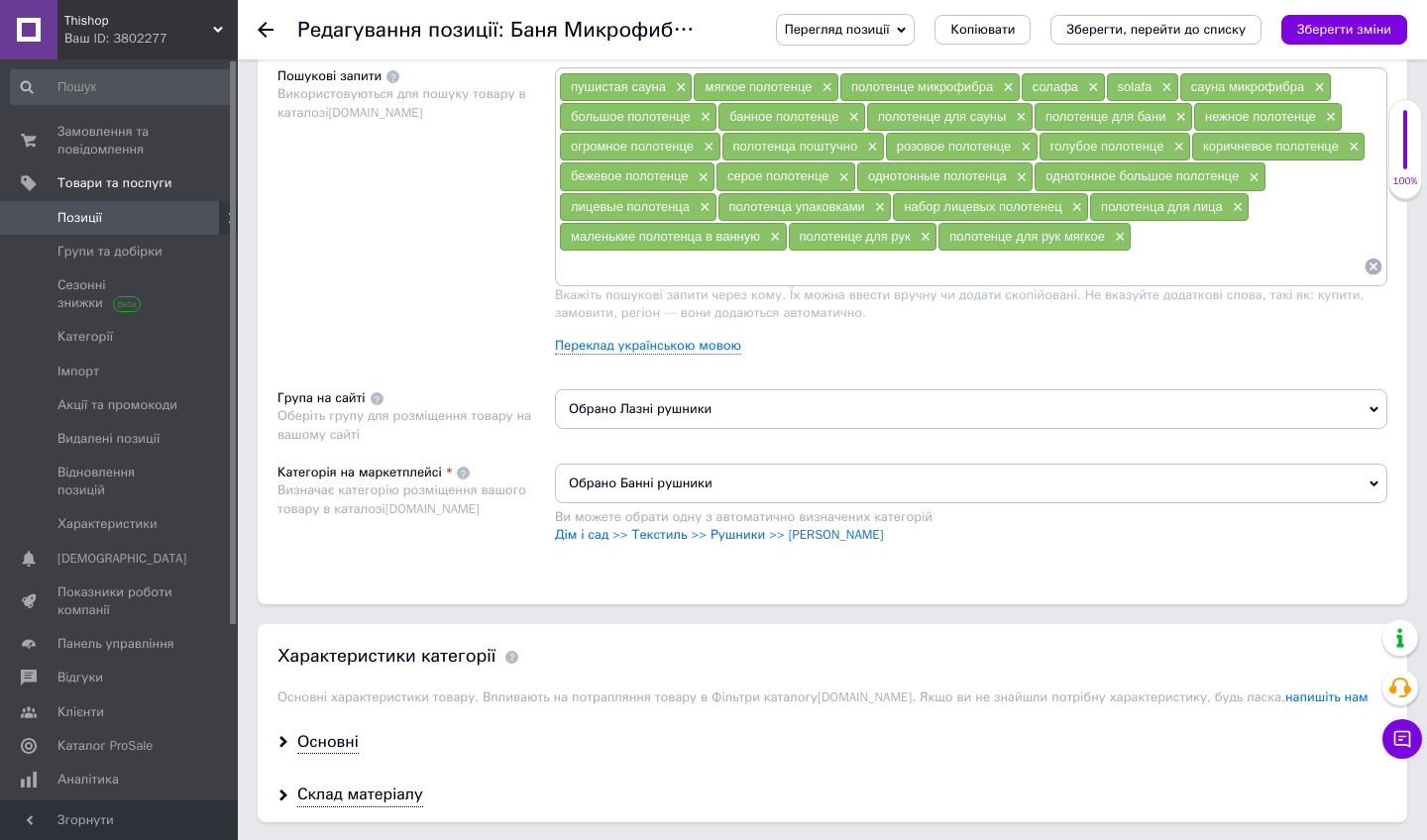 scroll, scrollTop: 1183, scrollLeft: 0, axis: vertical 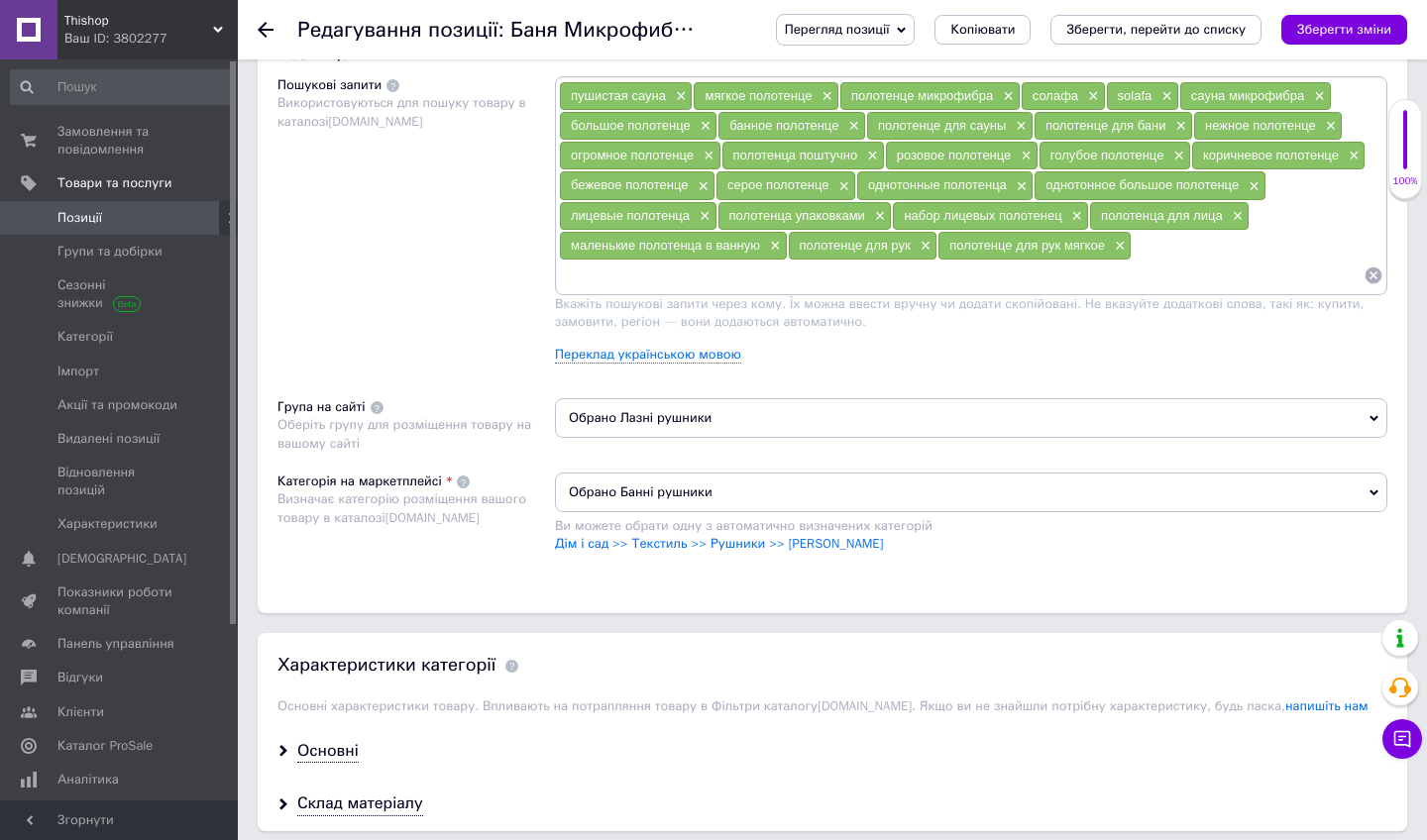 click on "пушистая сауна × мягкое полотенце × полотенце микрофибра × солафа × solafa × сауна микрофибра × большое полотенце × банное полотенце × полотенце для сауны × полотенце для бани × нежное полотенце × огромное полотенце × полотенца поштучно × розовое полотенце × голубое полотенце × коричневое полотенце × бежевое полотенце × серое полотенце × однотонные полотенца × однотонное большое полотенце × лицевые полотенца × полотенца упаковками × набор лицевых полотенец × полотенца для лица × маленькие полотенца в ванную × полотенце для рук × ×" at bounding box center [971, 185] 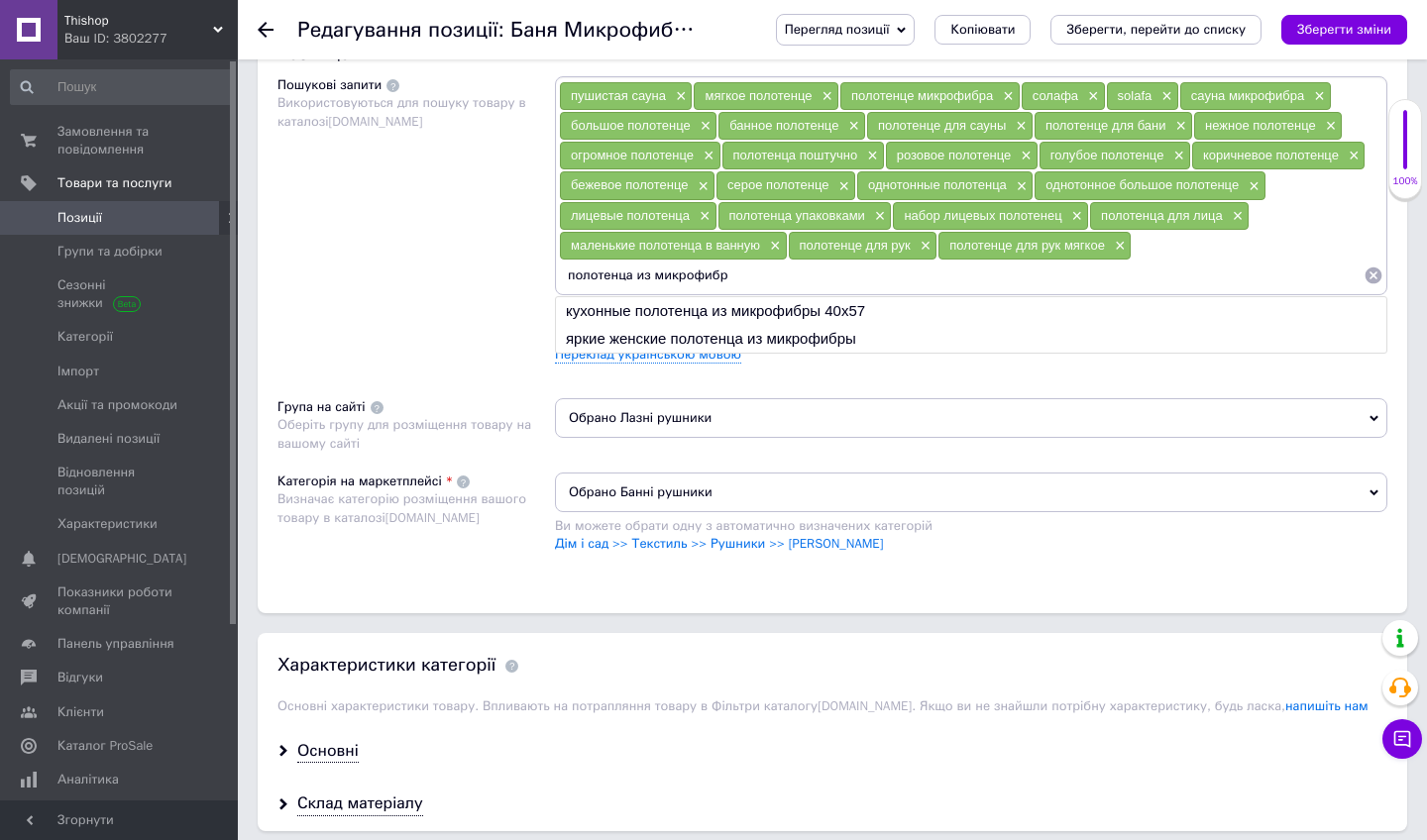 type on "полотенца из микрофибры" 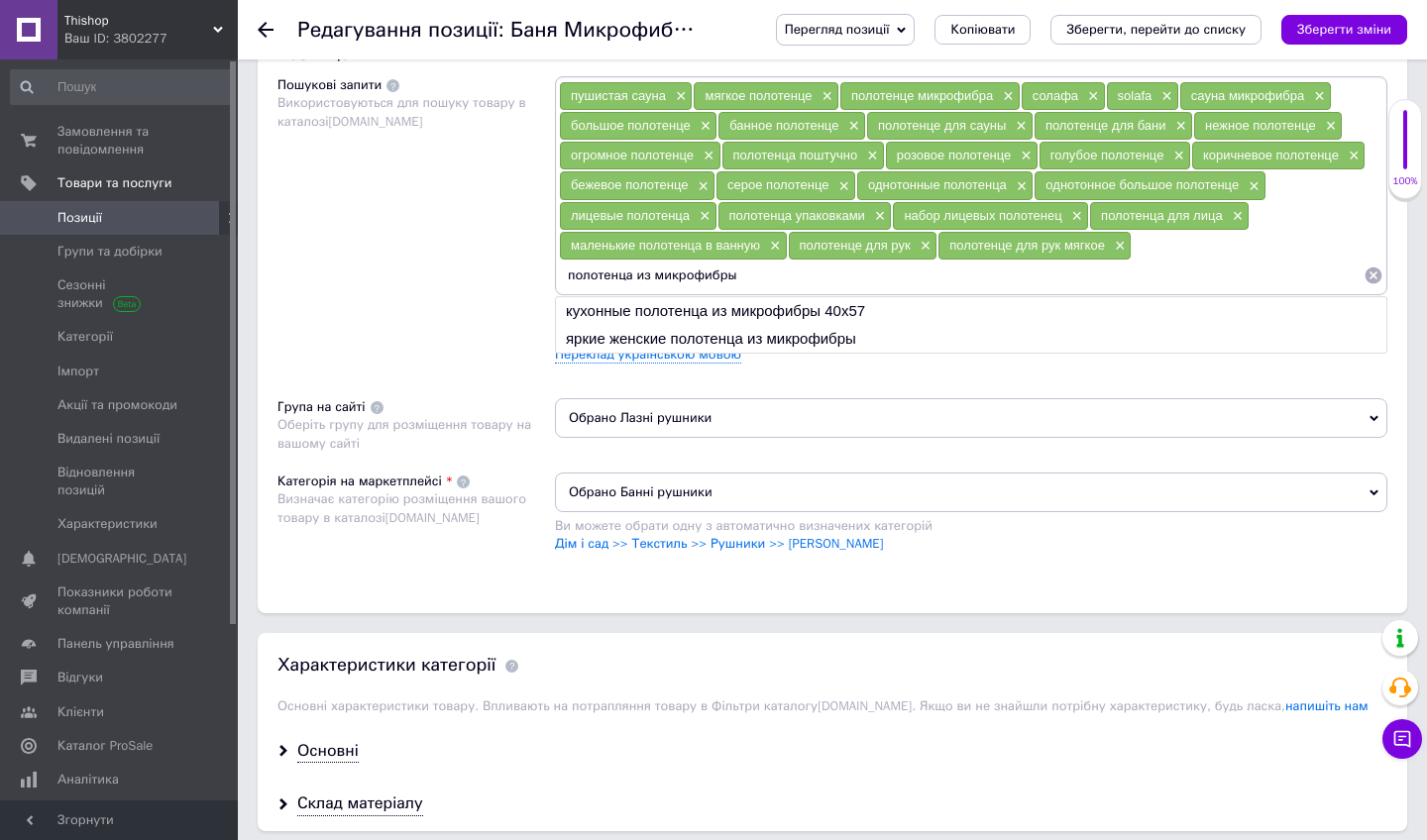 type 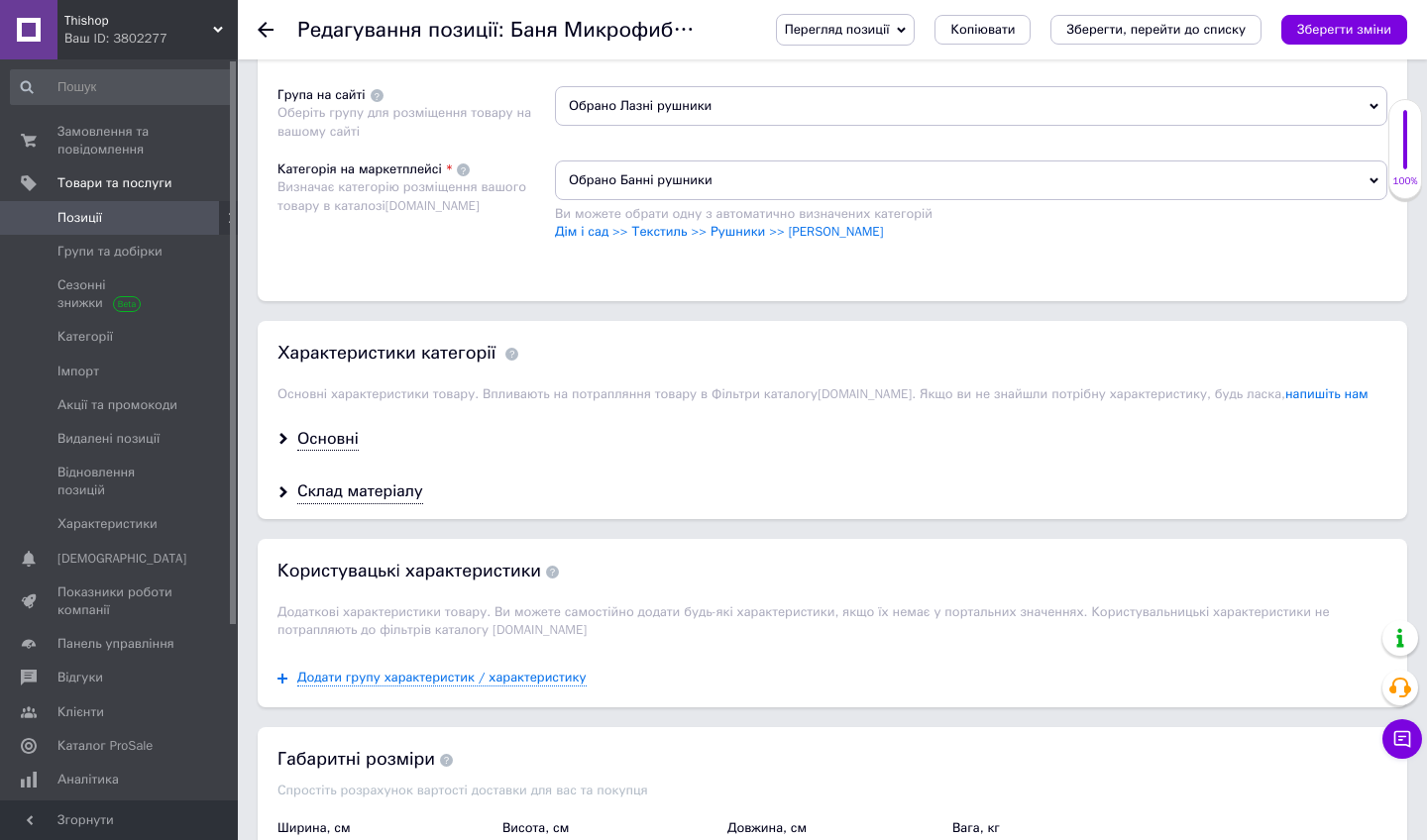 scroll, scrollTop: 1580, scrollLeft: 0, axis: vertical 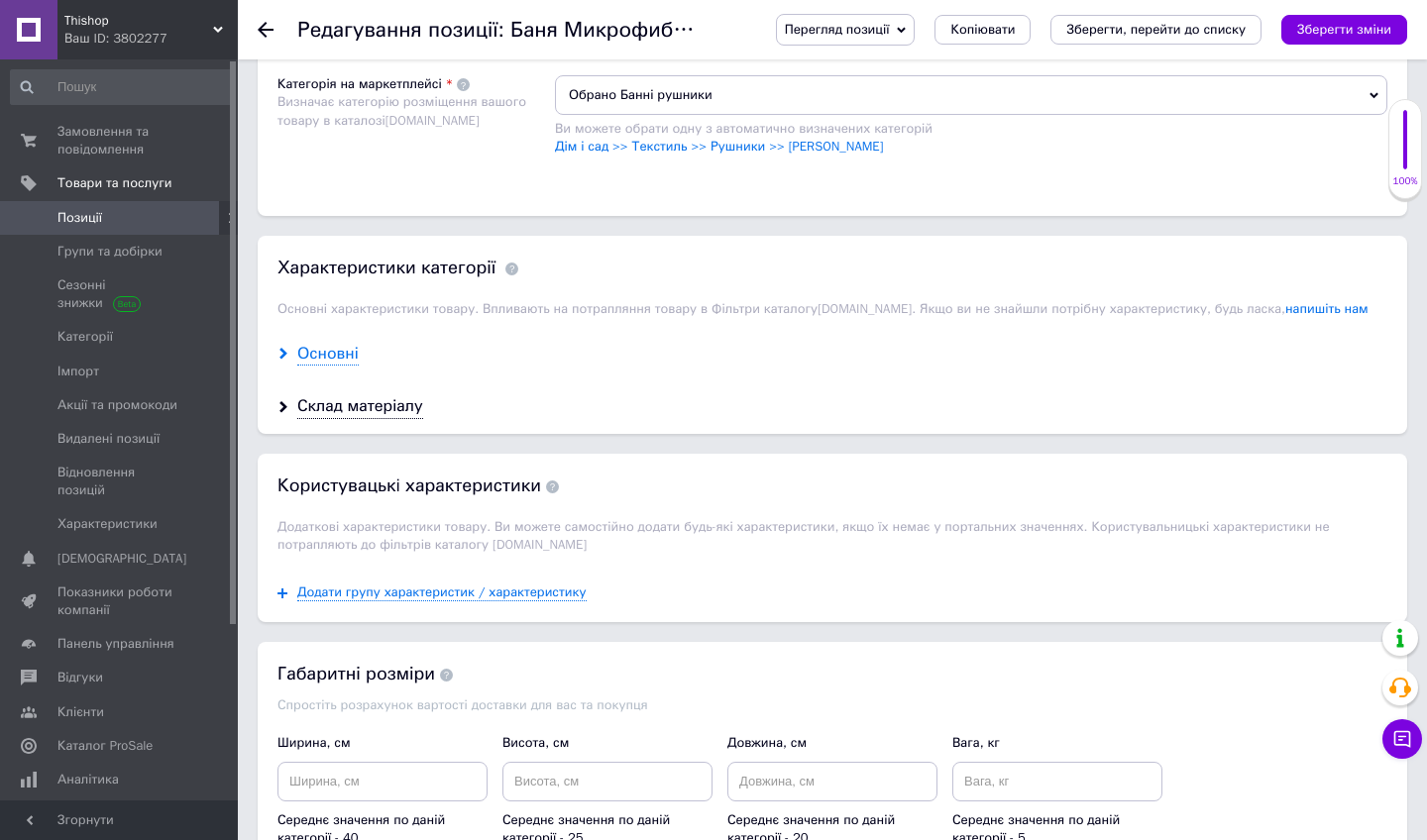 click on "Основні" at bounding box center (328, 354) 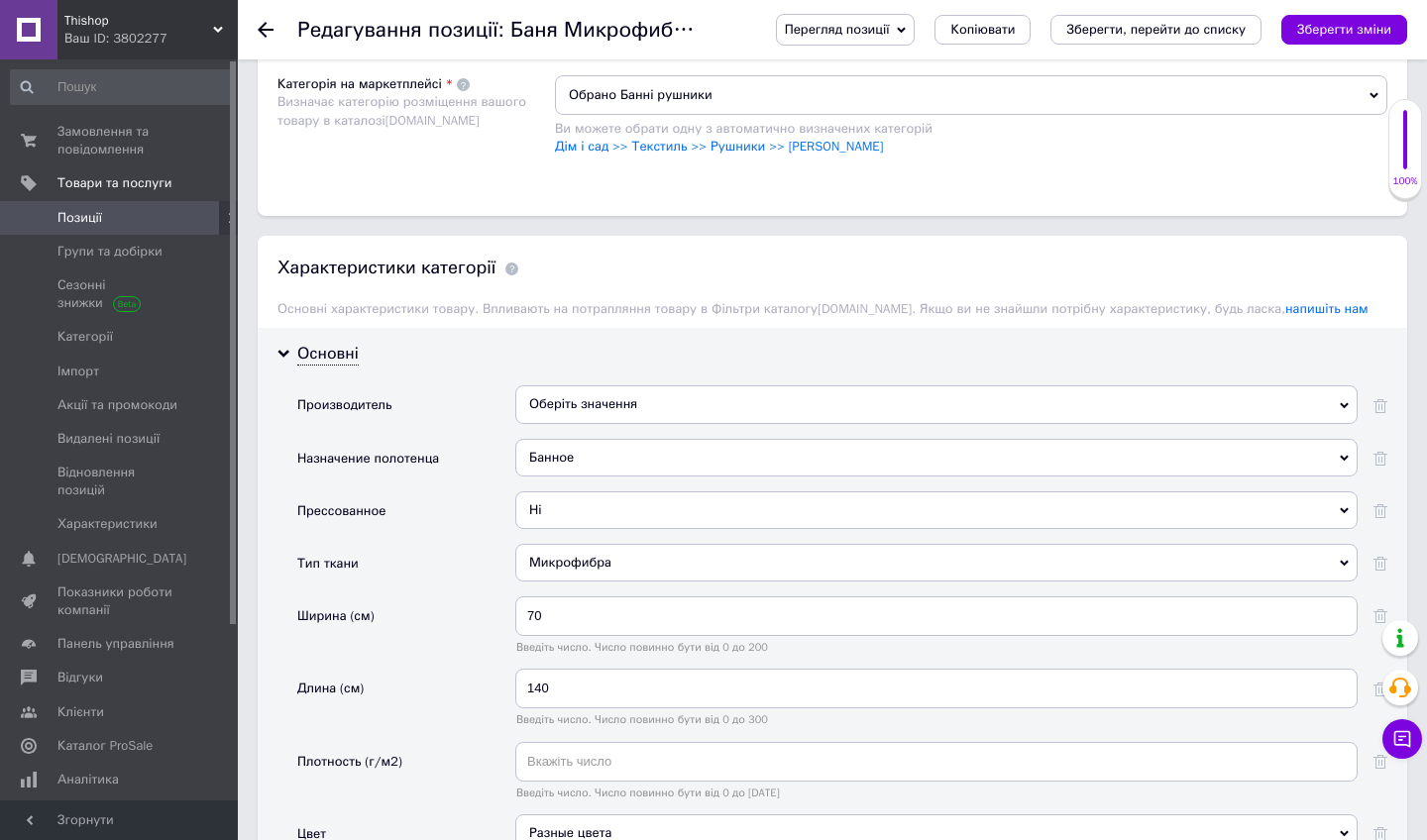 click on "Банное" at bounding box center (936, 458) 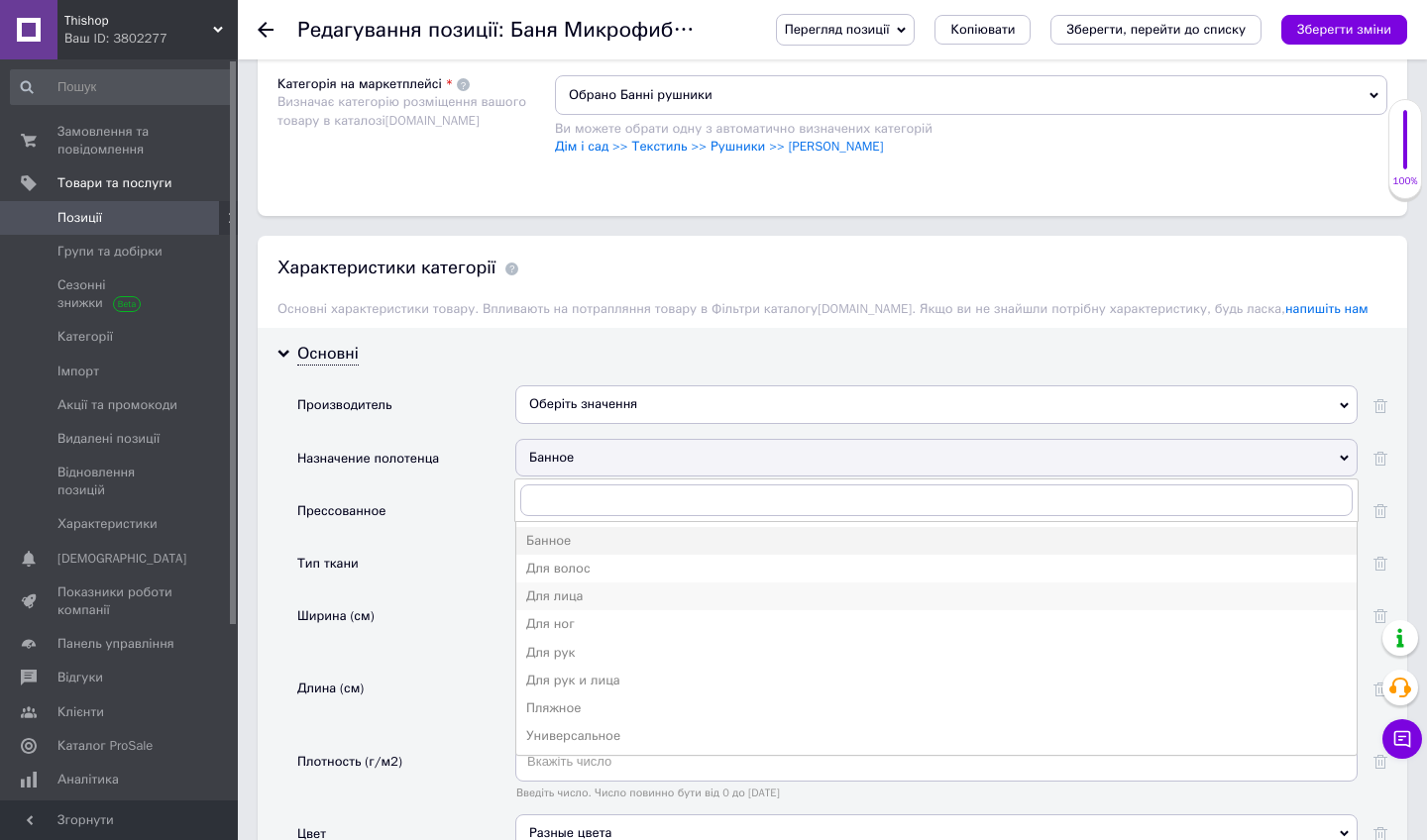 click on "Для лица" at bounding box center (936, 596) 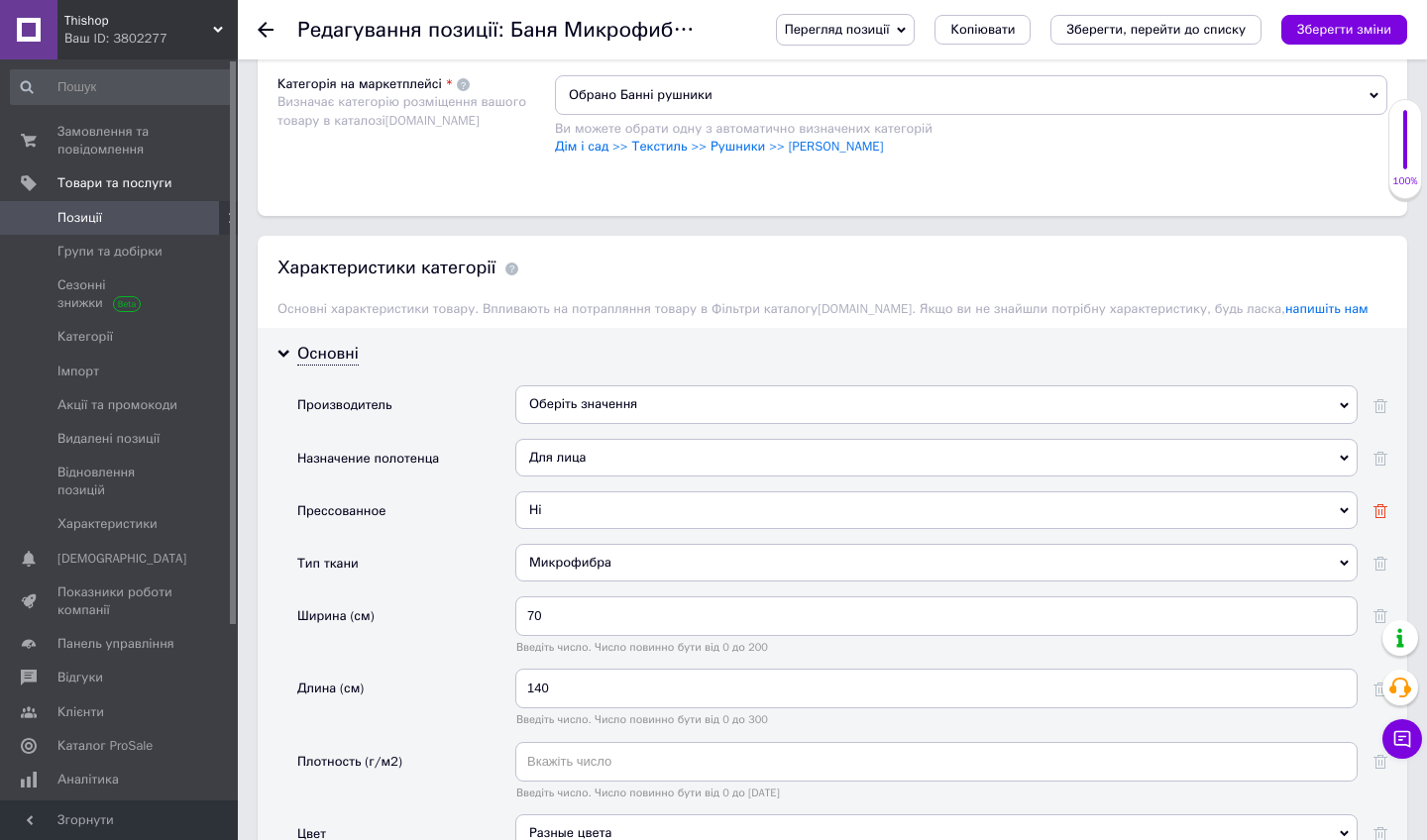click at bounding box center [1380, 510] 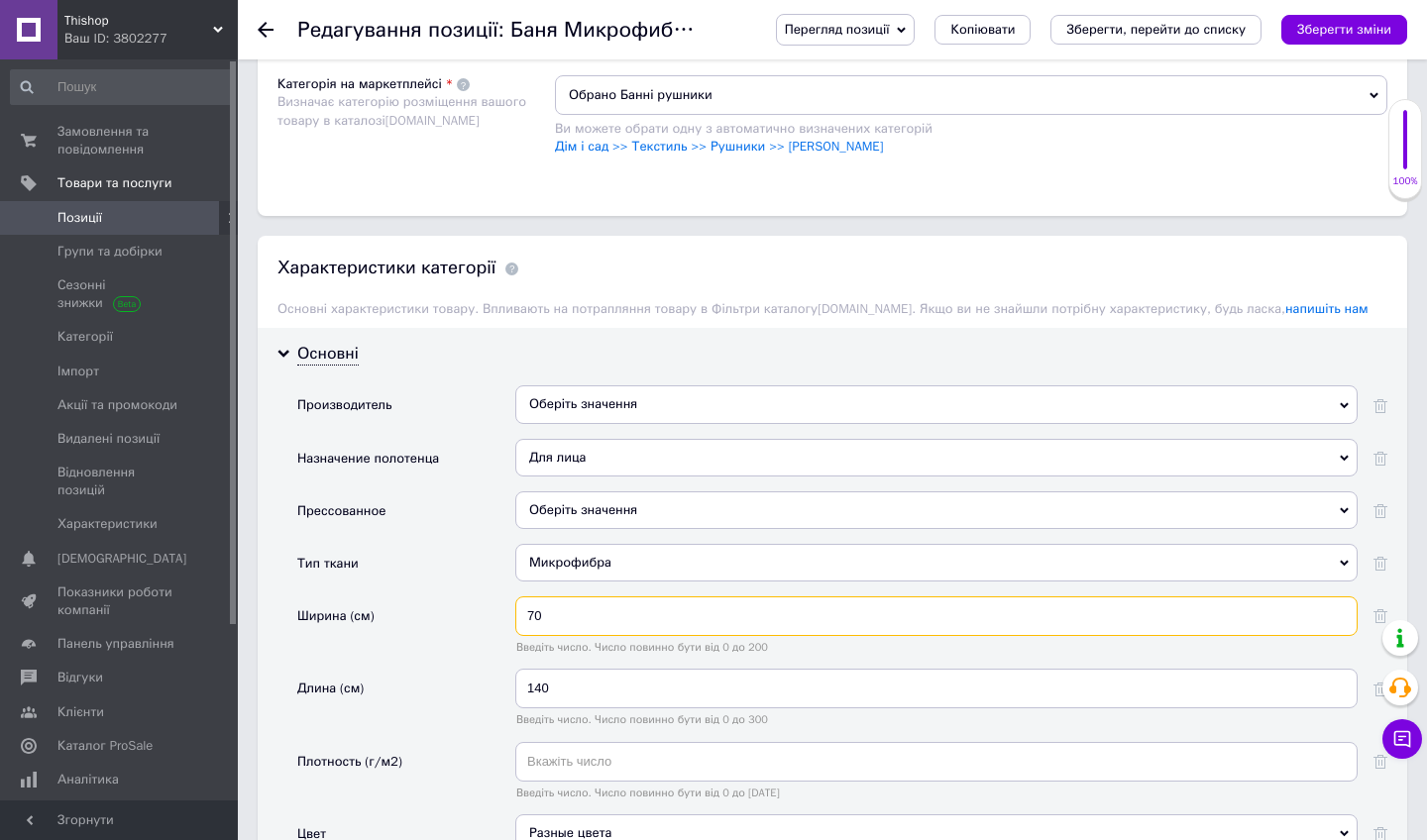 click on "70" at bounding box center (936, 616) 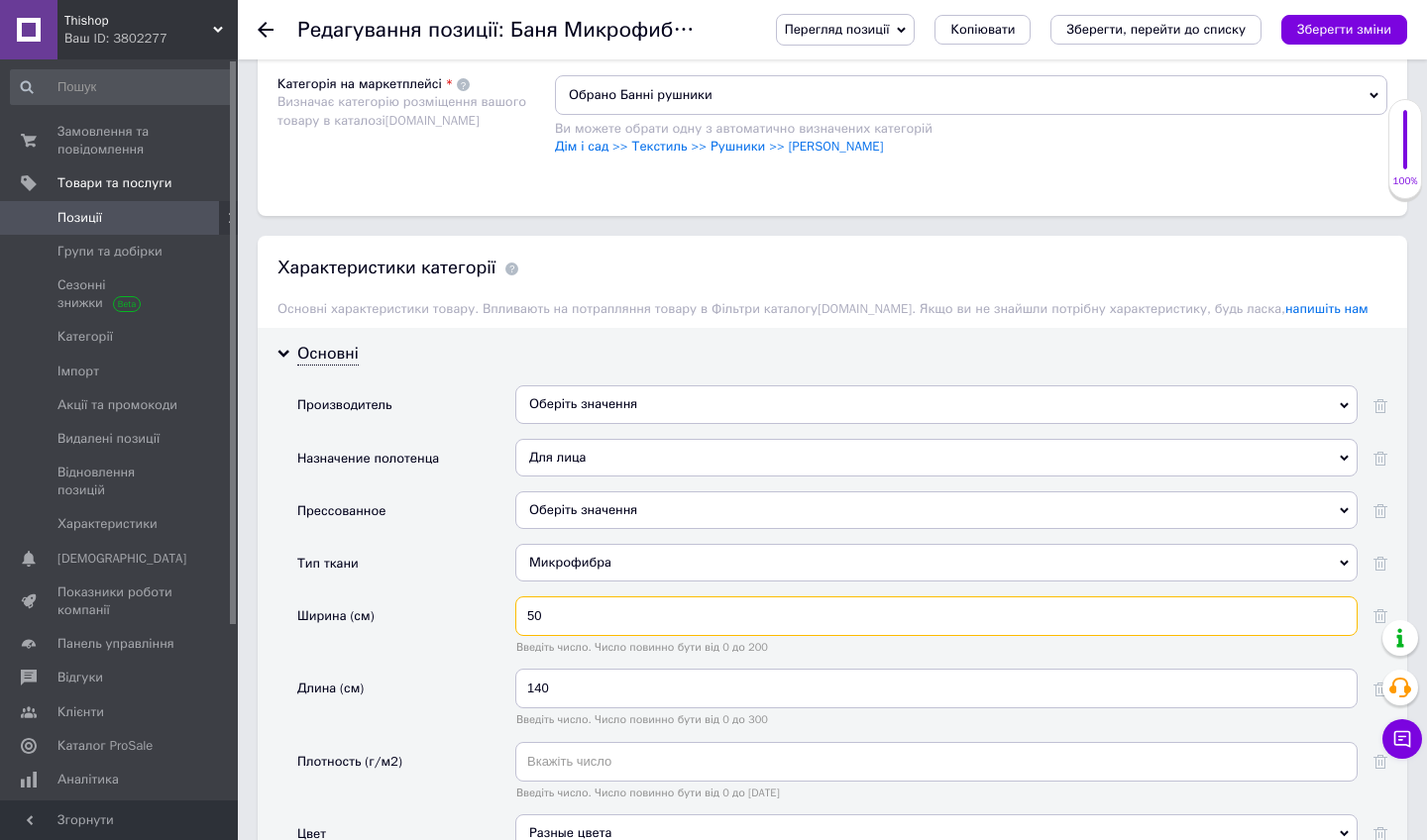type on "50" 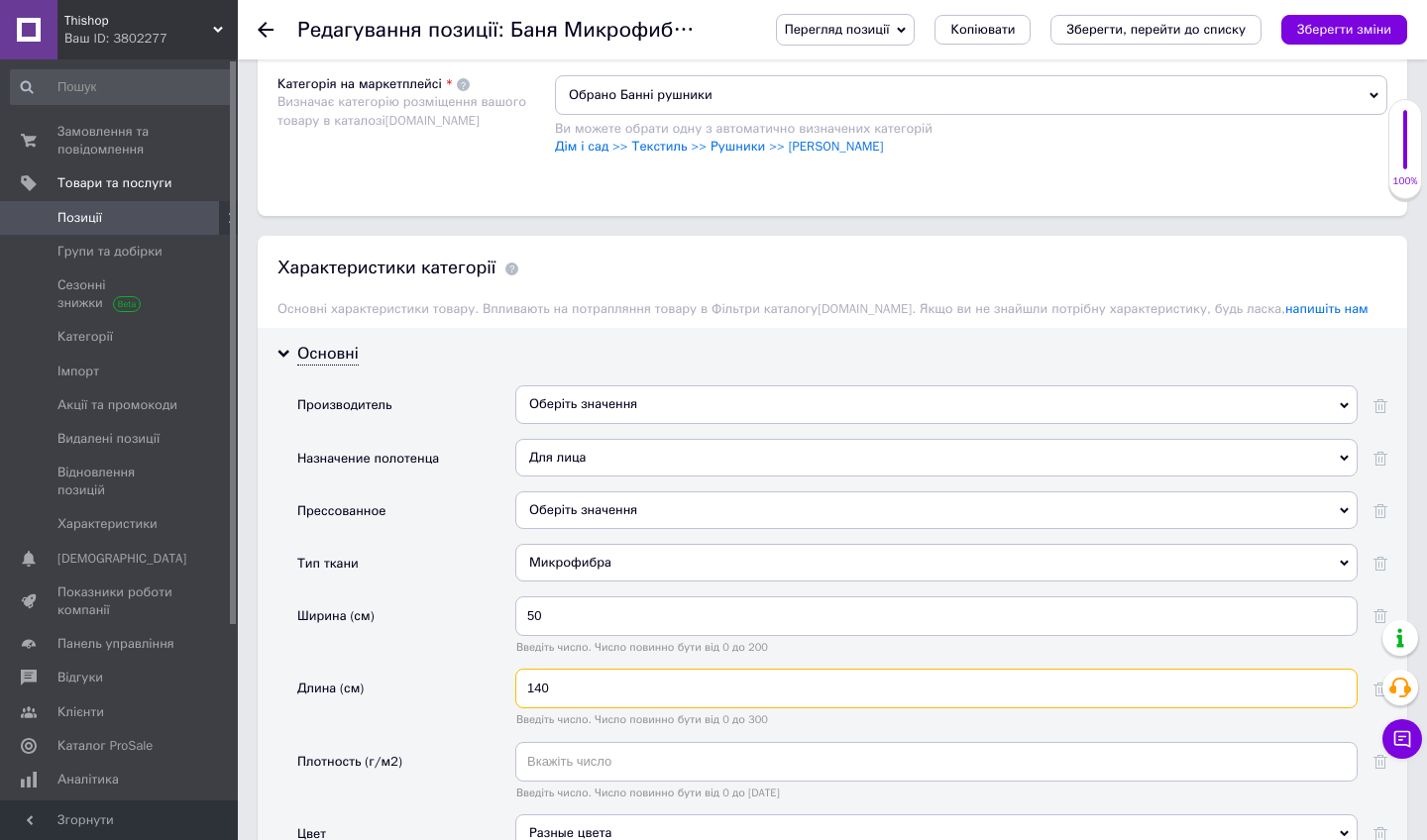 click on "140" at bounding box center (936, 688) 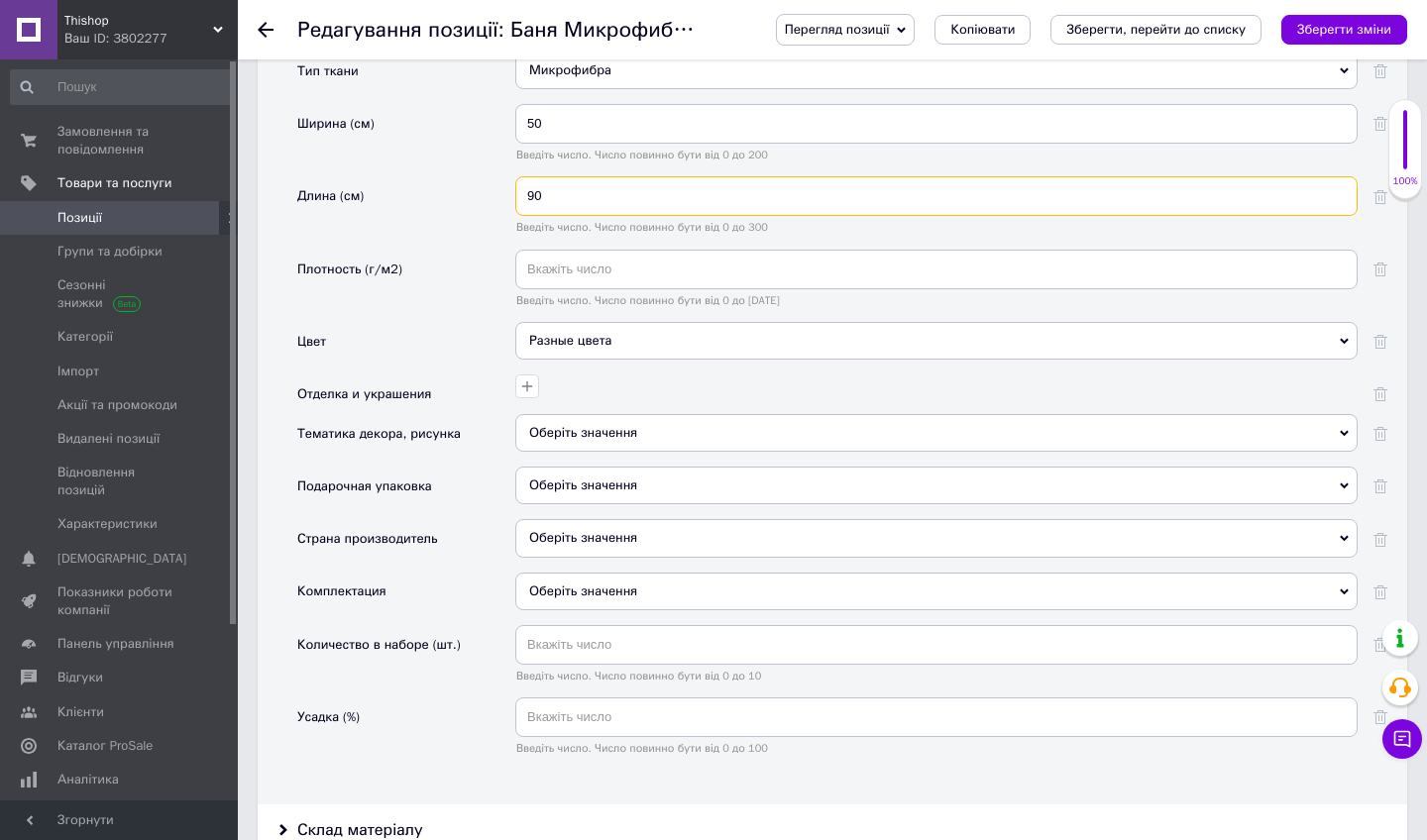 scroll, scrollTop: 2099, scrollLeft: 0, axis: vertical 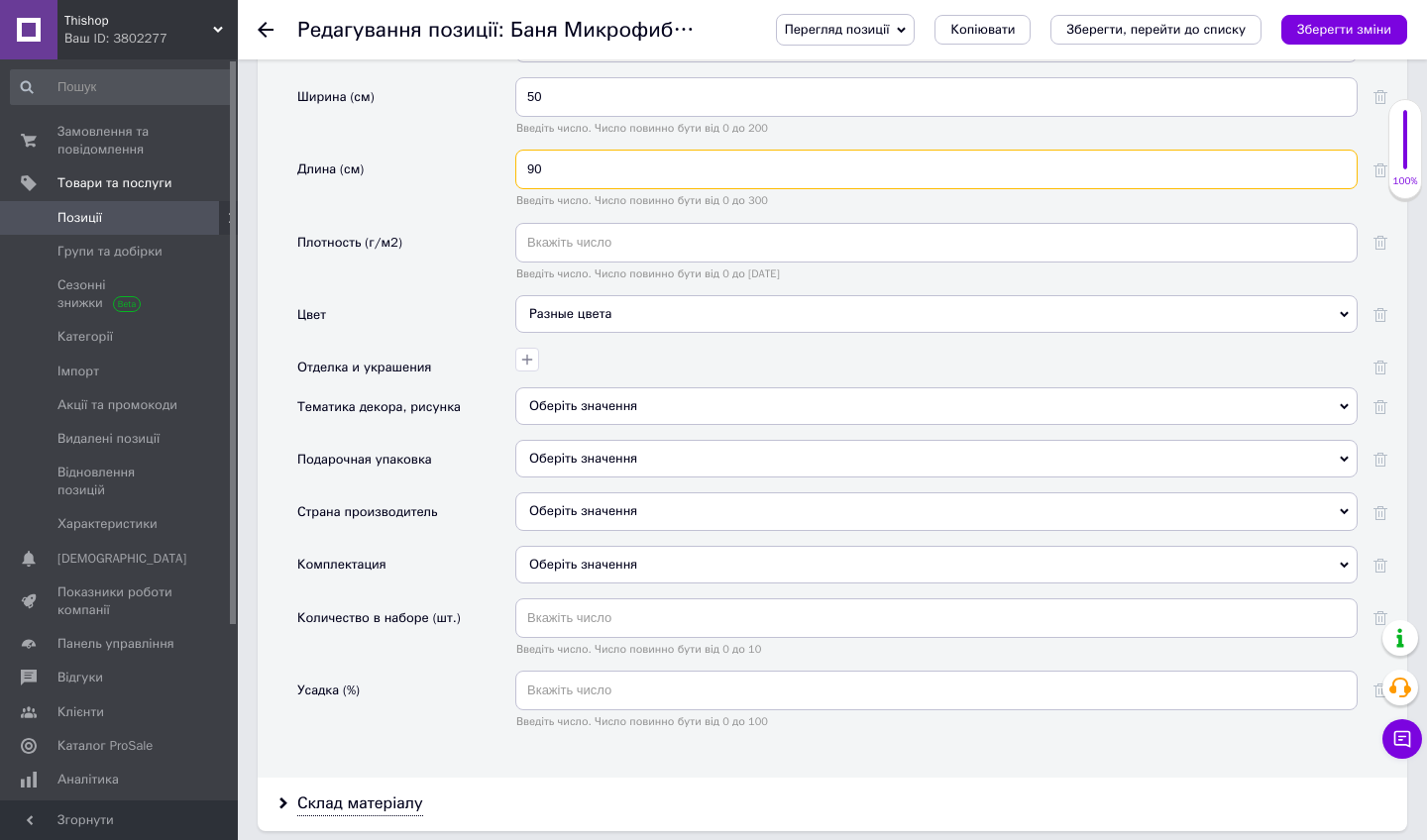 type on "90" 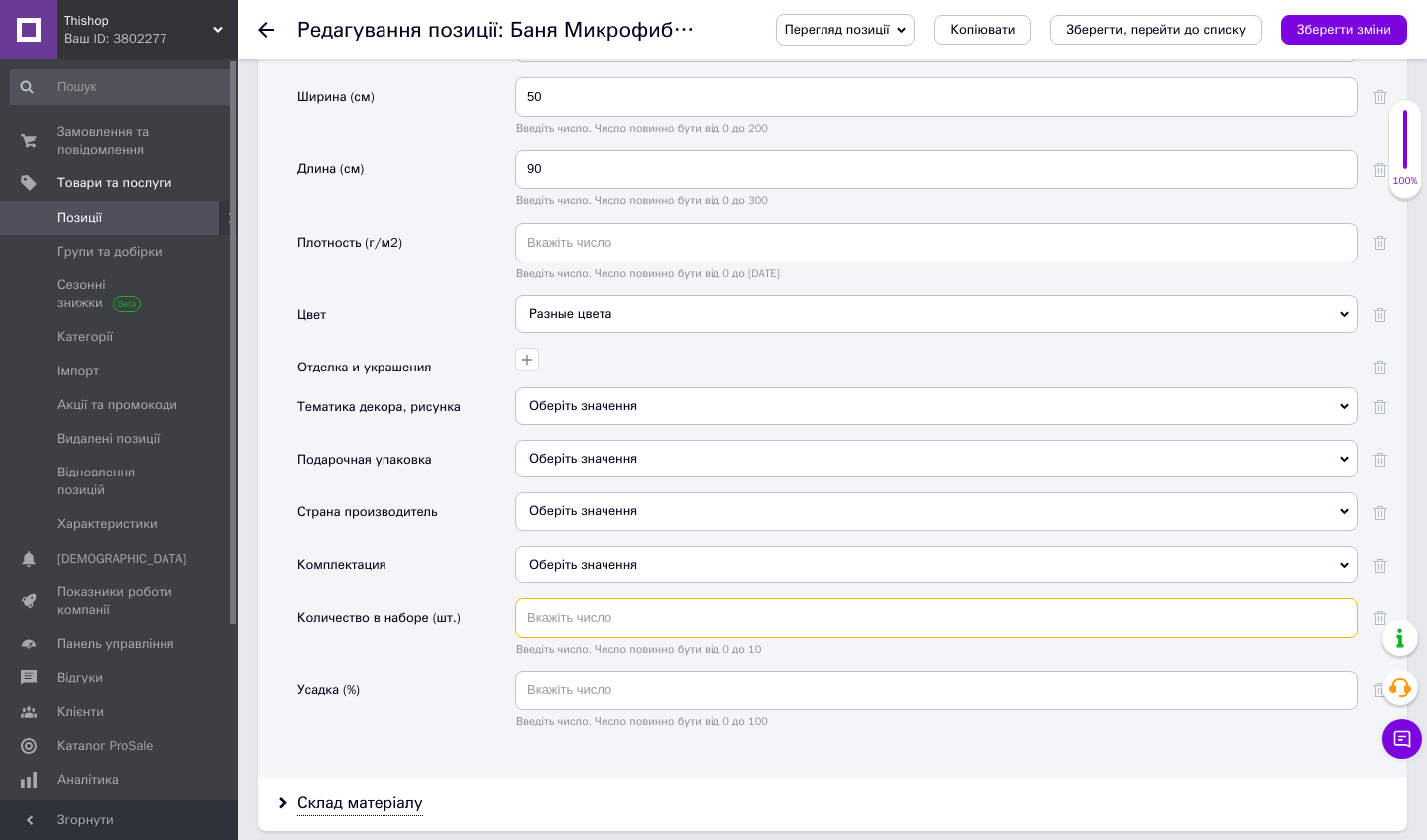 click at bounding box center (936, 618) 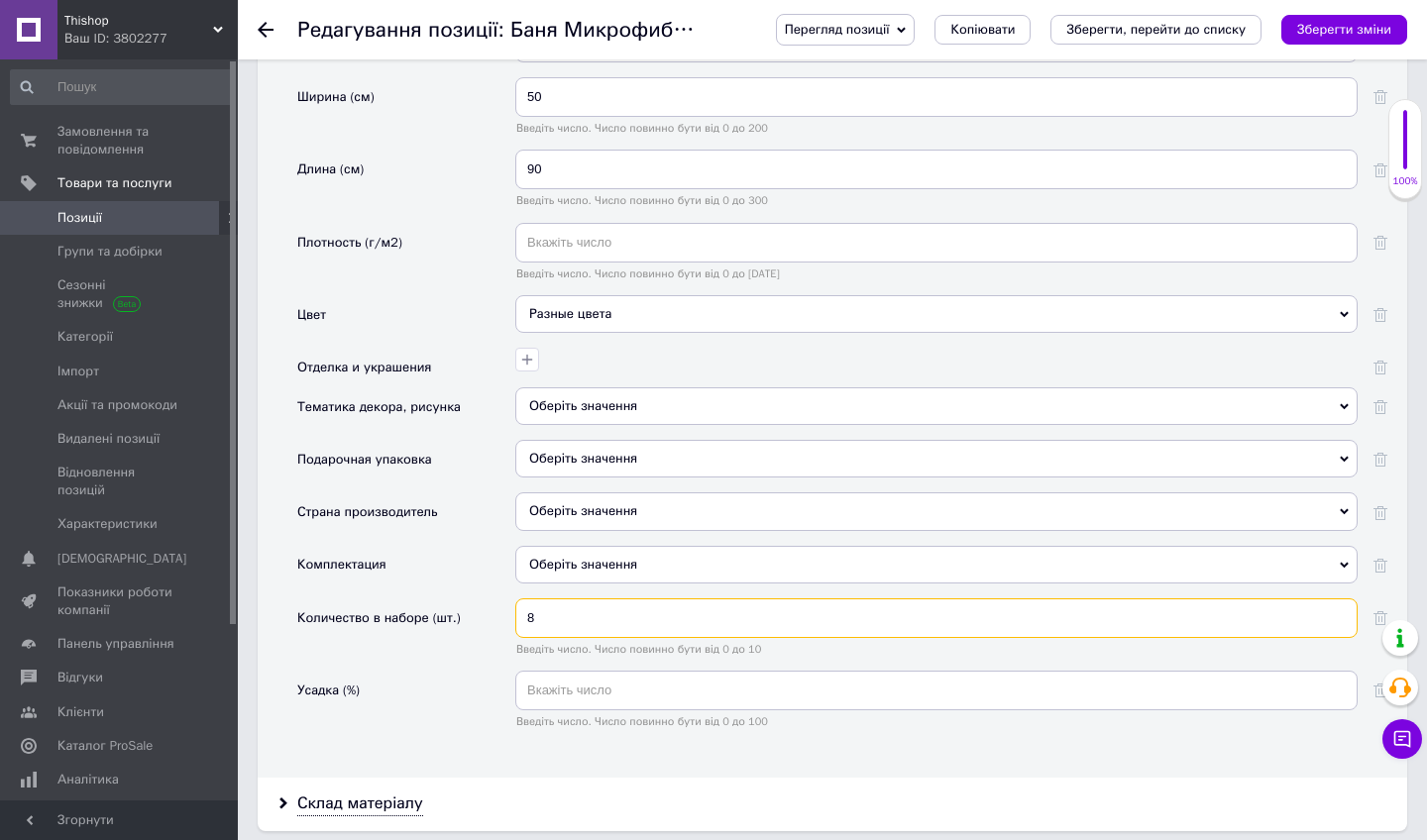 type on "8" 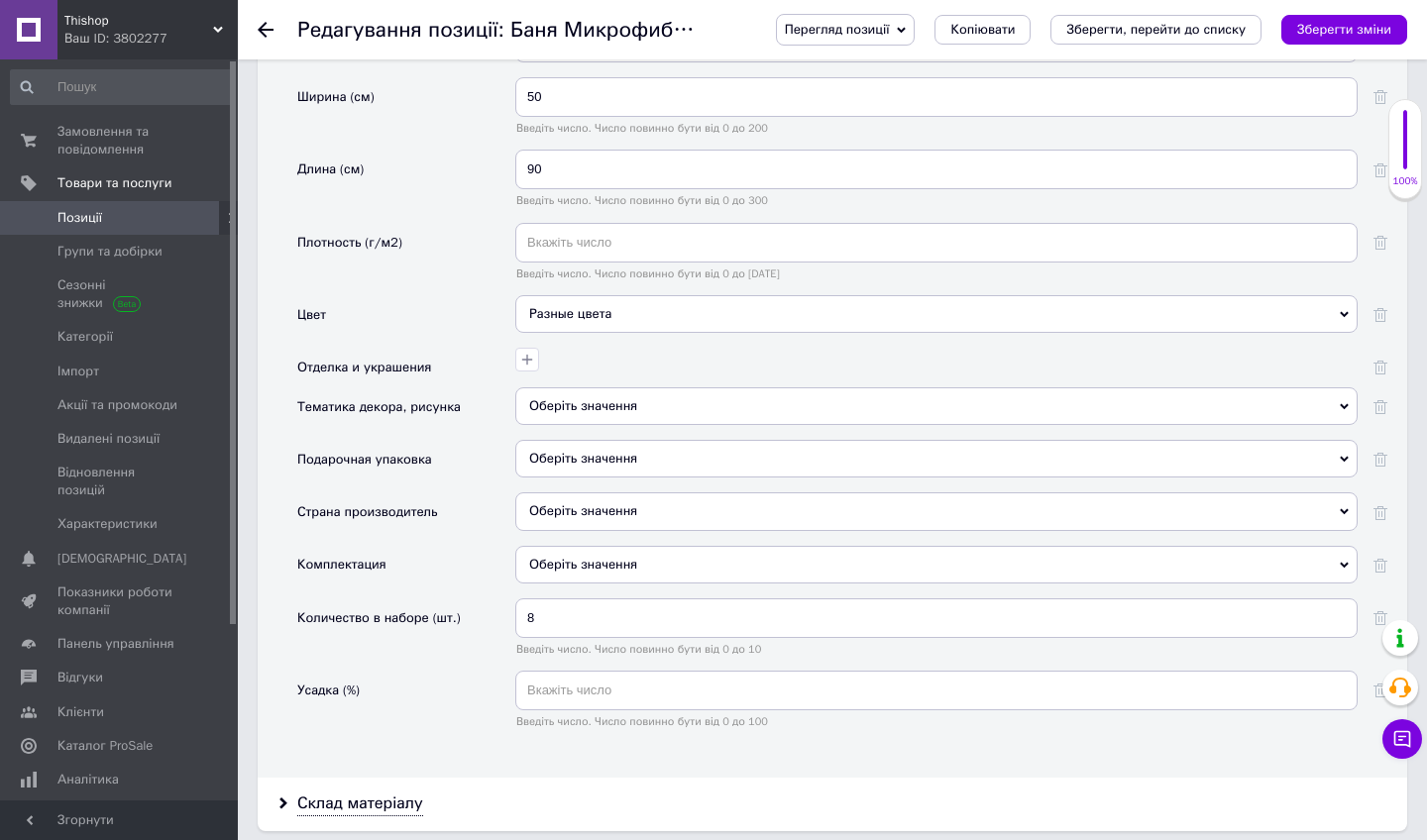 click on "Оберіть значення" at bounding box center [936, 565] 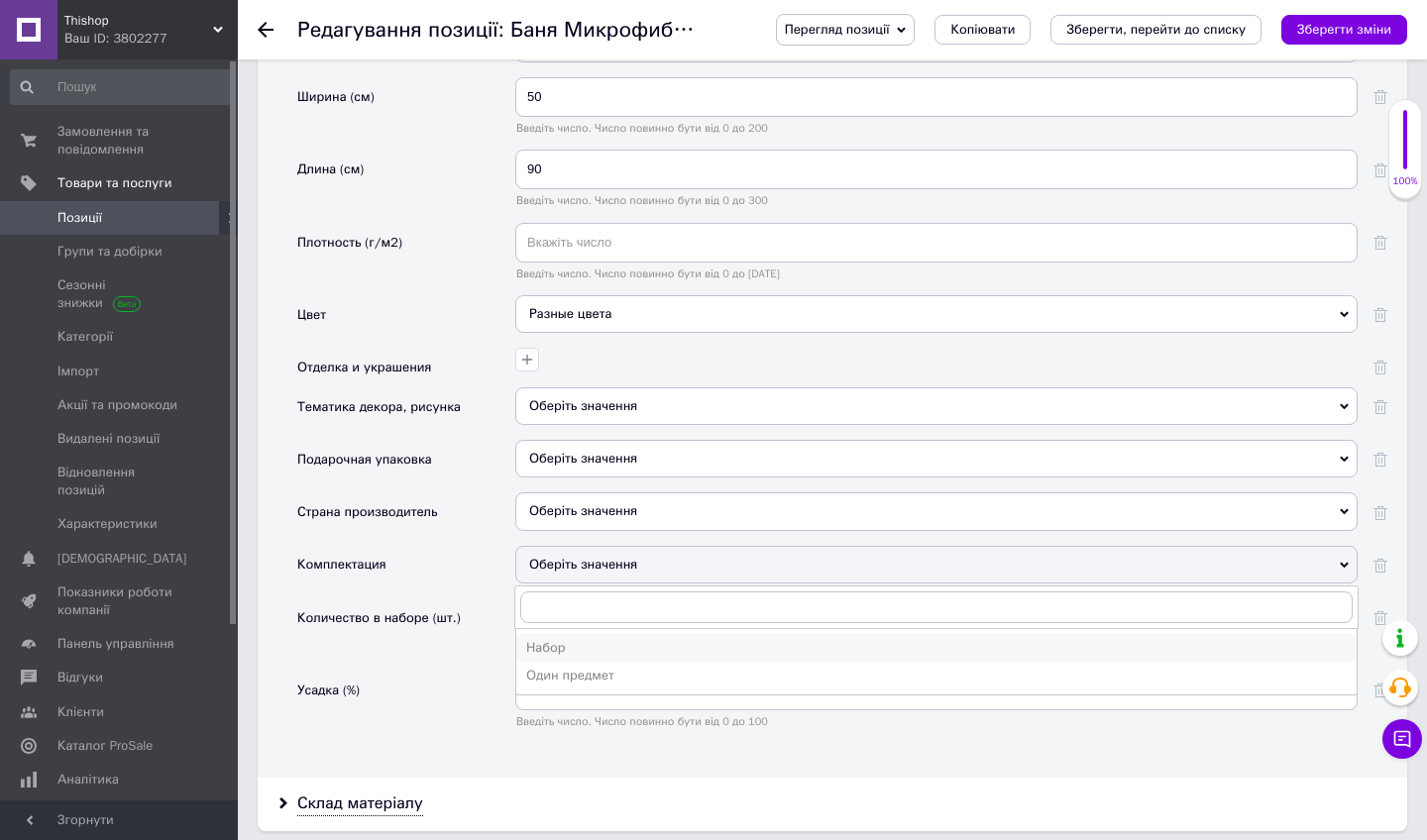 click on "Набор" at bounding box center (936, 648) 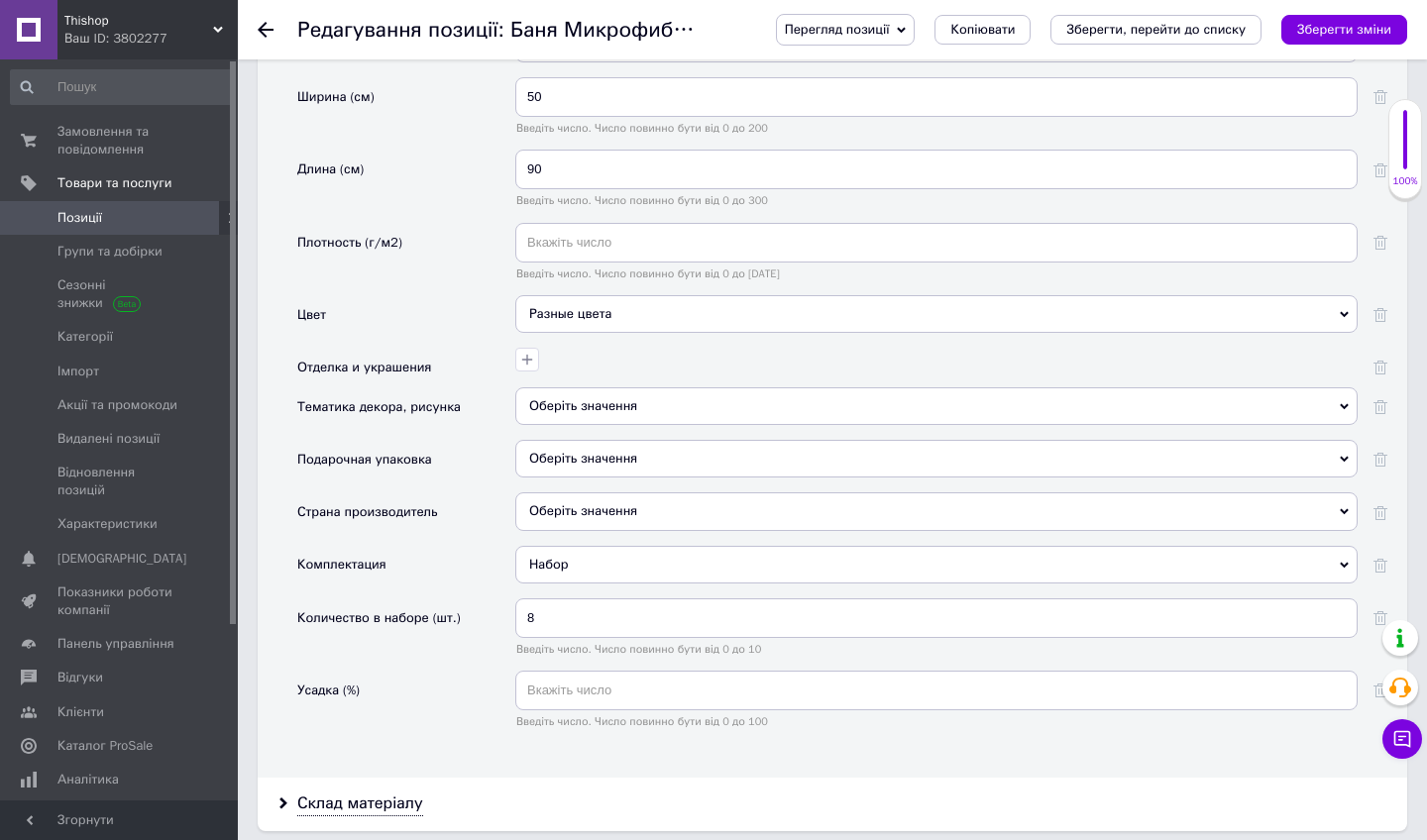 click on "Оберіть значення" at bounding box center (936, 511) 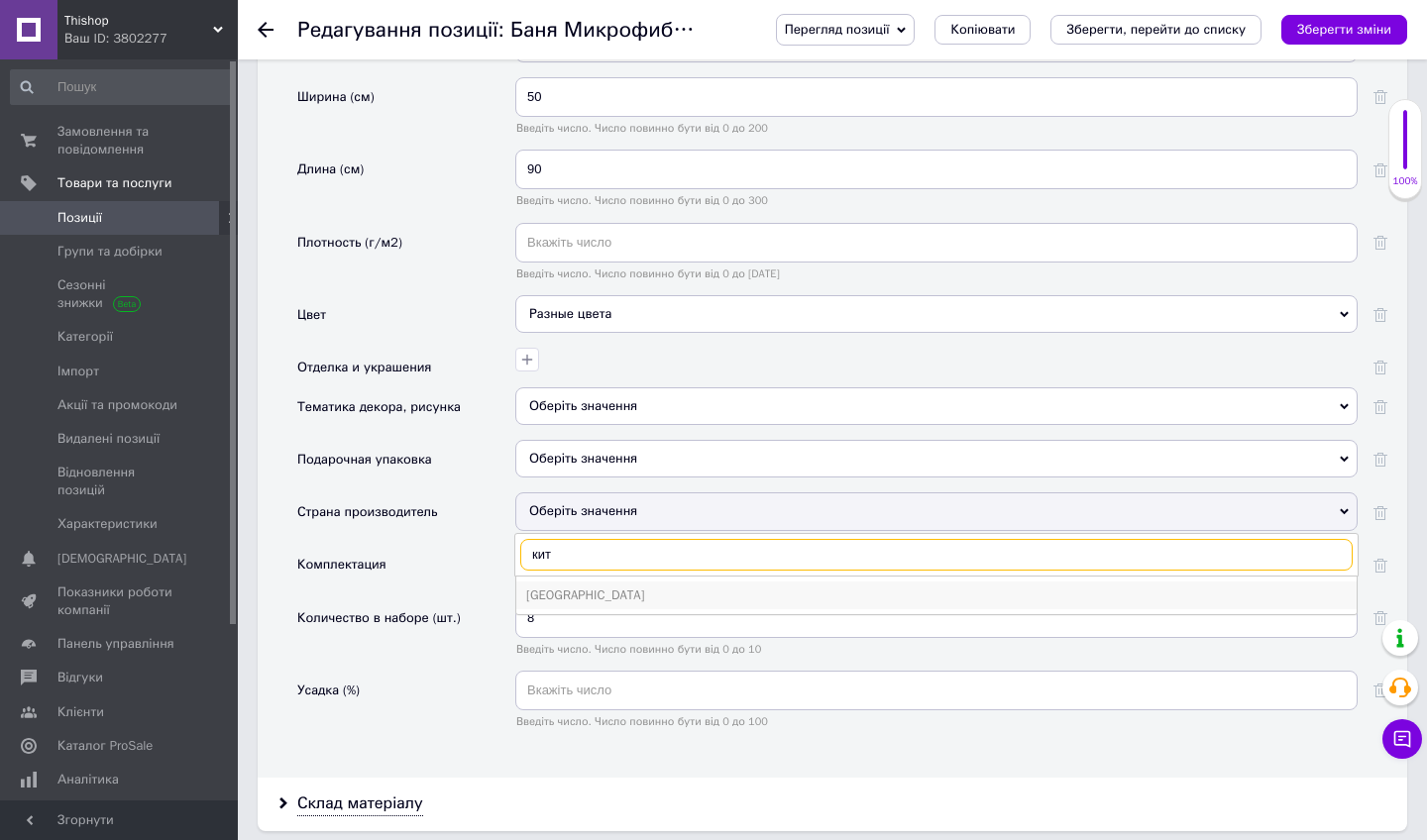 type on "кит" 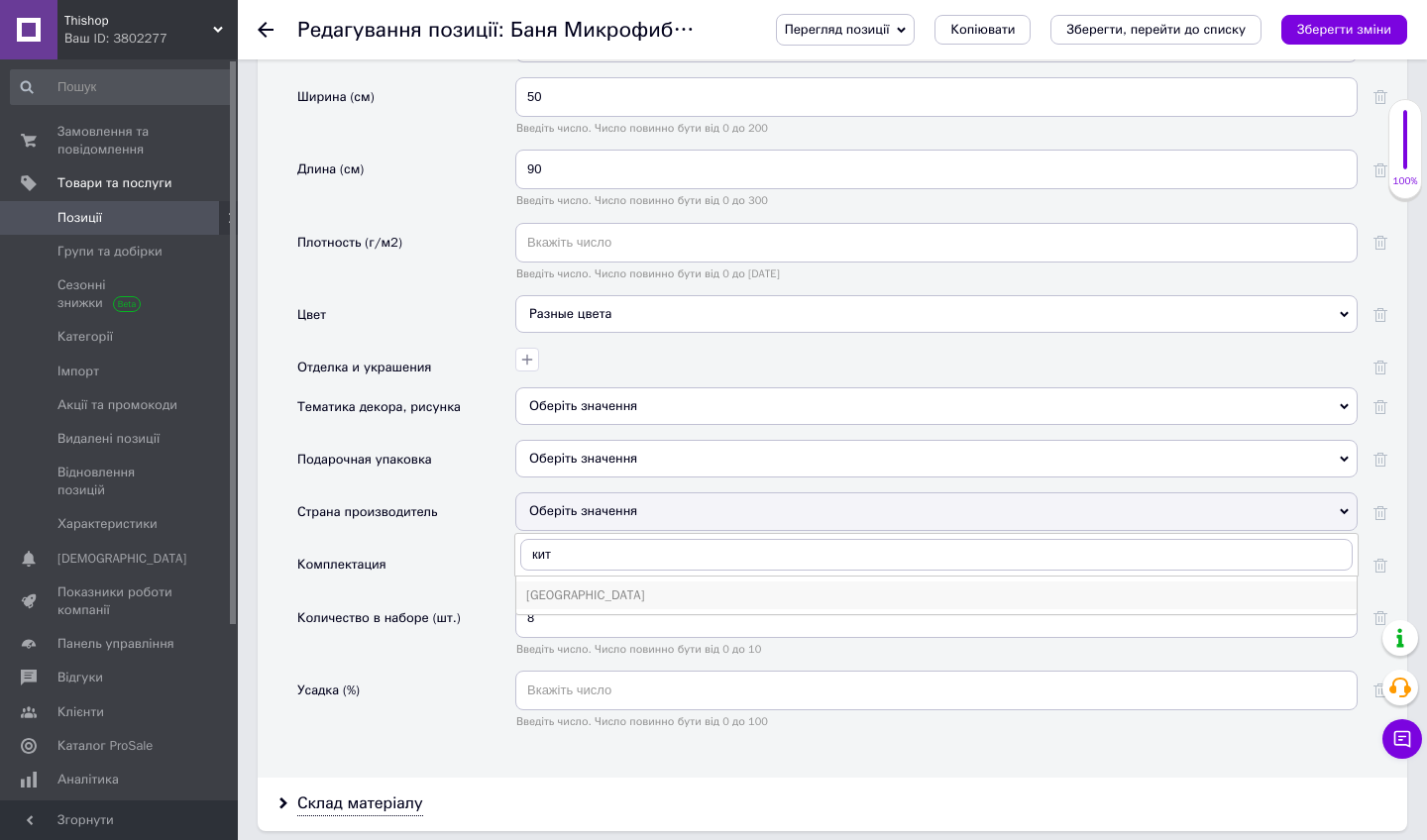 click on "Китай" at bounding box center [936, 595] 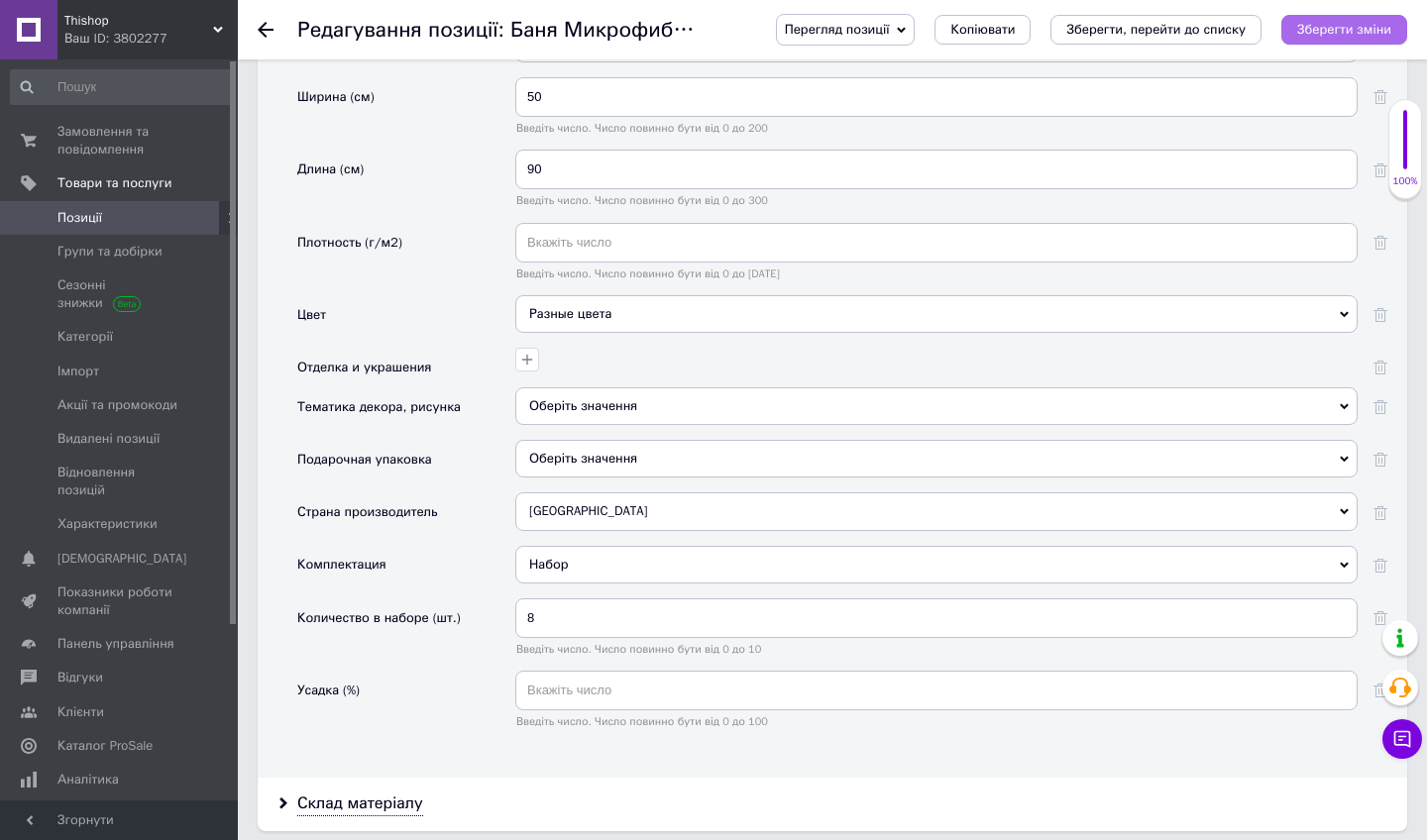 click on "Зберегти зміни" at bounding box center (1344, 30) 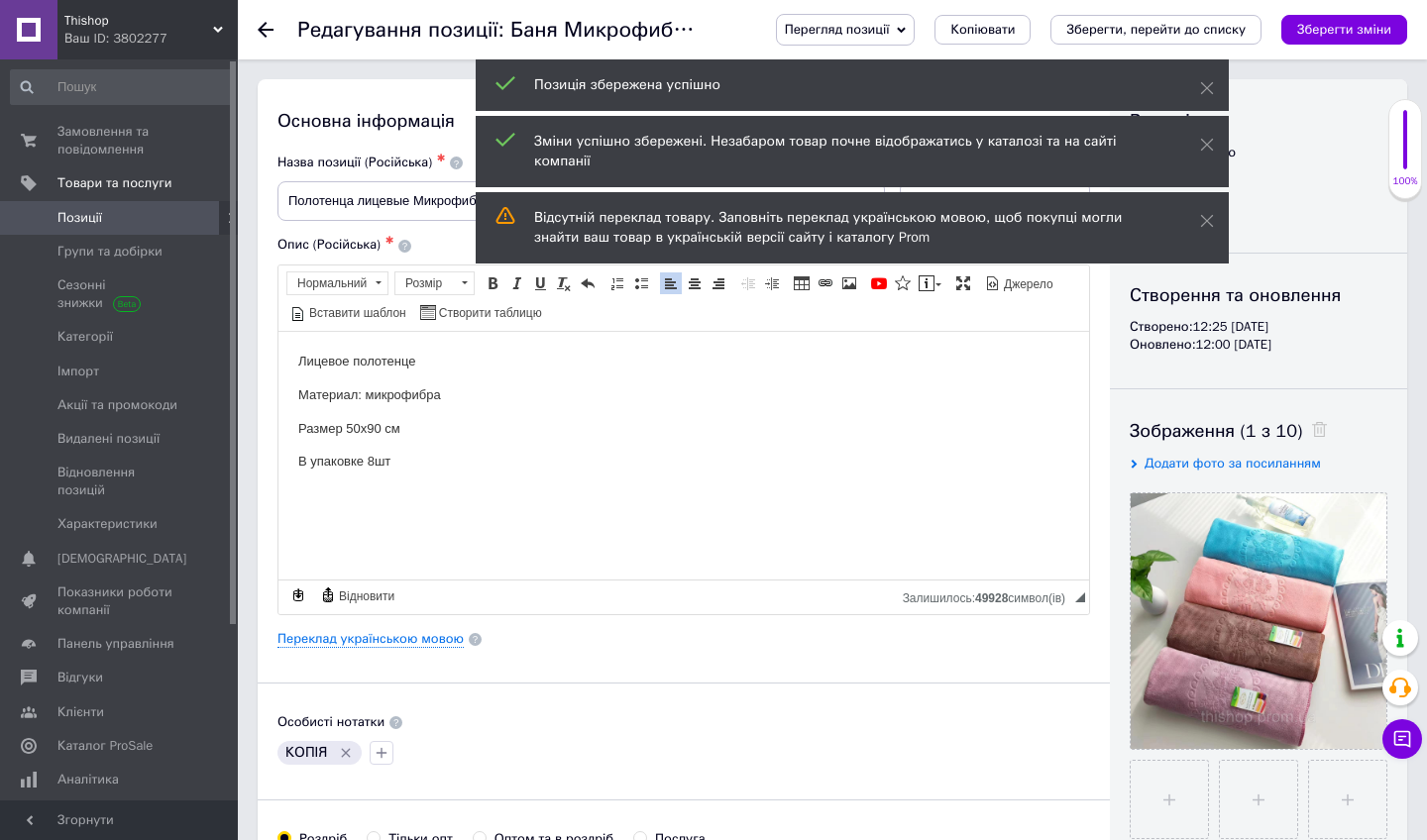 scroll, scrollTop: 0, scrollLeft: 0, axis: both 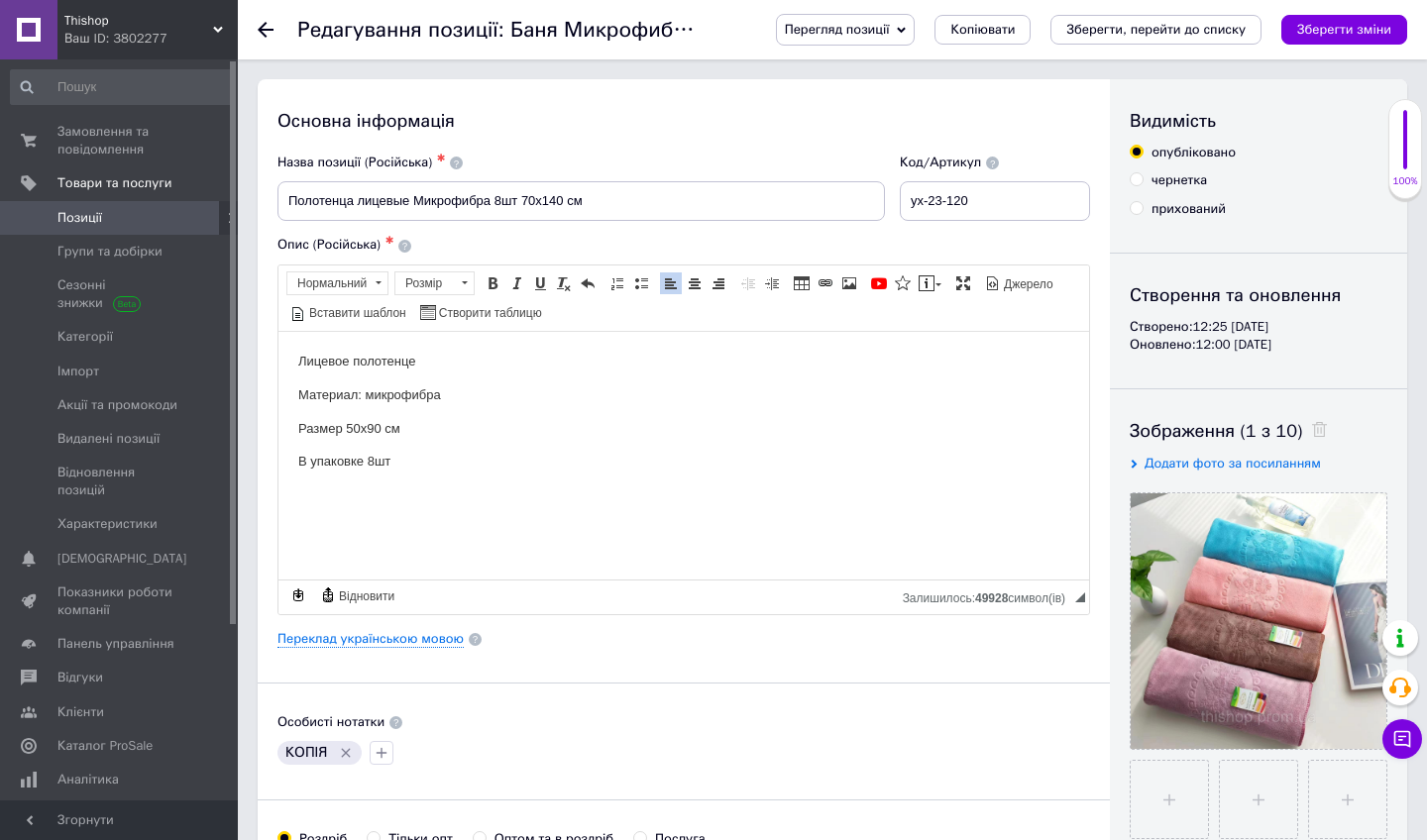 click on "Позиції" at bounding box center [122, 218] 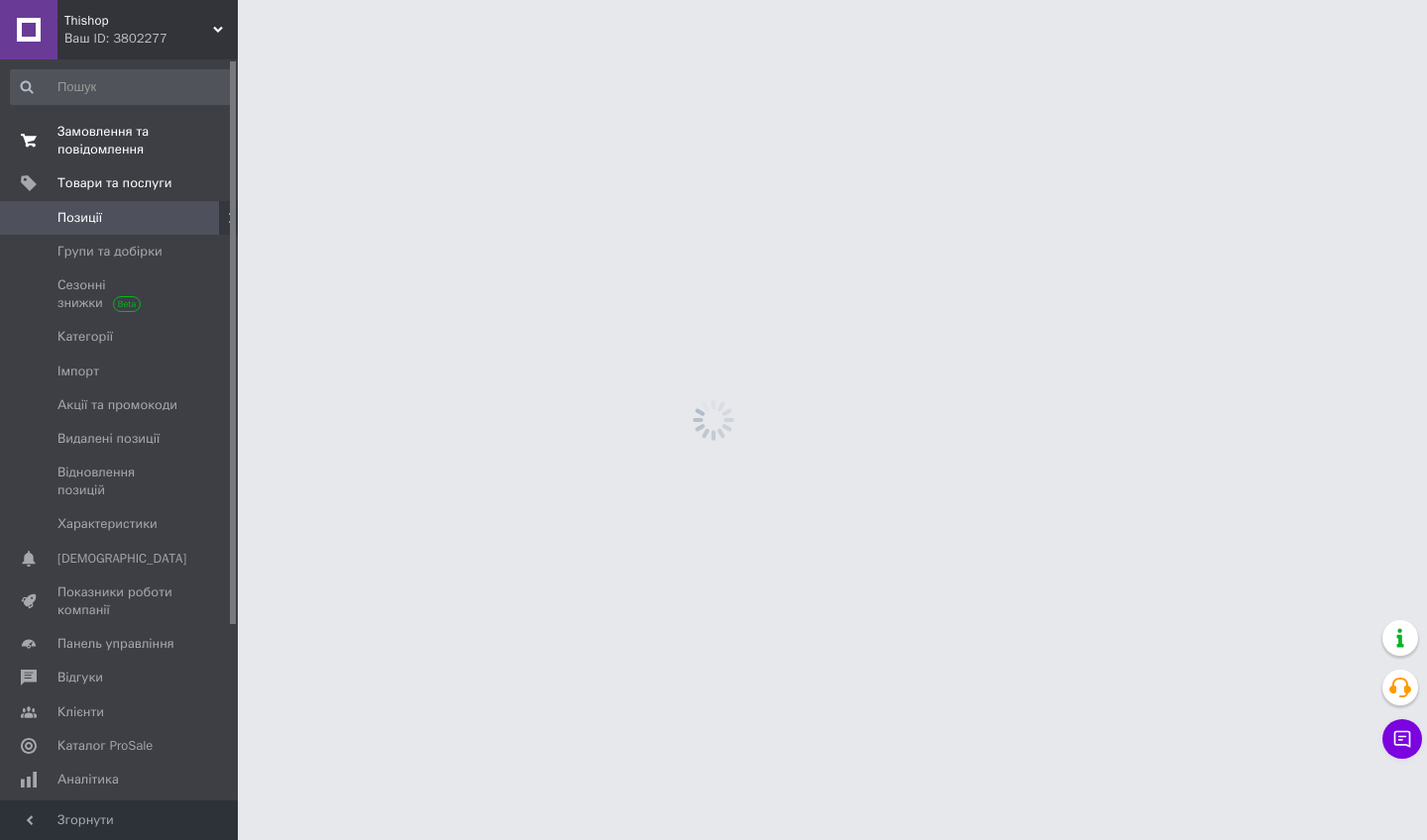 click on "Замовлення та повідомлення 0 0" at bounding box center [122, 141] 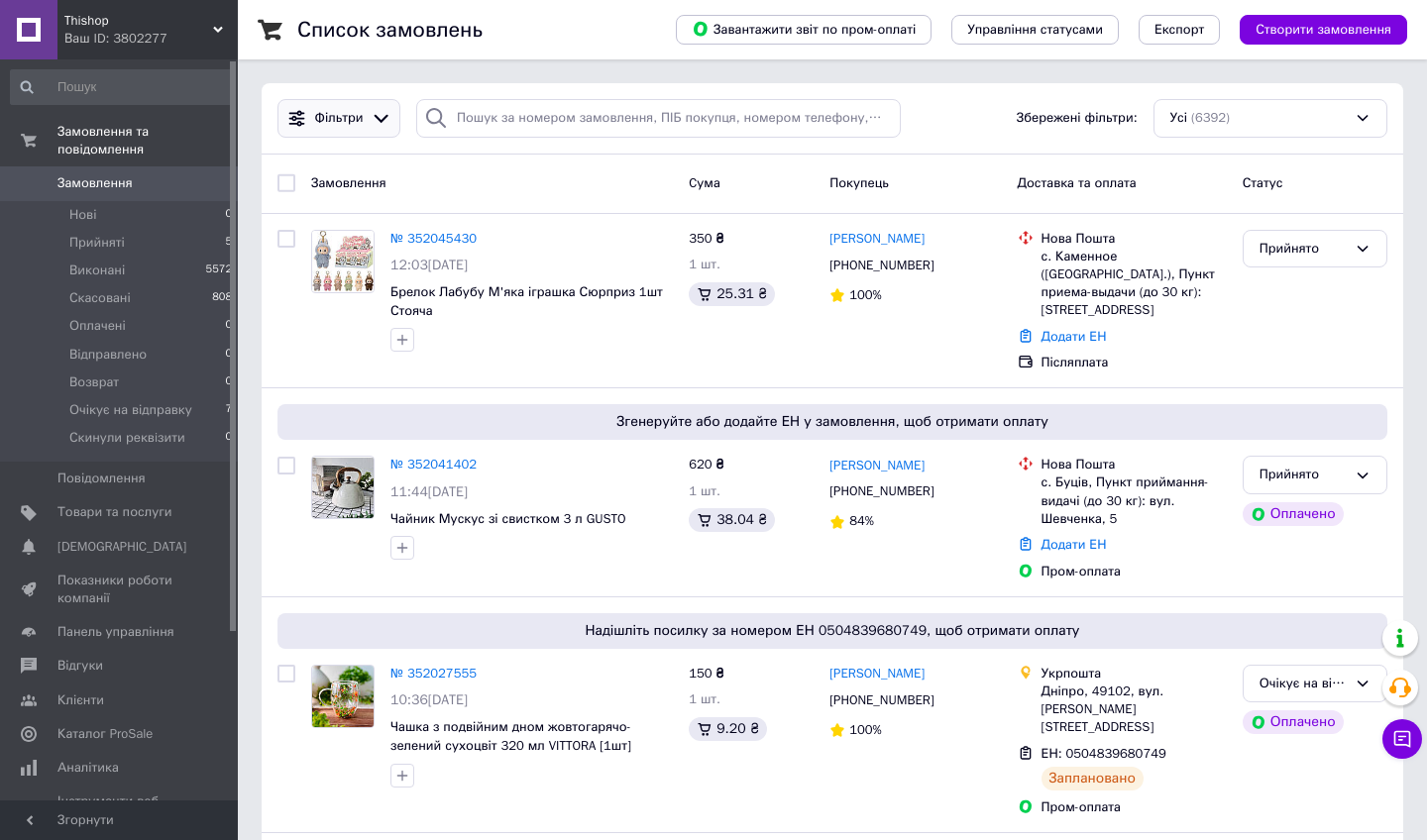click on "Фільтри" at bounding box center (339, 118) 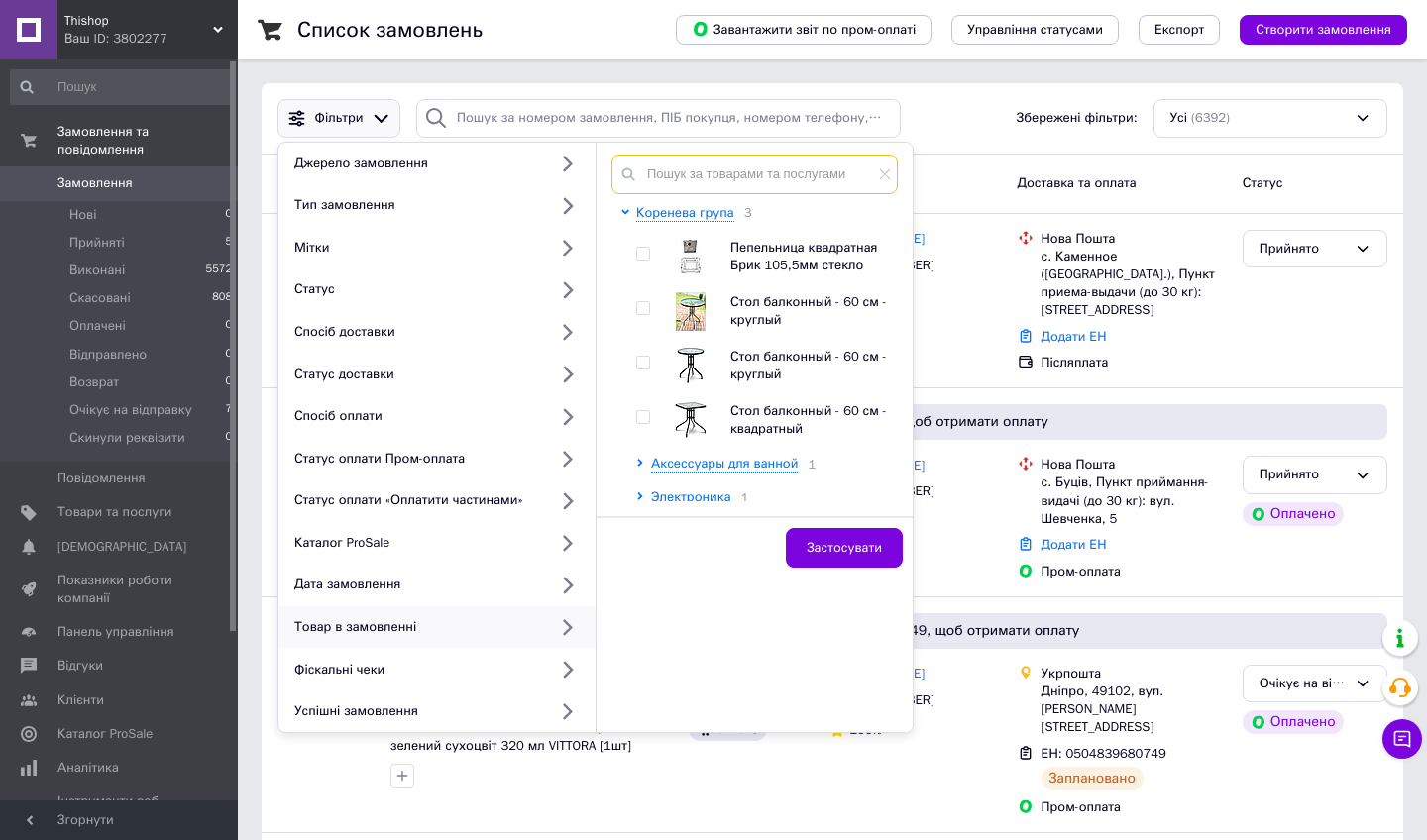 click at bounding box center [754, 174] 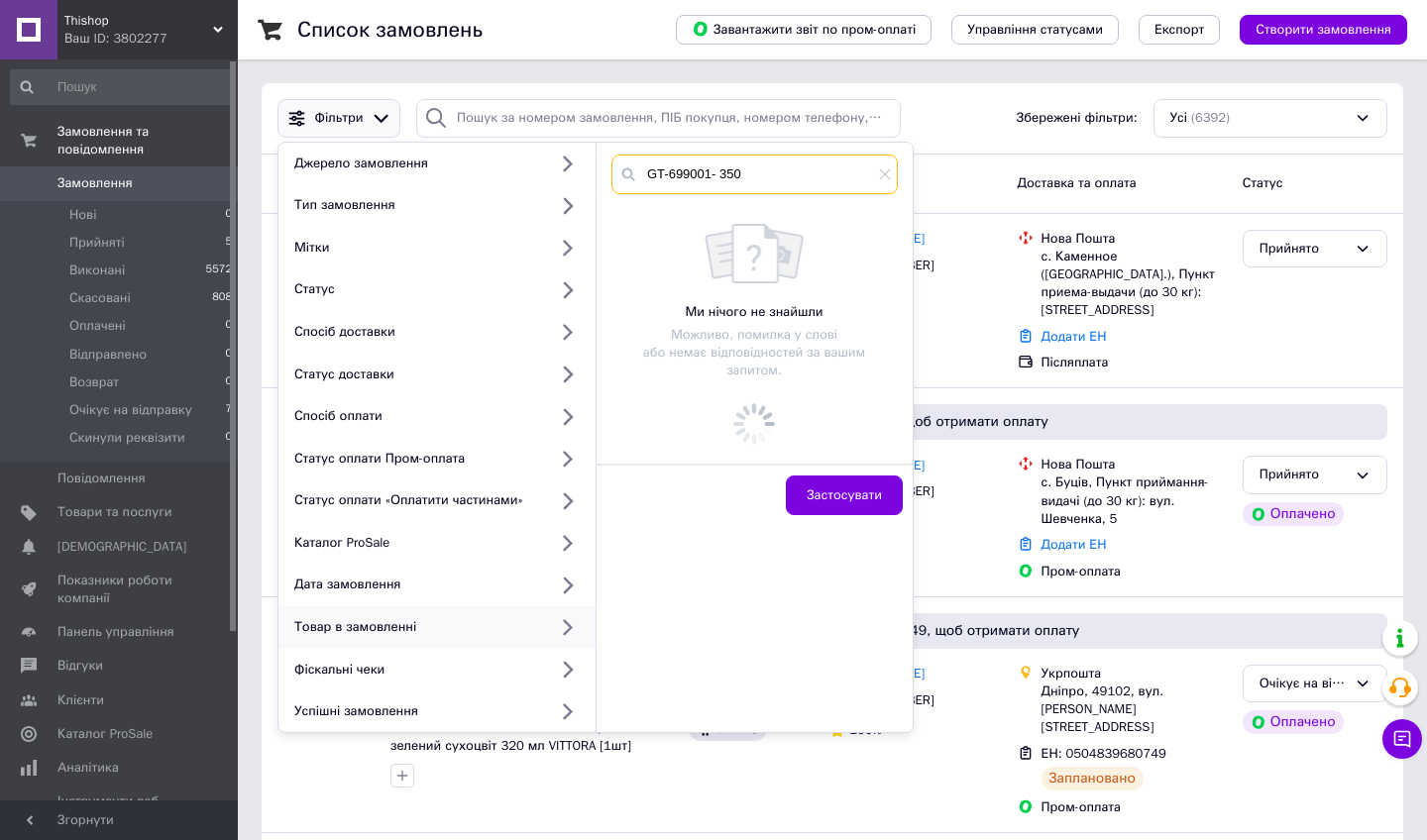 click on "GT-699001- 350" at bounding box center [754, 174] 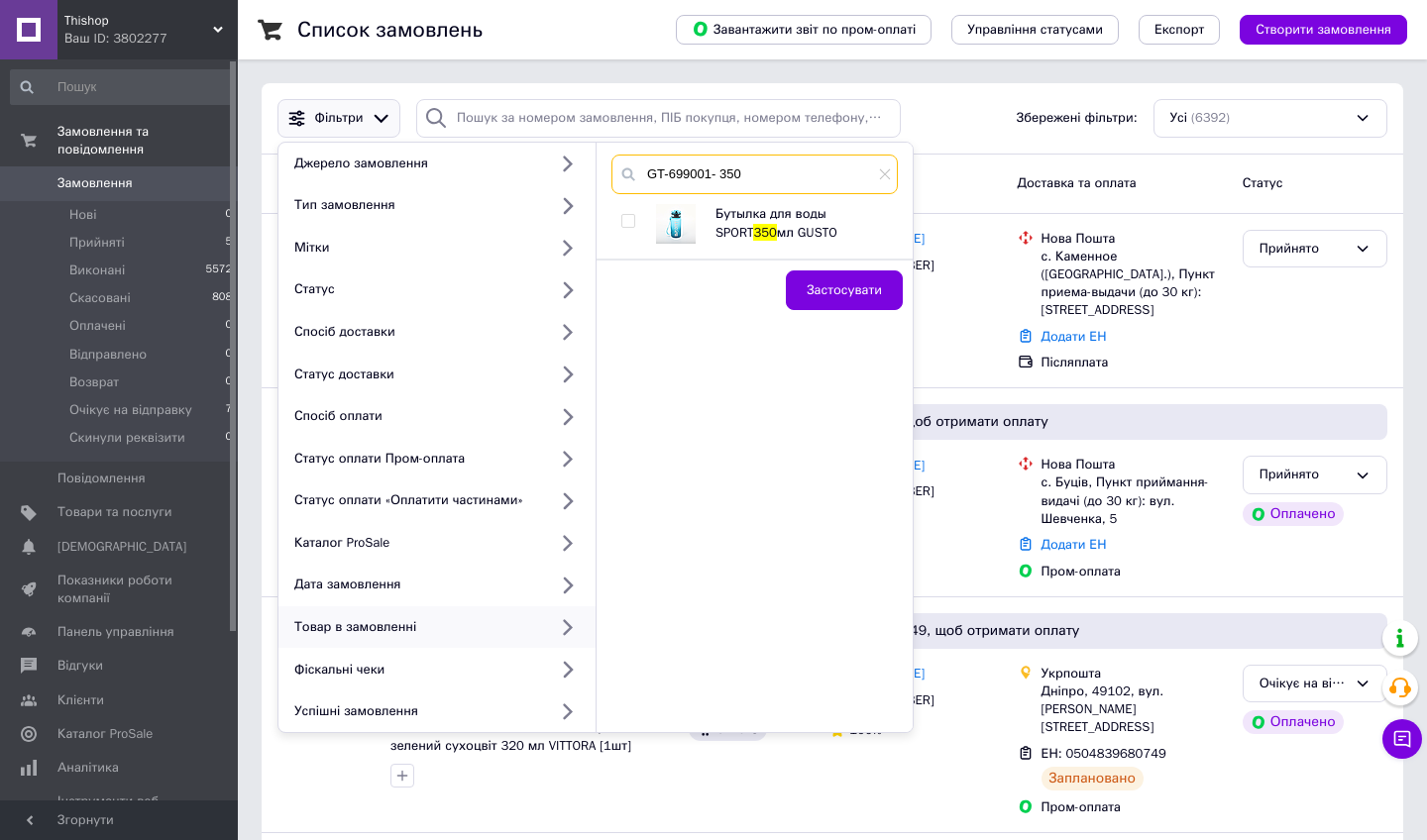 type on "GT-699001- 350" 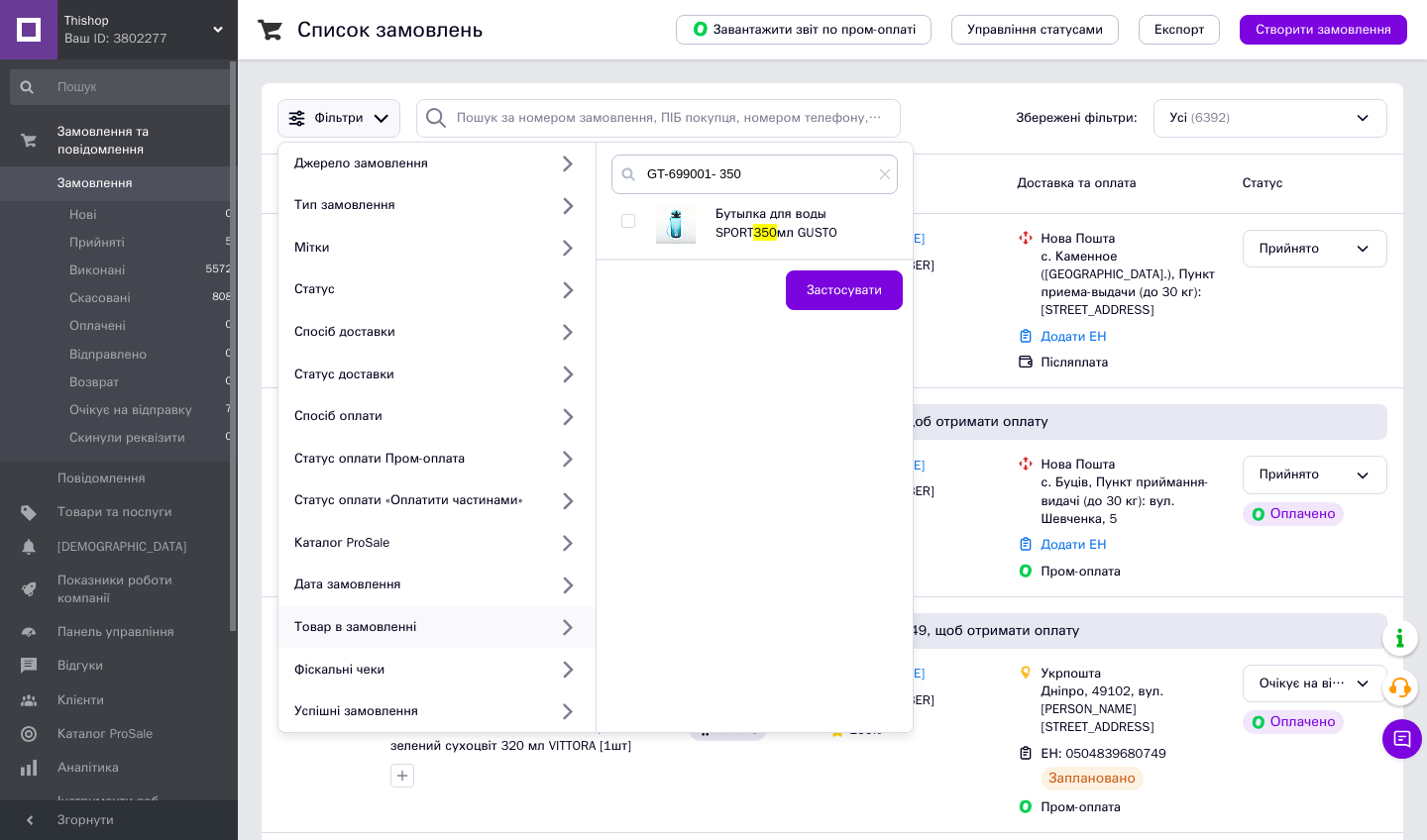 click at bounding box center [627, 221] 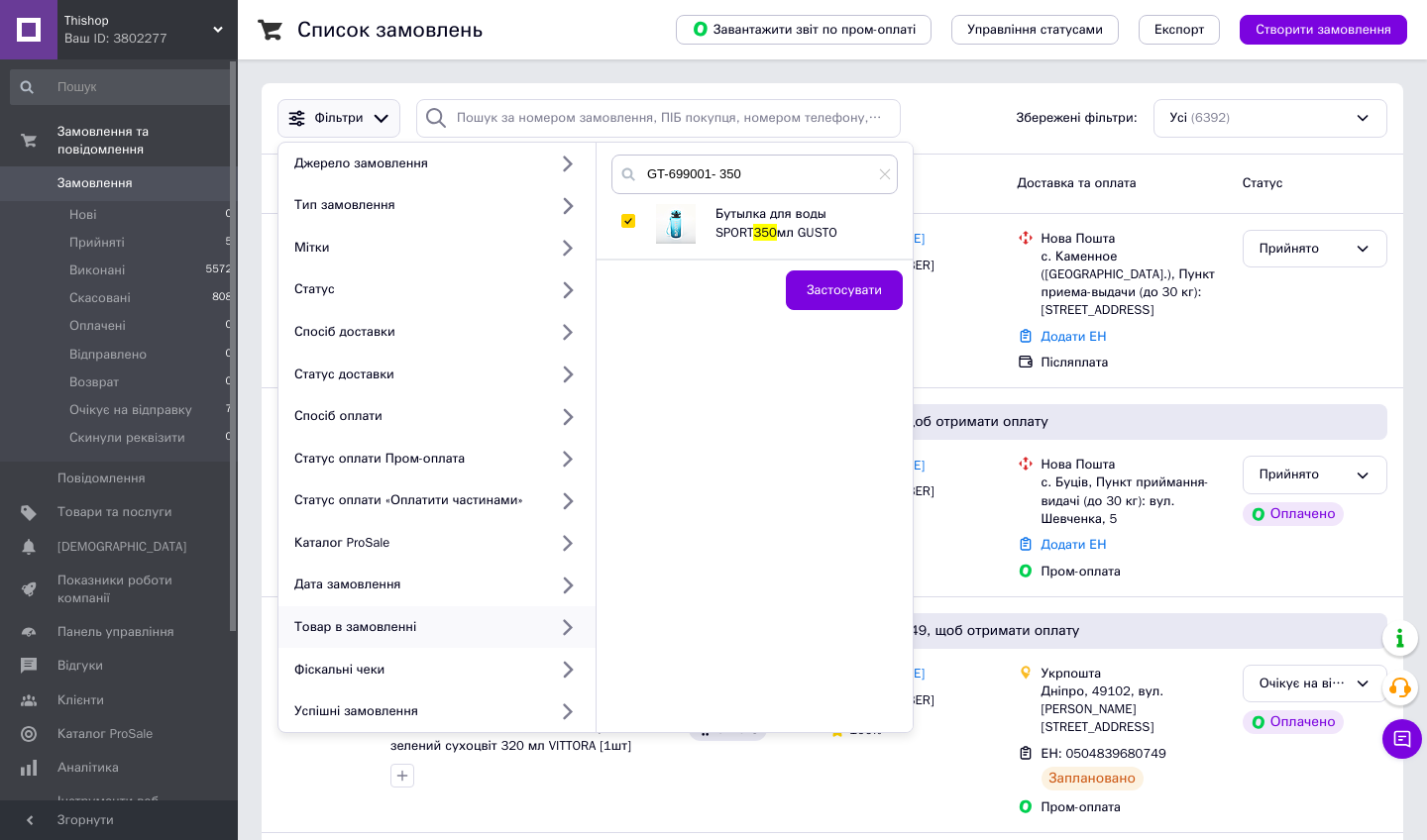 checkbox on "true" 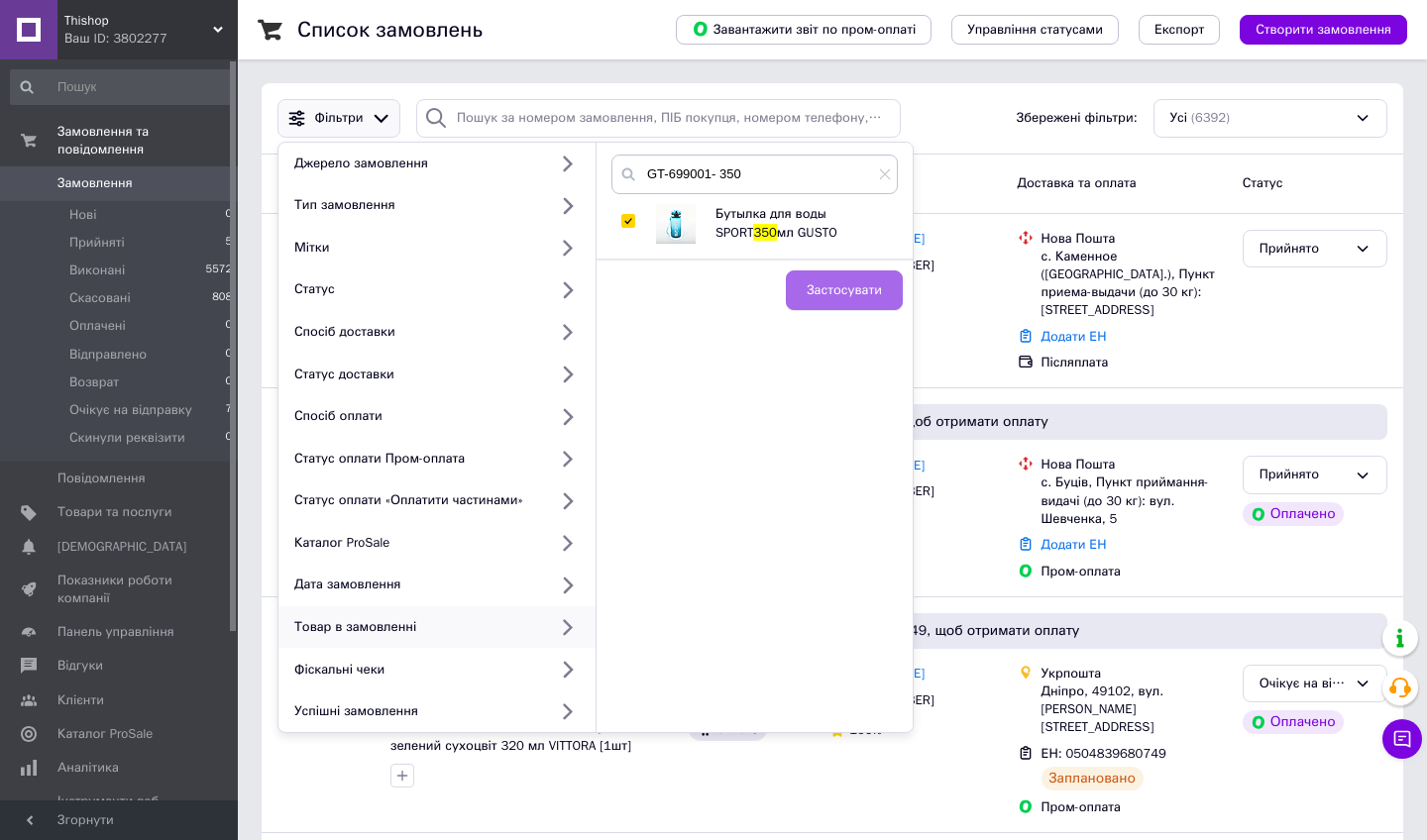 click on "Застосувати" at bounding box center (844, 290) 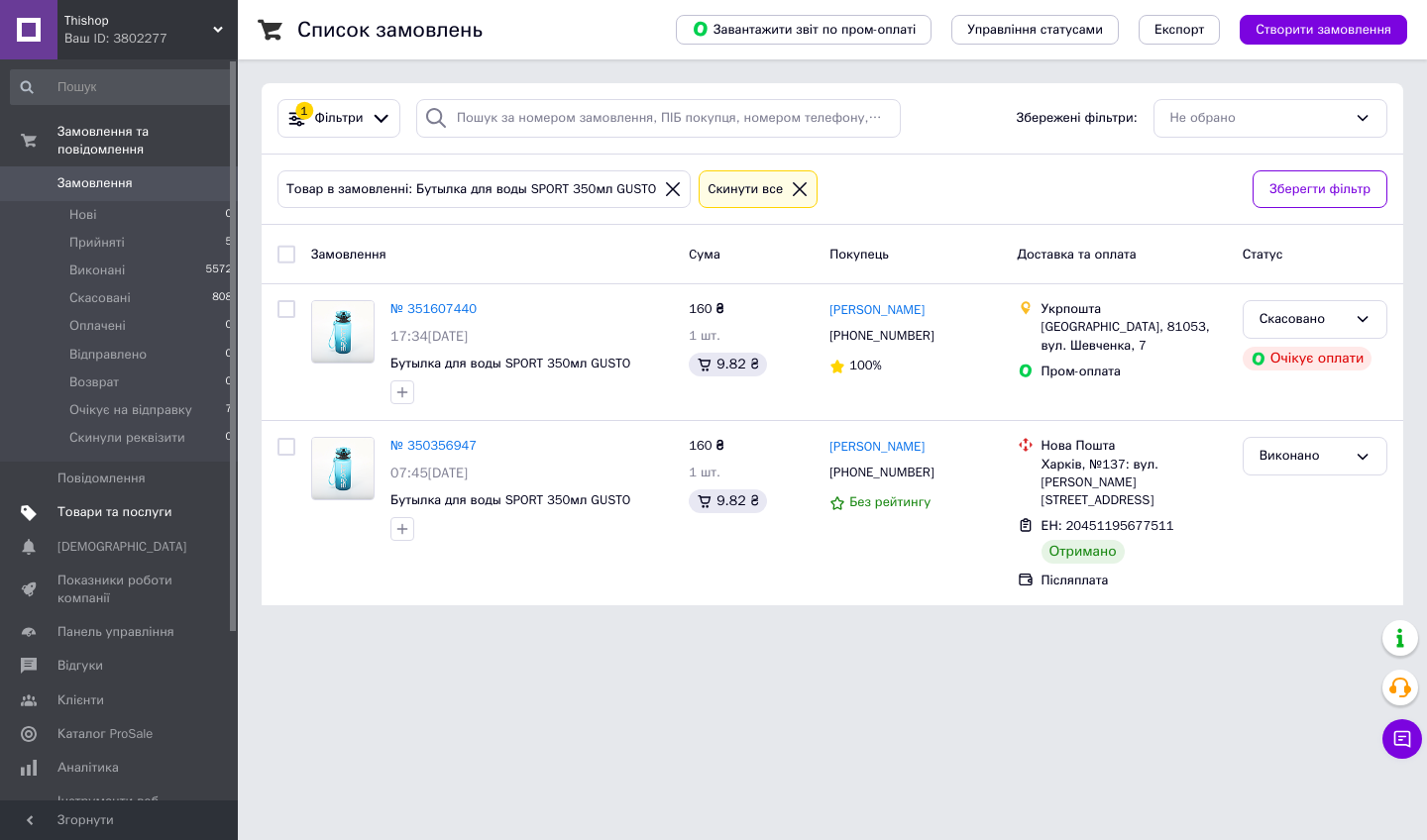 click on "Товари та послуги" at bounding box center (114, 512) 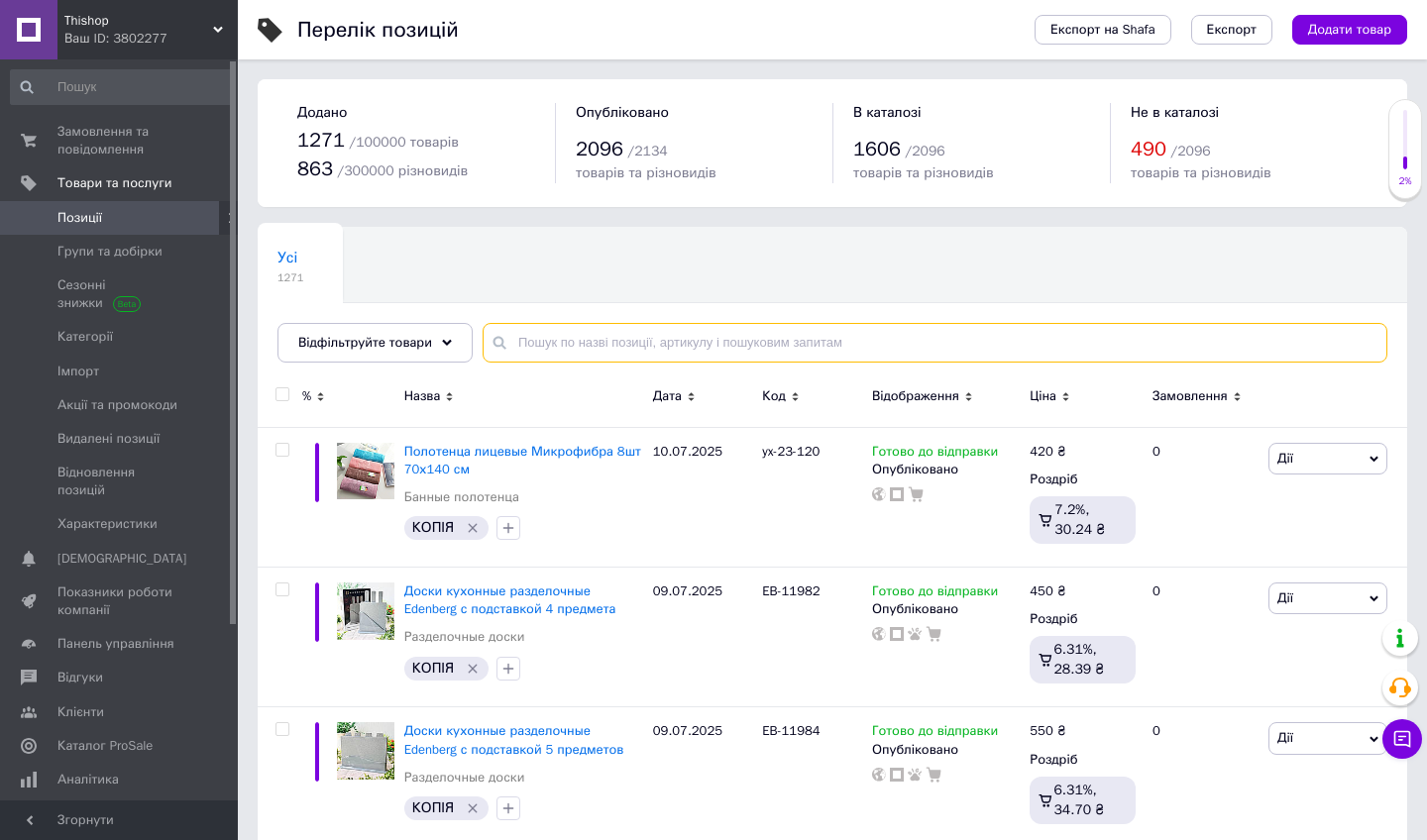 click at bounding box center (934, 343) 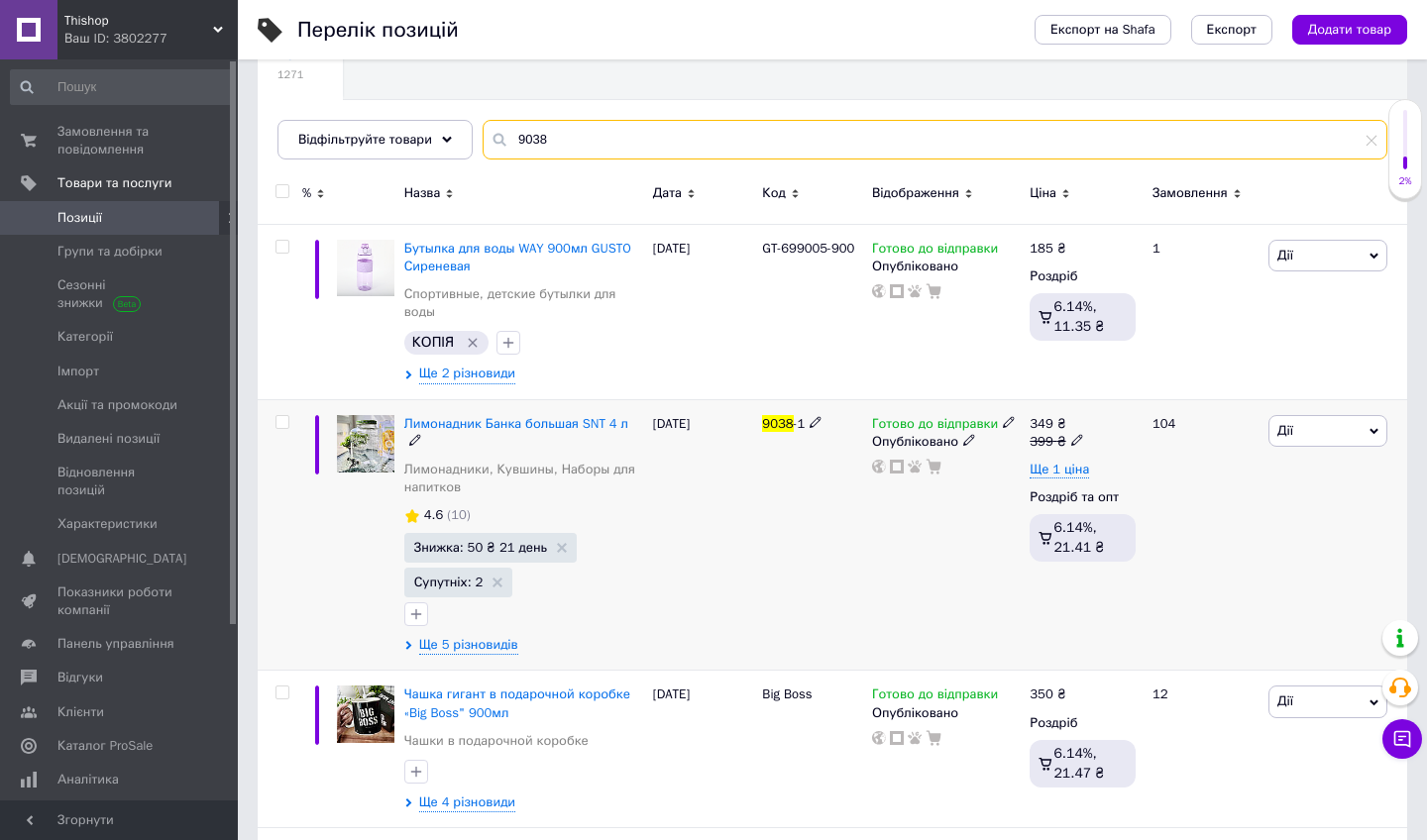 scroll, scrollTop: 204, scrollLeft: 0, axis: vertical 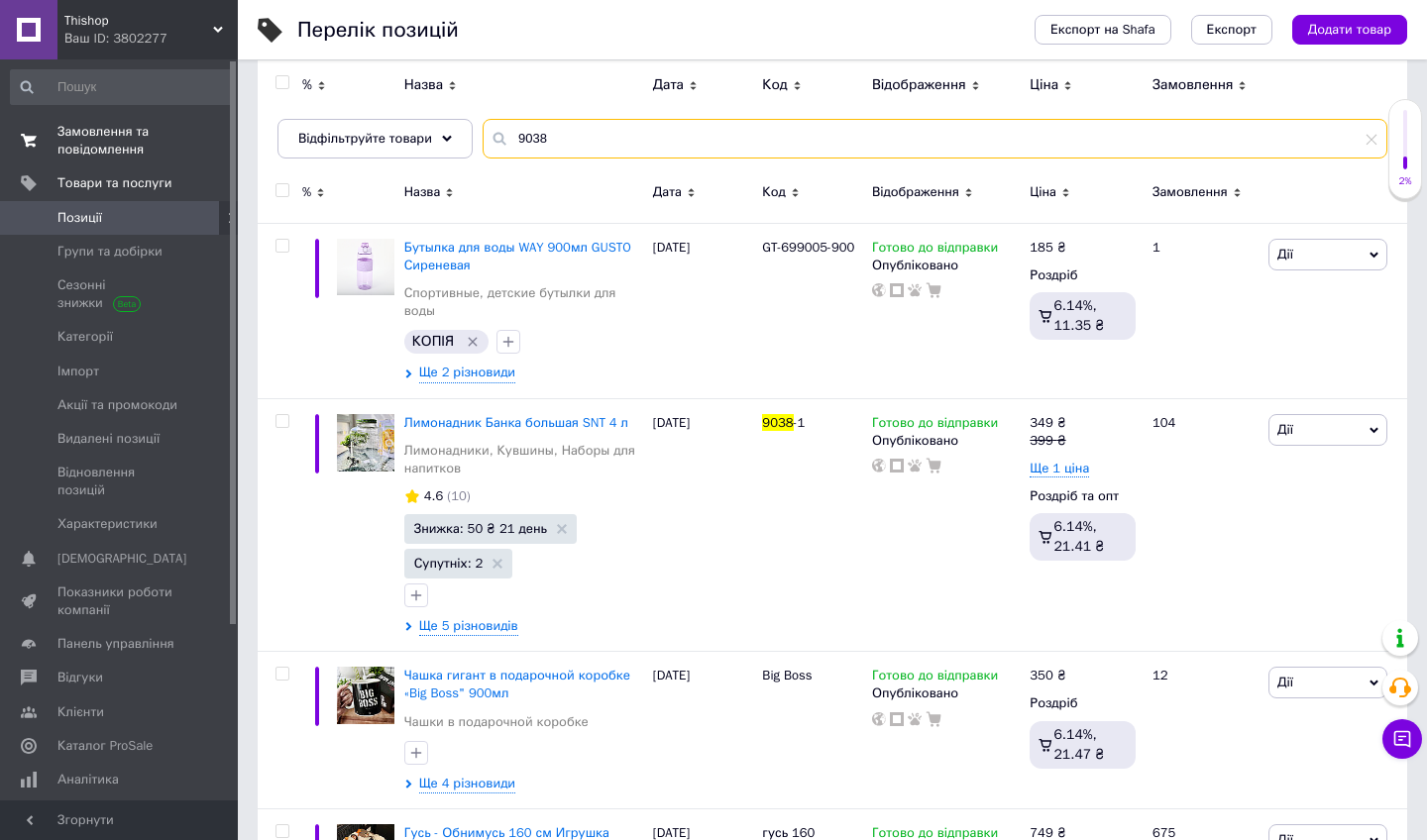 type on "9038" 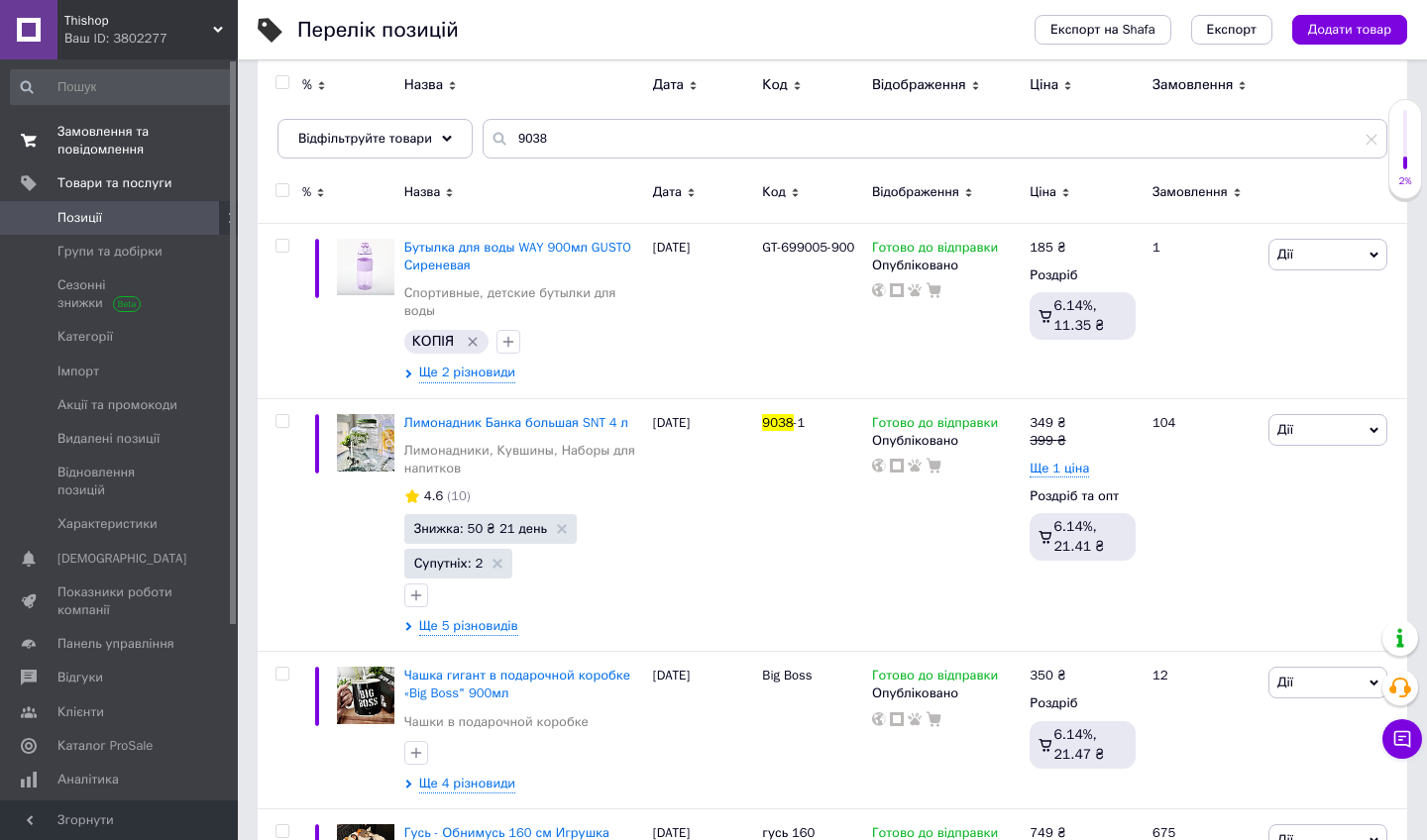 click on "Замовлення та повідомлення" at bounding box center (120, 141) 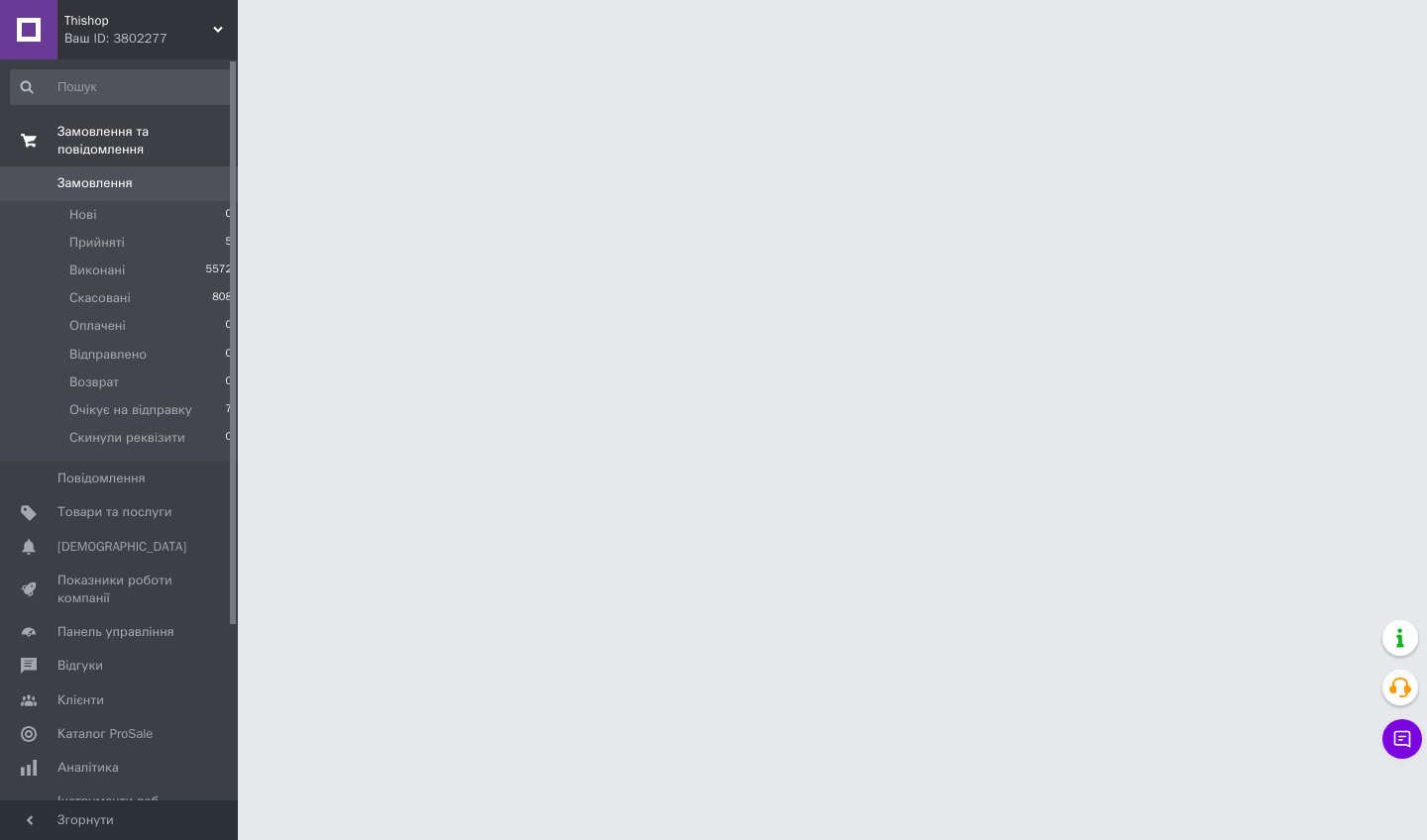 scroll, scrollTop: 0, scrollLeft: 0, axis: both 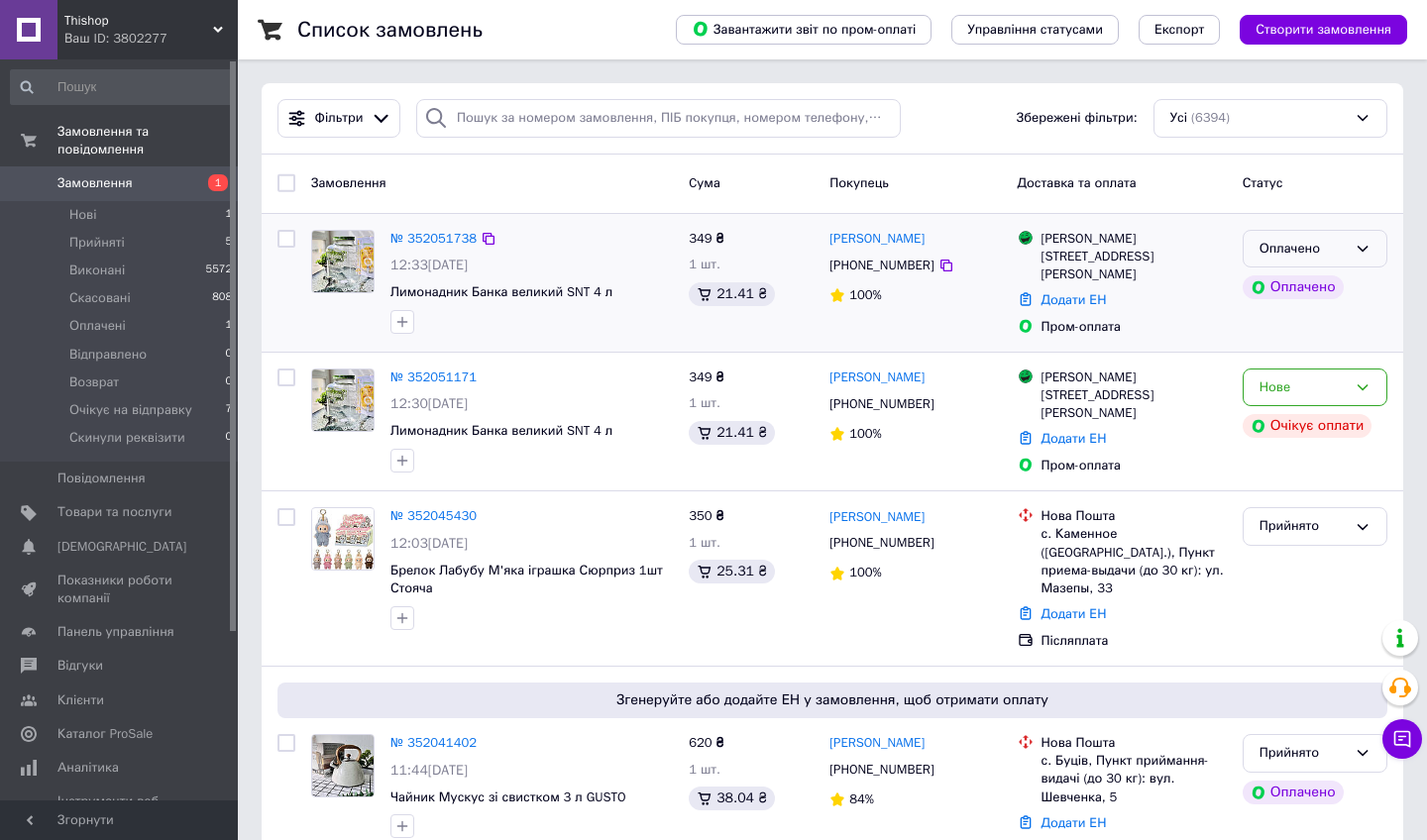 click on "Оплачено" at bounding box center (1303, 249) 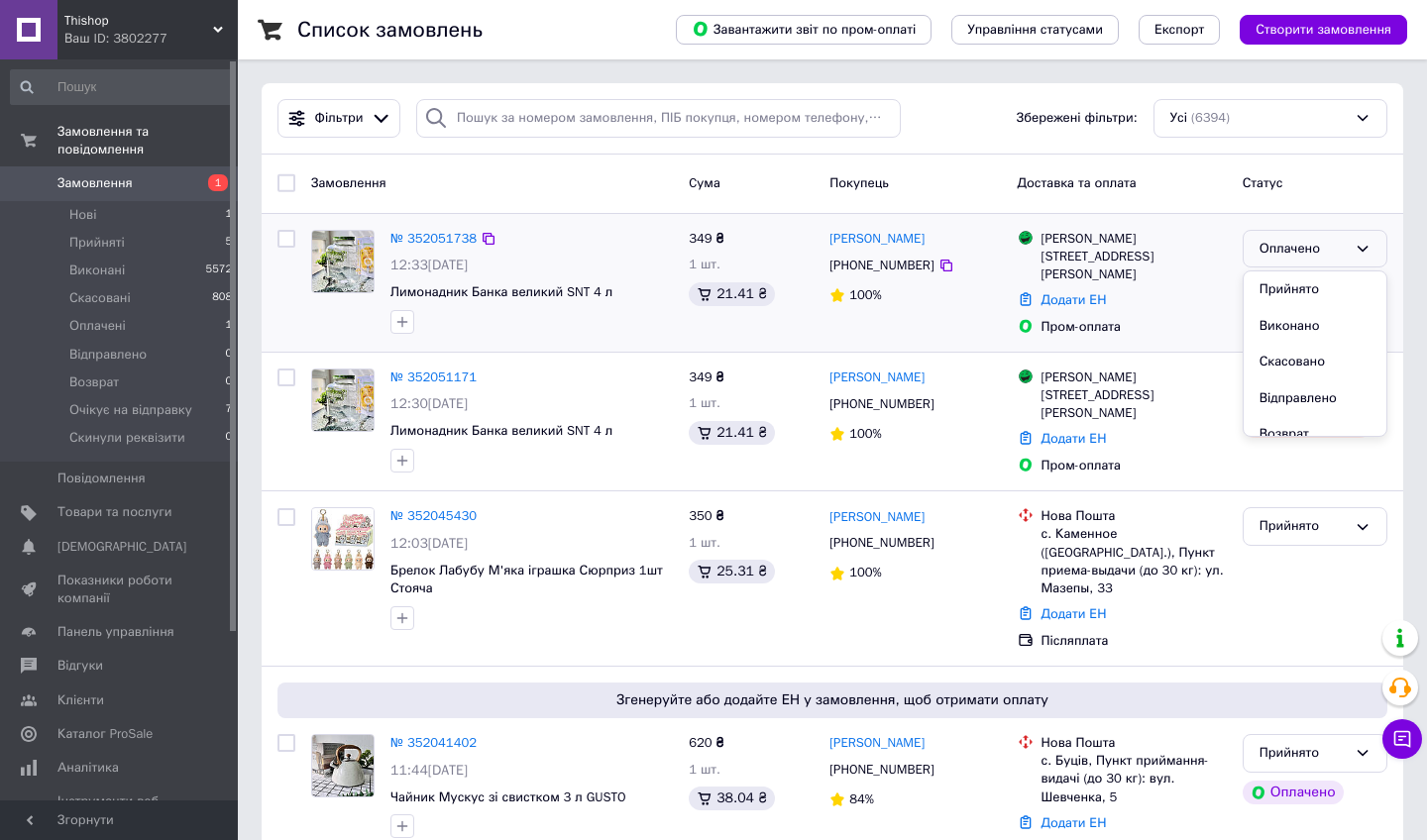 click on "Прийнято" at bounding box center [1315, 289] 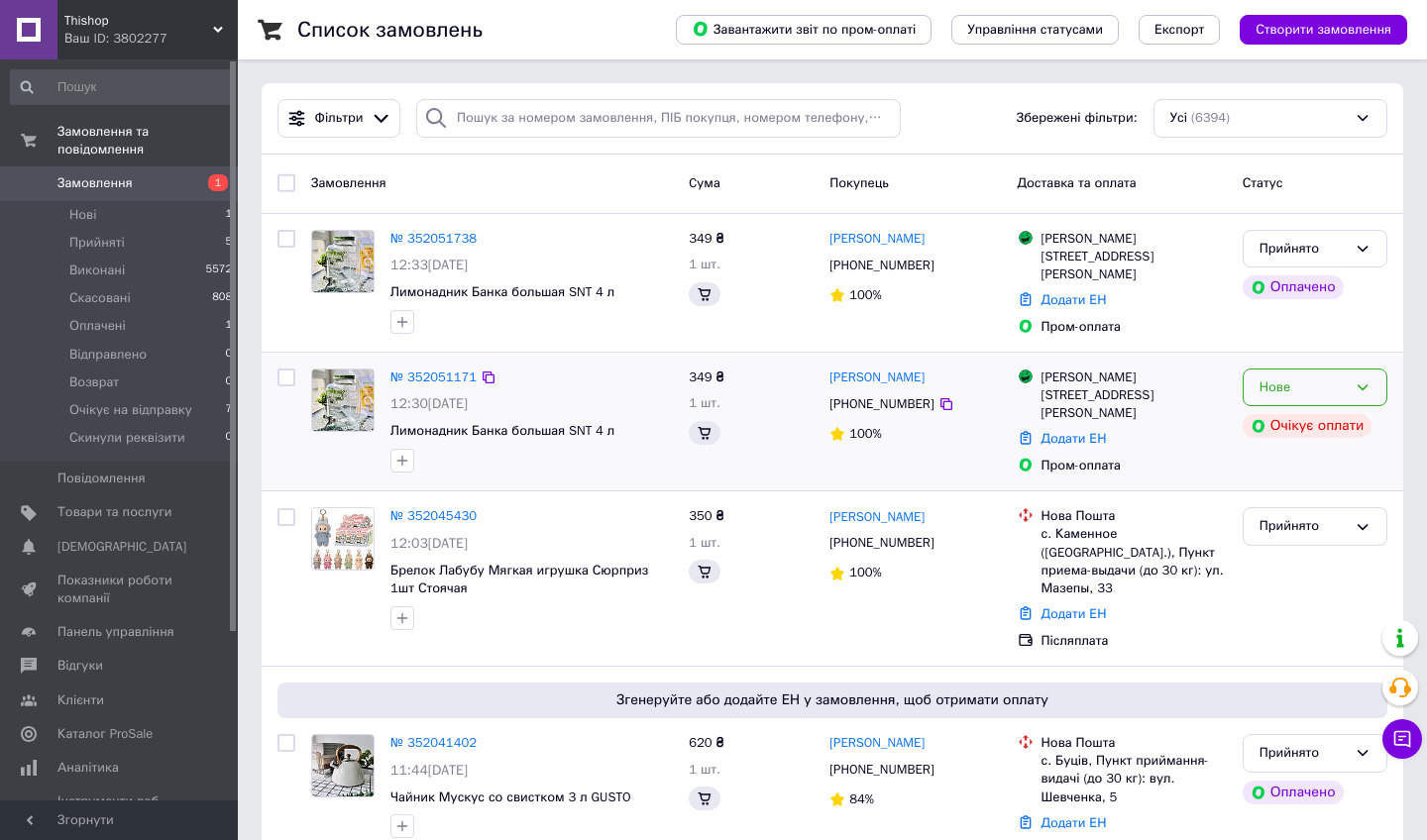 click on "Нове" at bounding box center (1303, 387) 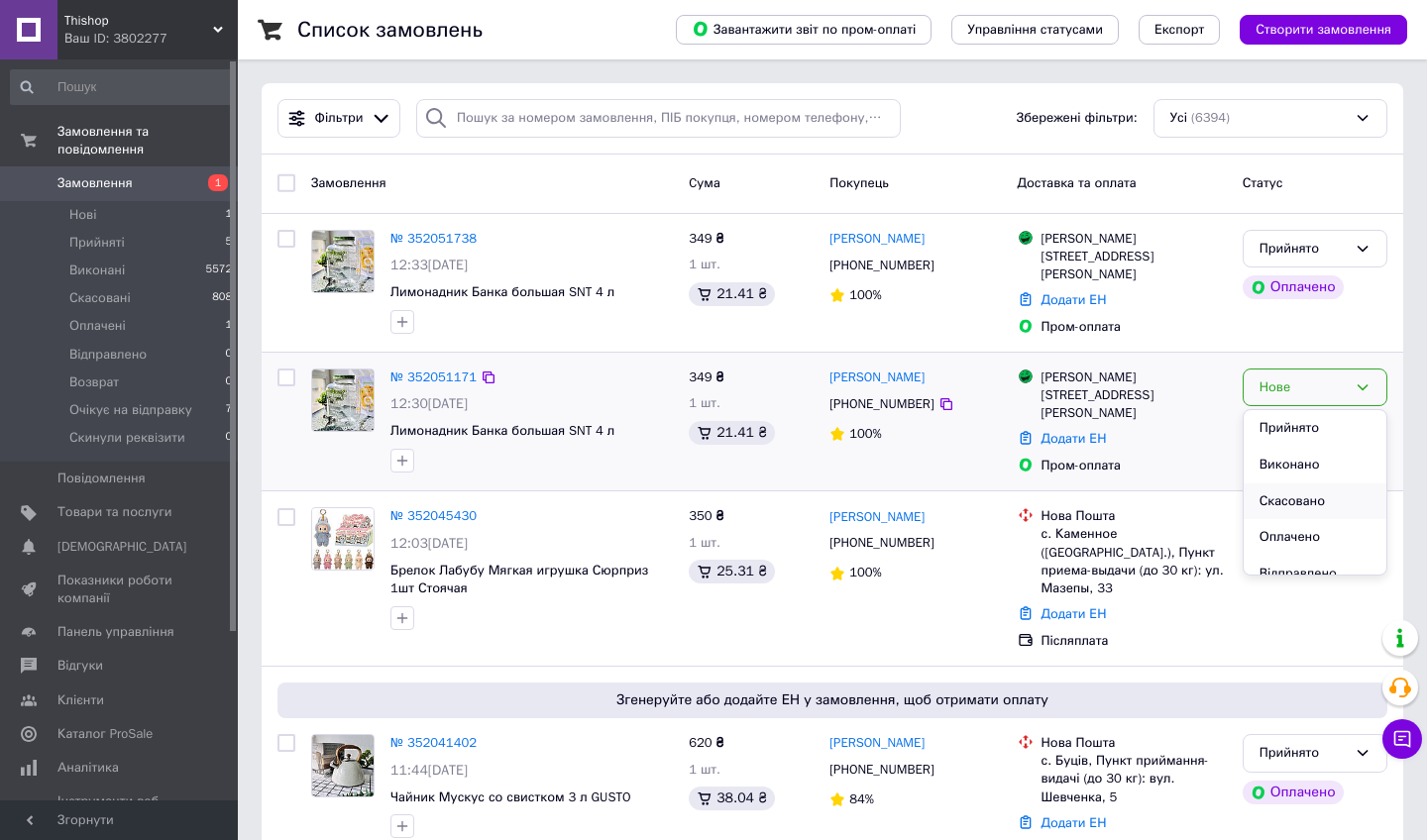 click on "Скасовано" at bounding box center [1315, 501] 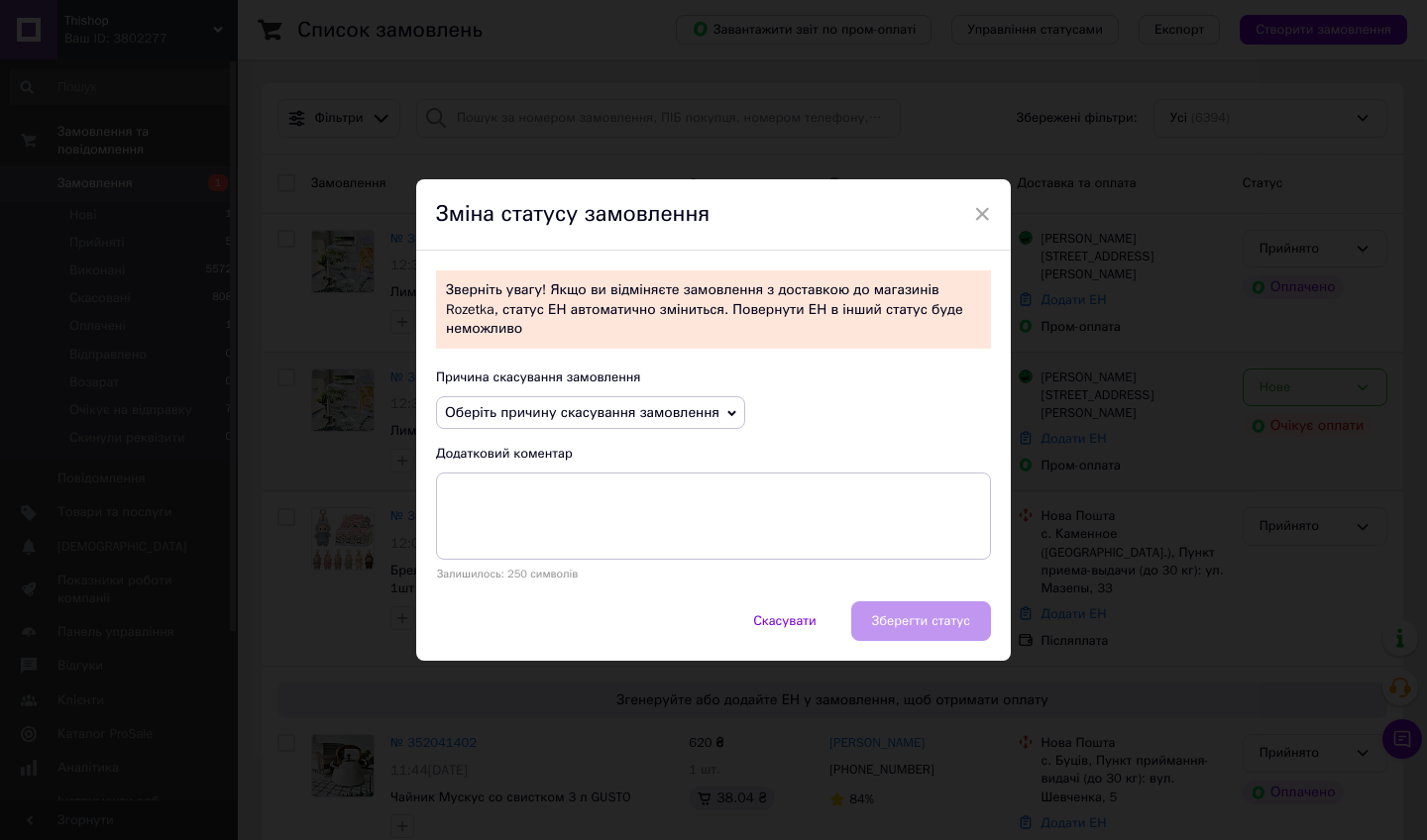 click 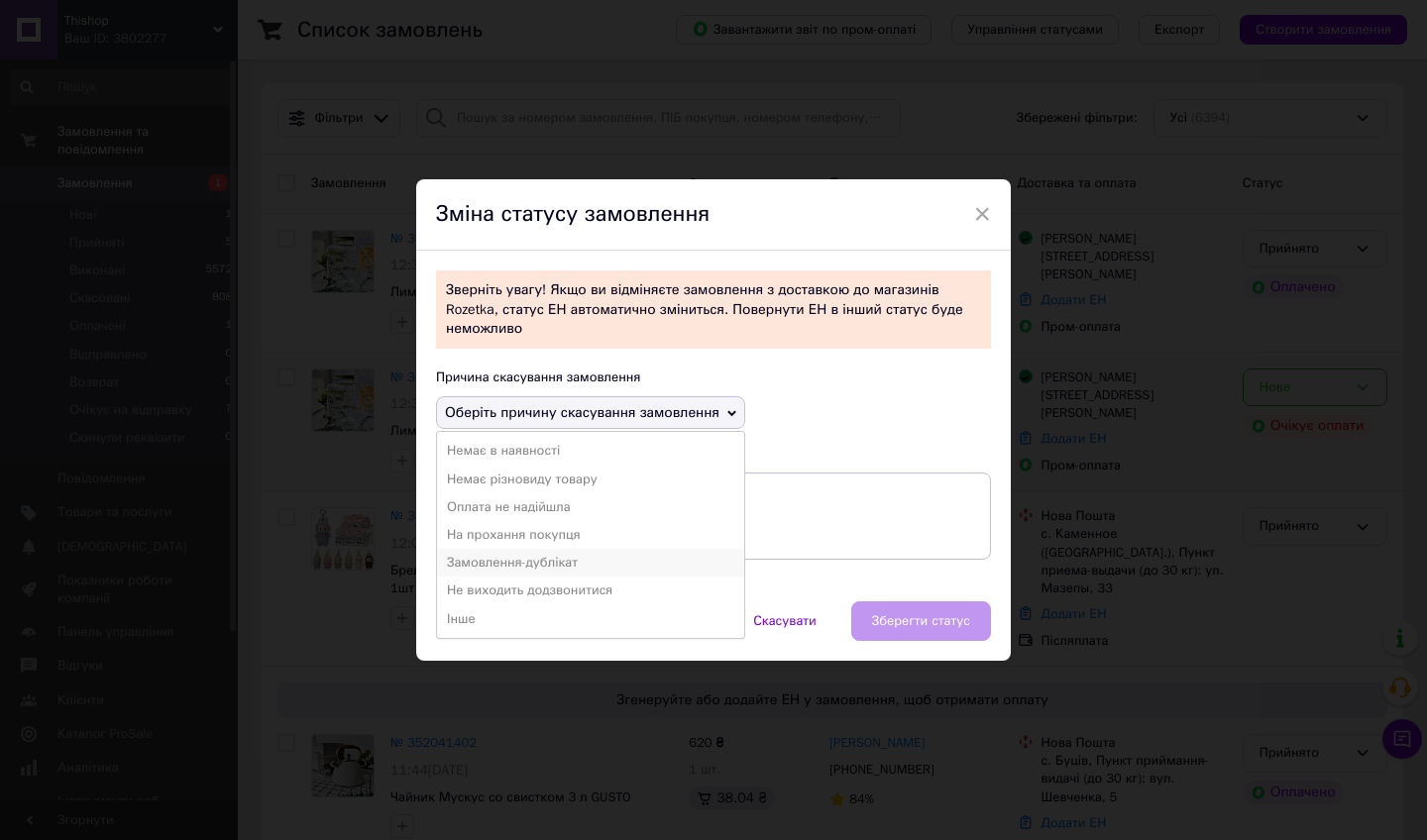 click on "Замовлення-дублікат" at bounding box center (591, 563) 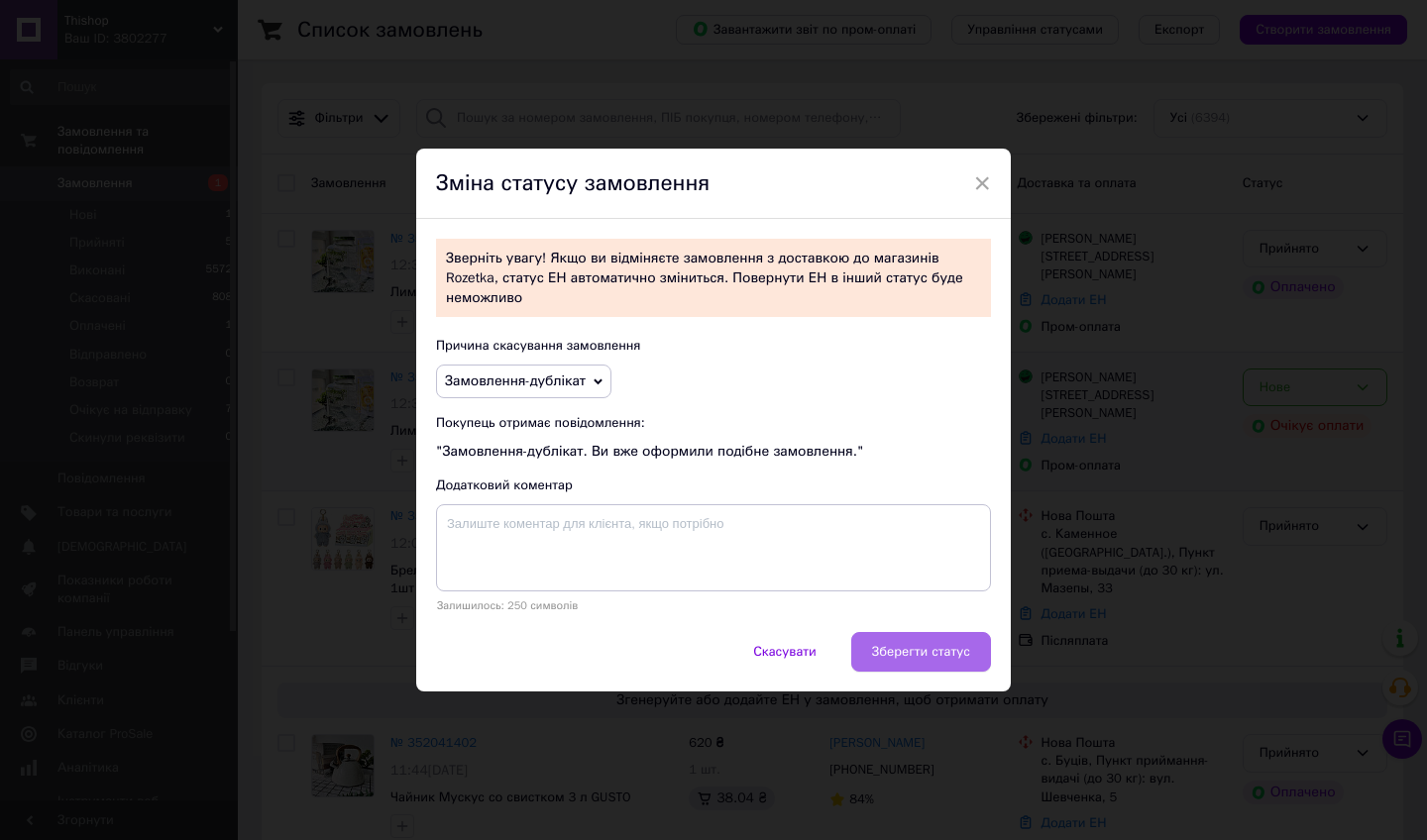 click on "Зберегти статус" at bounding box center (921, 652) 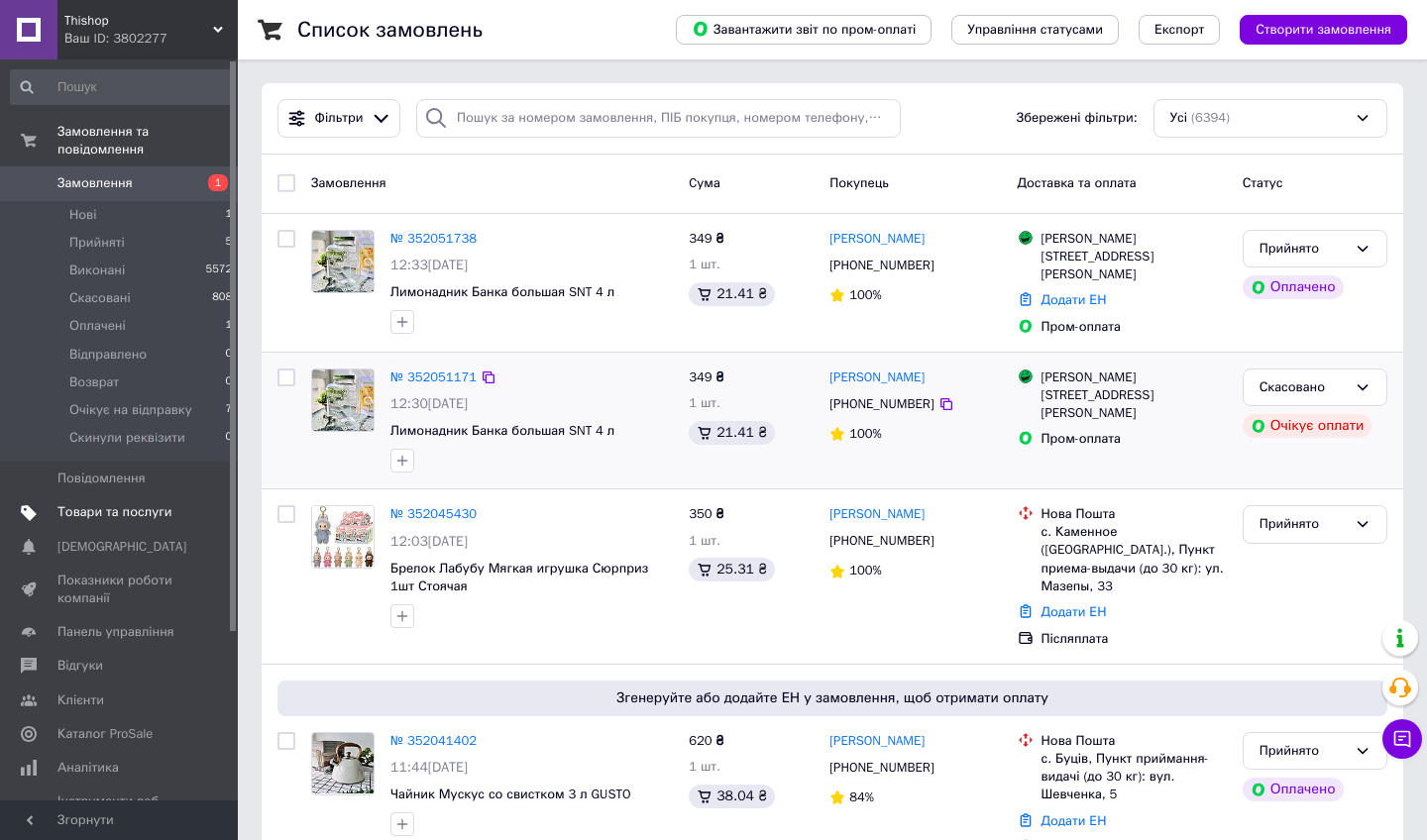 click on "Товари та послуги" at bounding box center [114, 512] 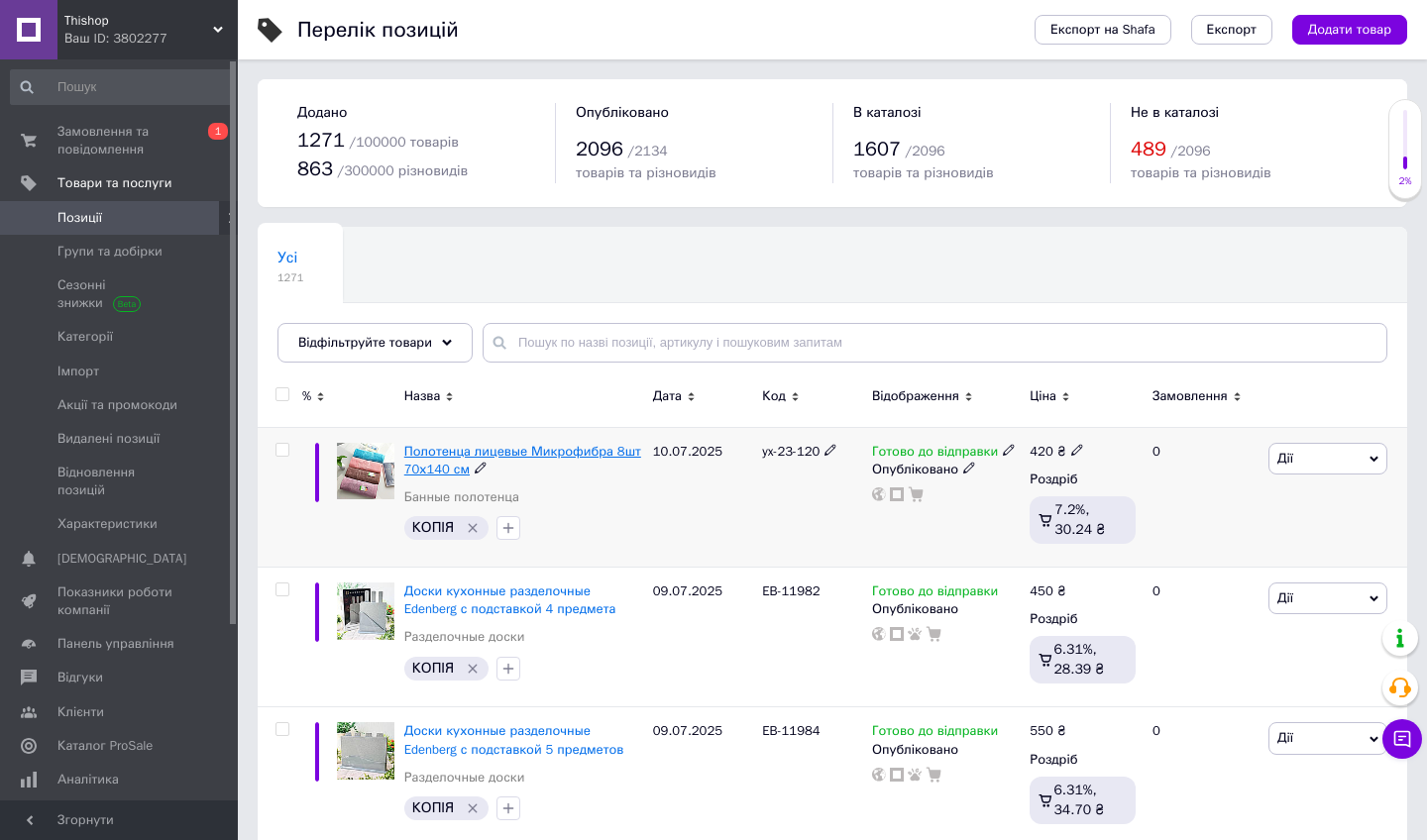 click on "Полотенца лицевые Микрофибра 8шт 70х140 см" at bounding box center [522, 460] 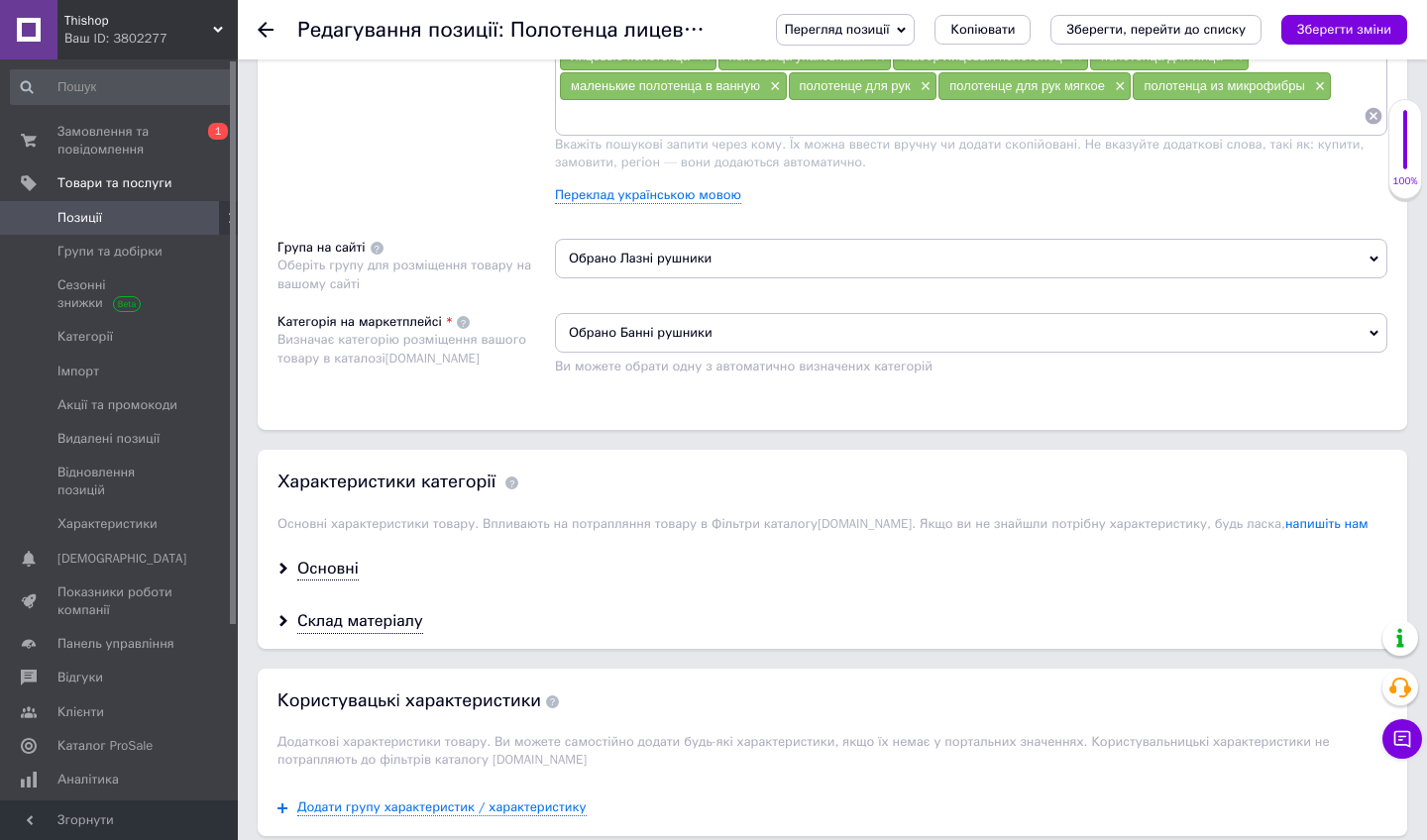 scroll, scrollTop: 1380, scrollLeft: 0, axis: vertical 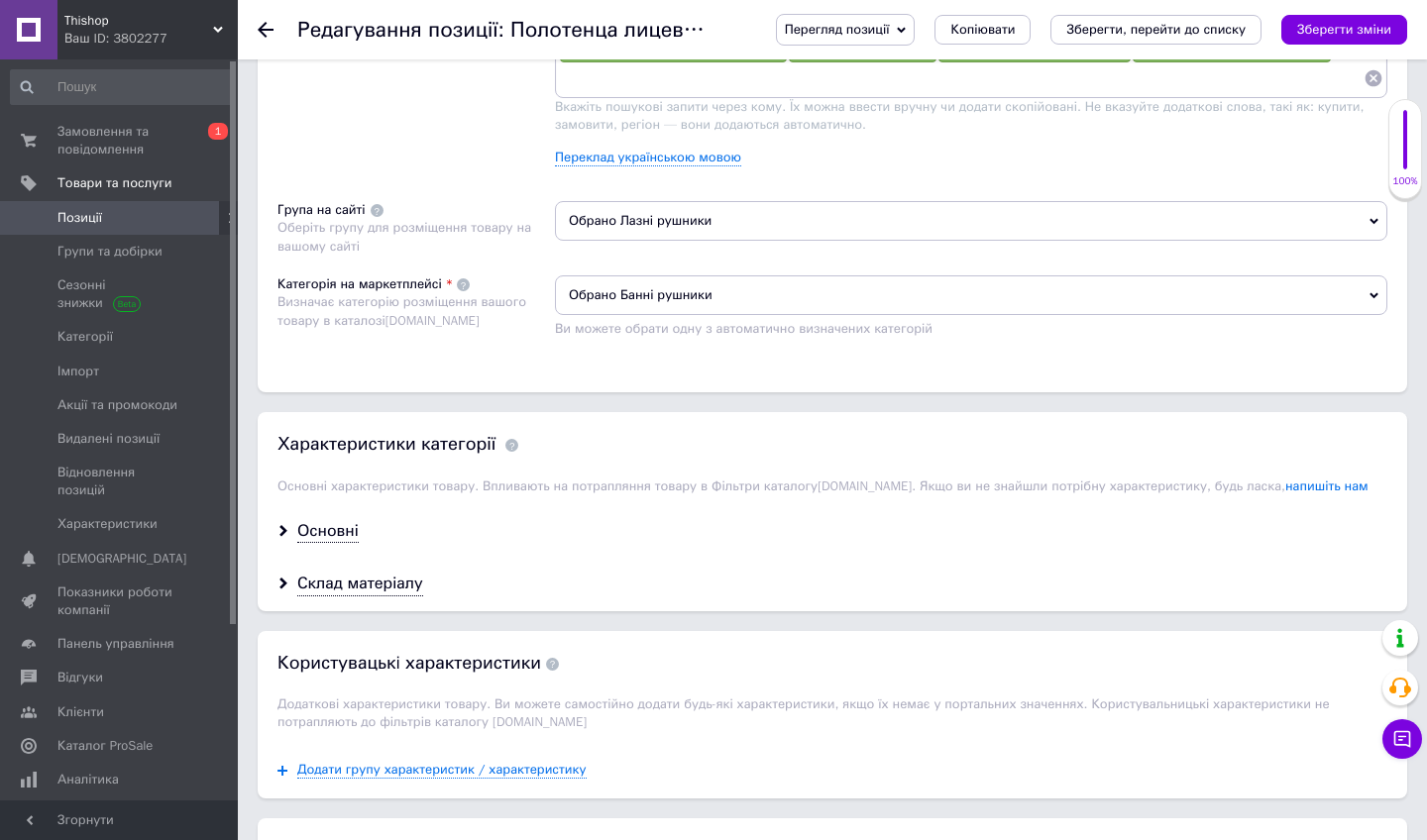 click on "Обрано Лазні рушники" at bounding box center (971, 221) 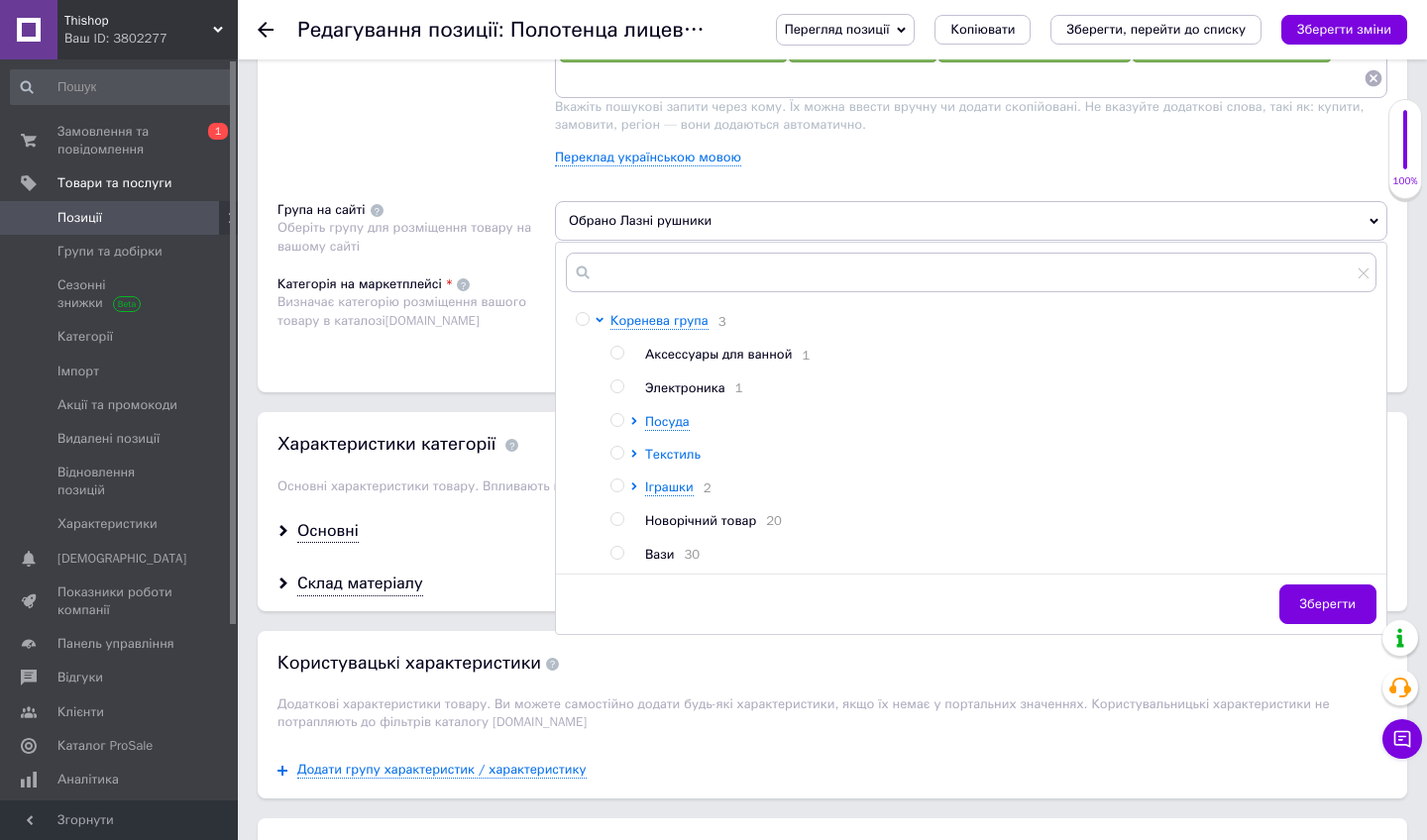 click 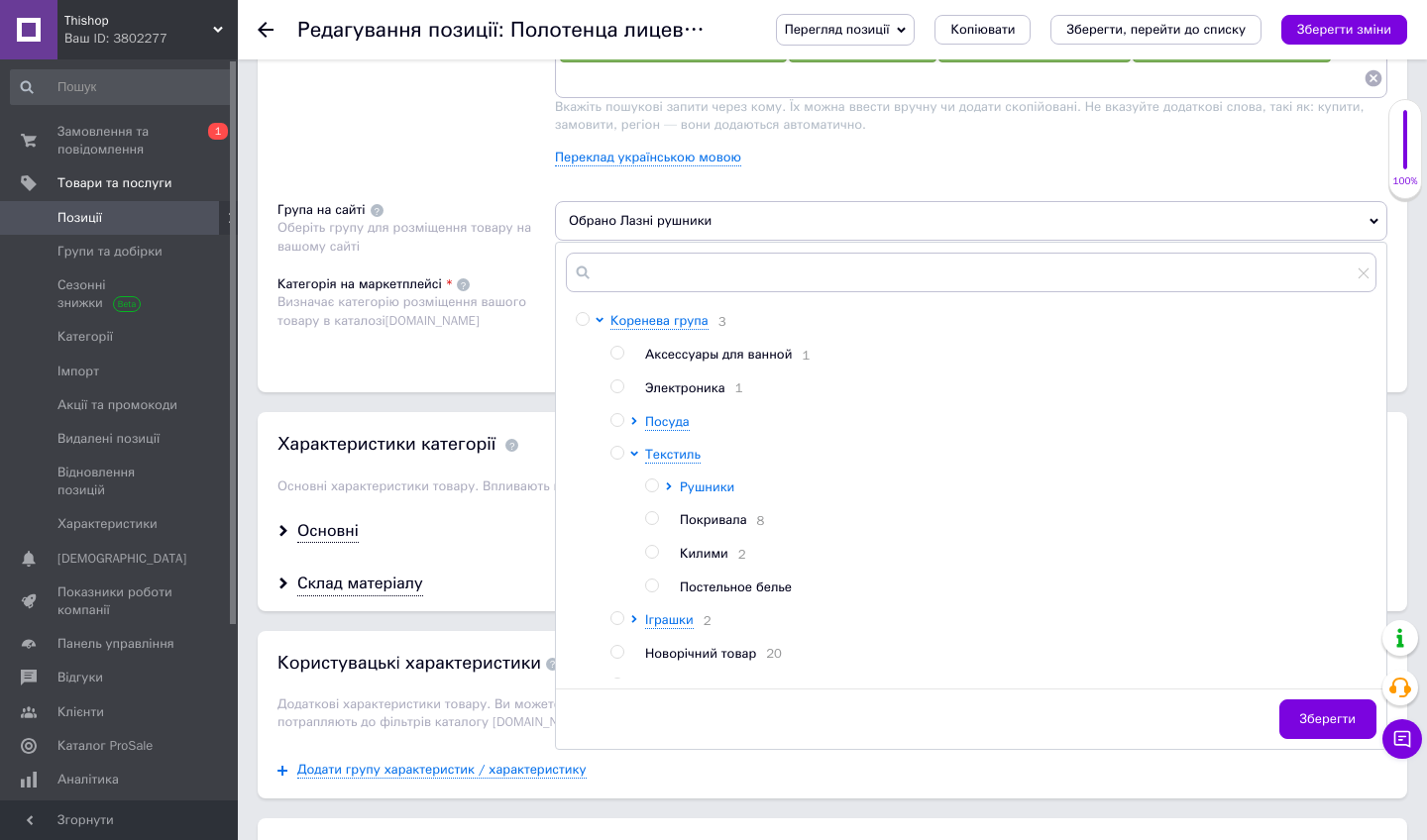 click 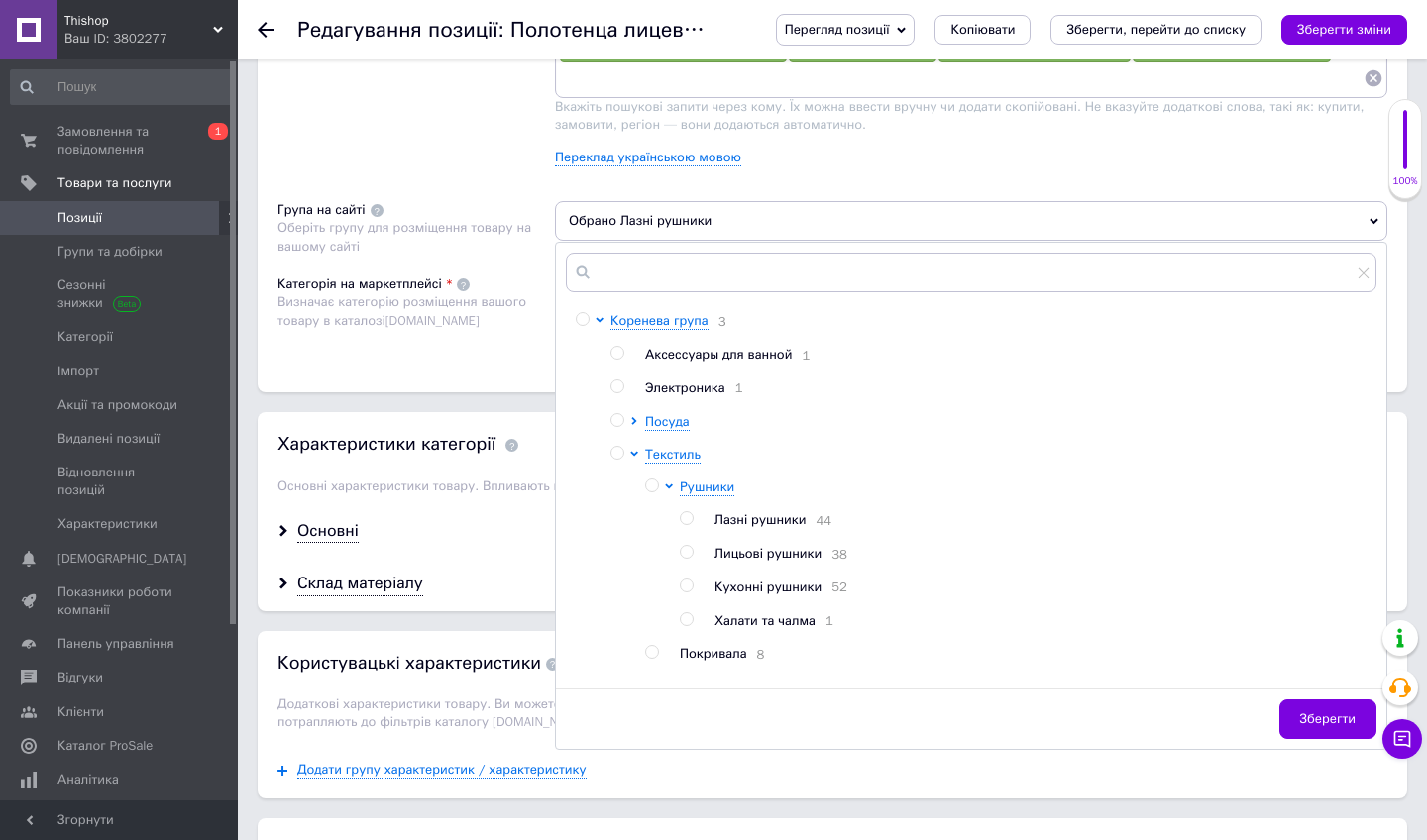 click at bounding box center [687, 552] 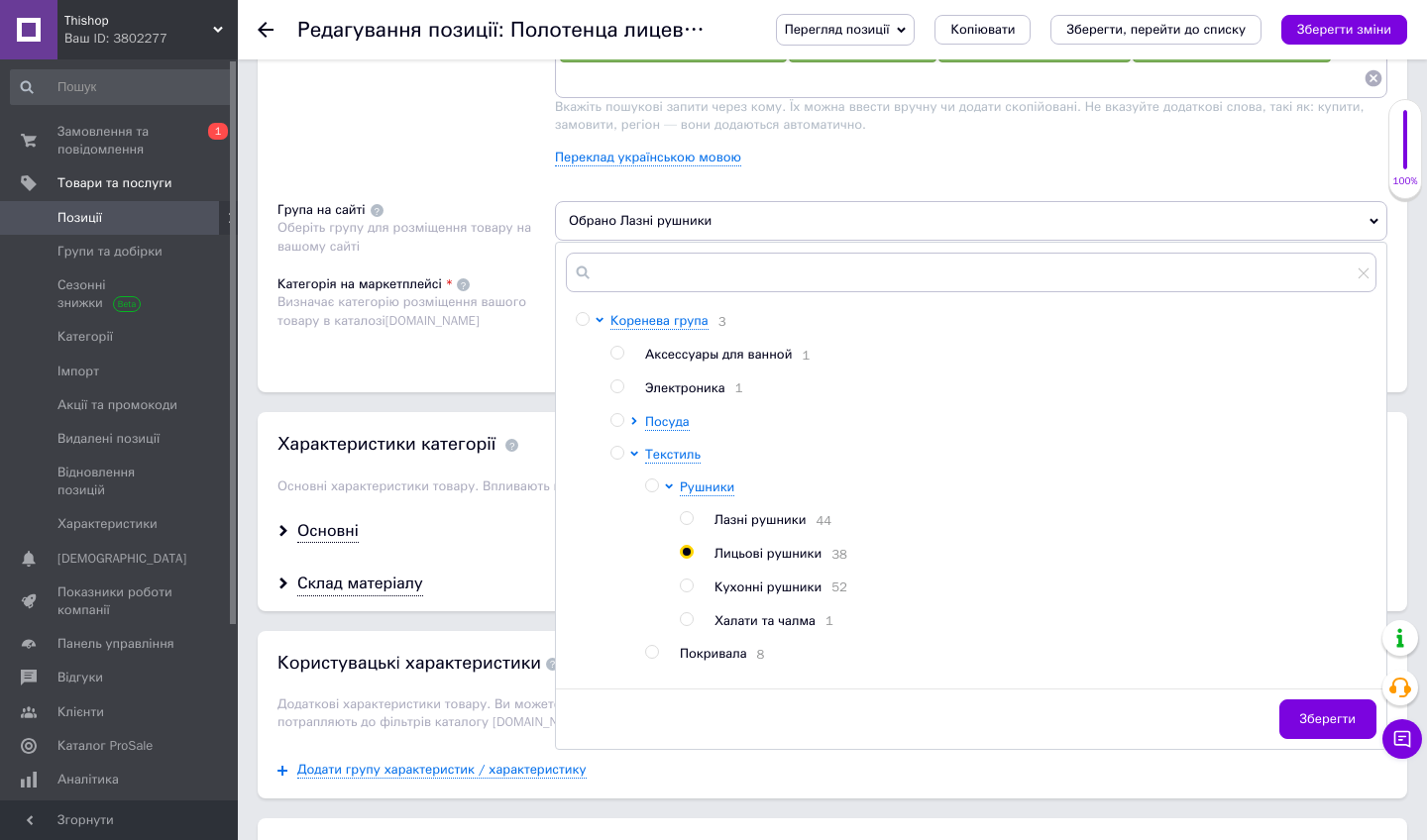 radio on "true" 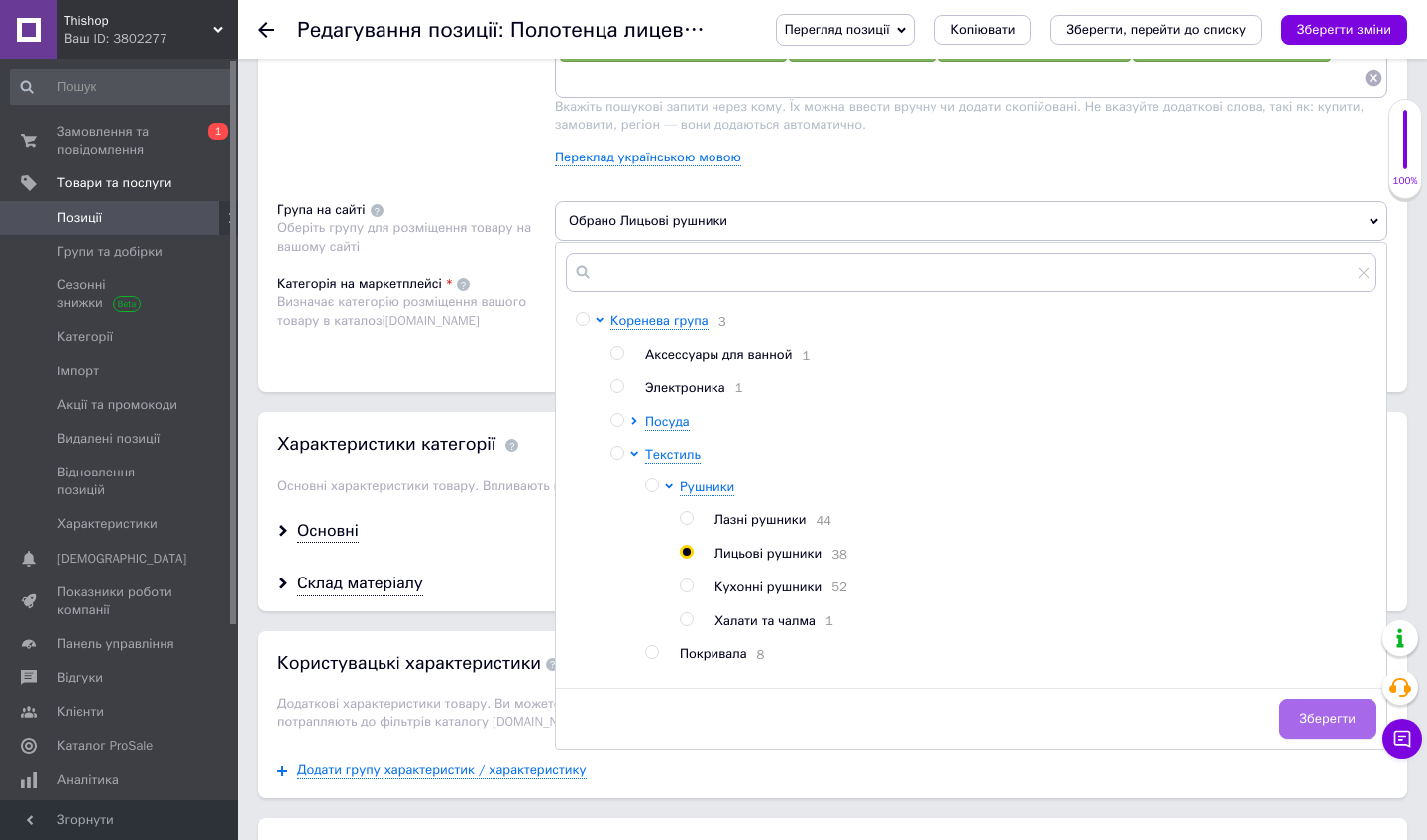 click on "Зберегти" at bounding box center [1328, 719] 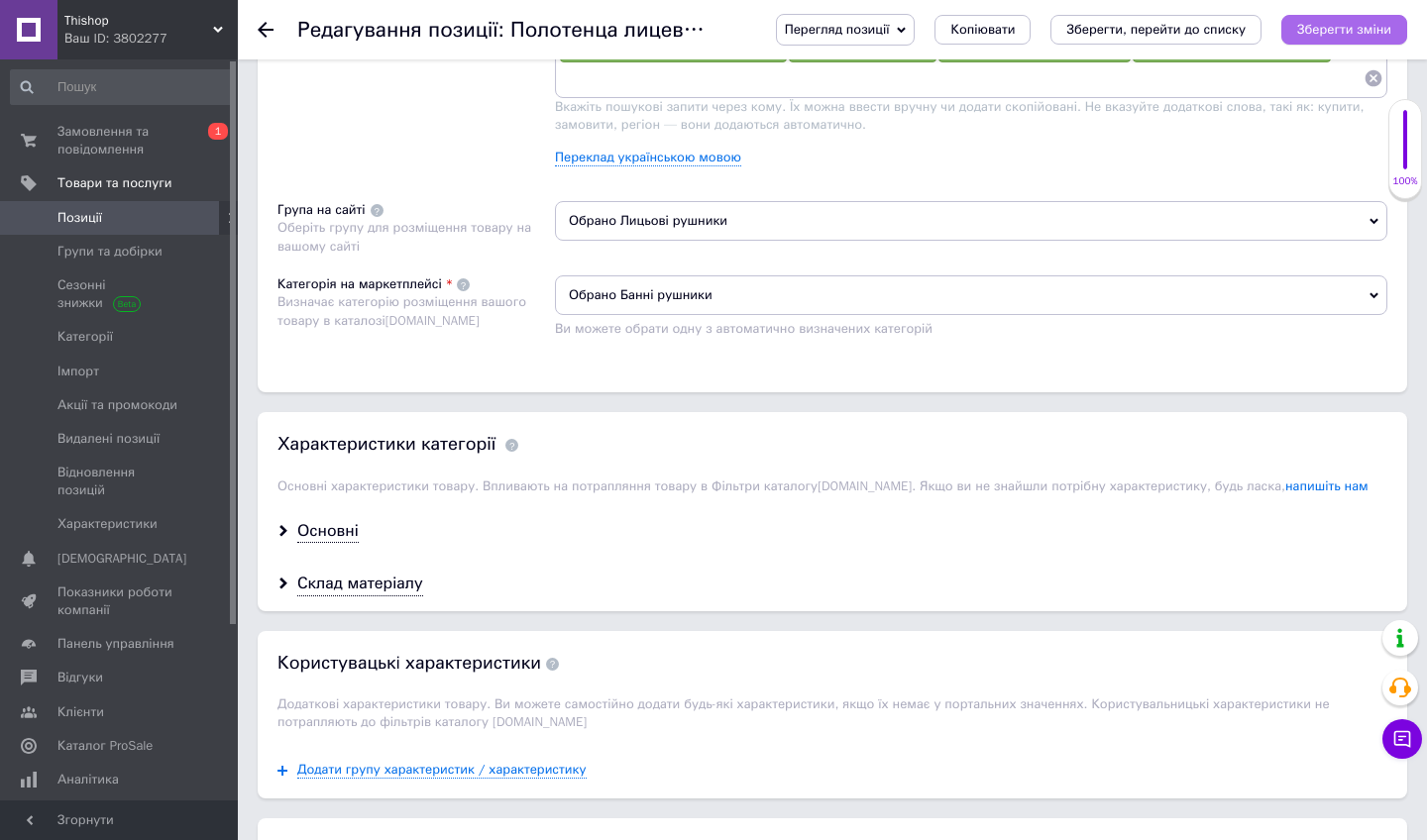 click on "Зберегти зміни" at bounding box center (1344, 29) 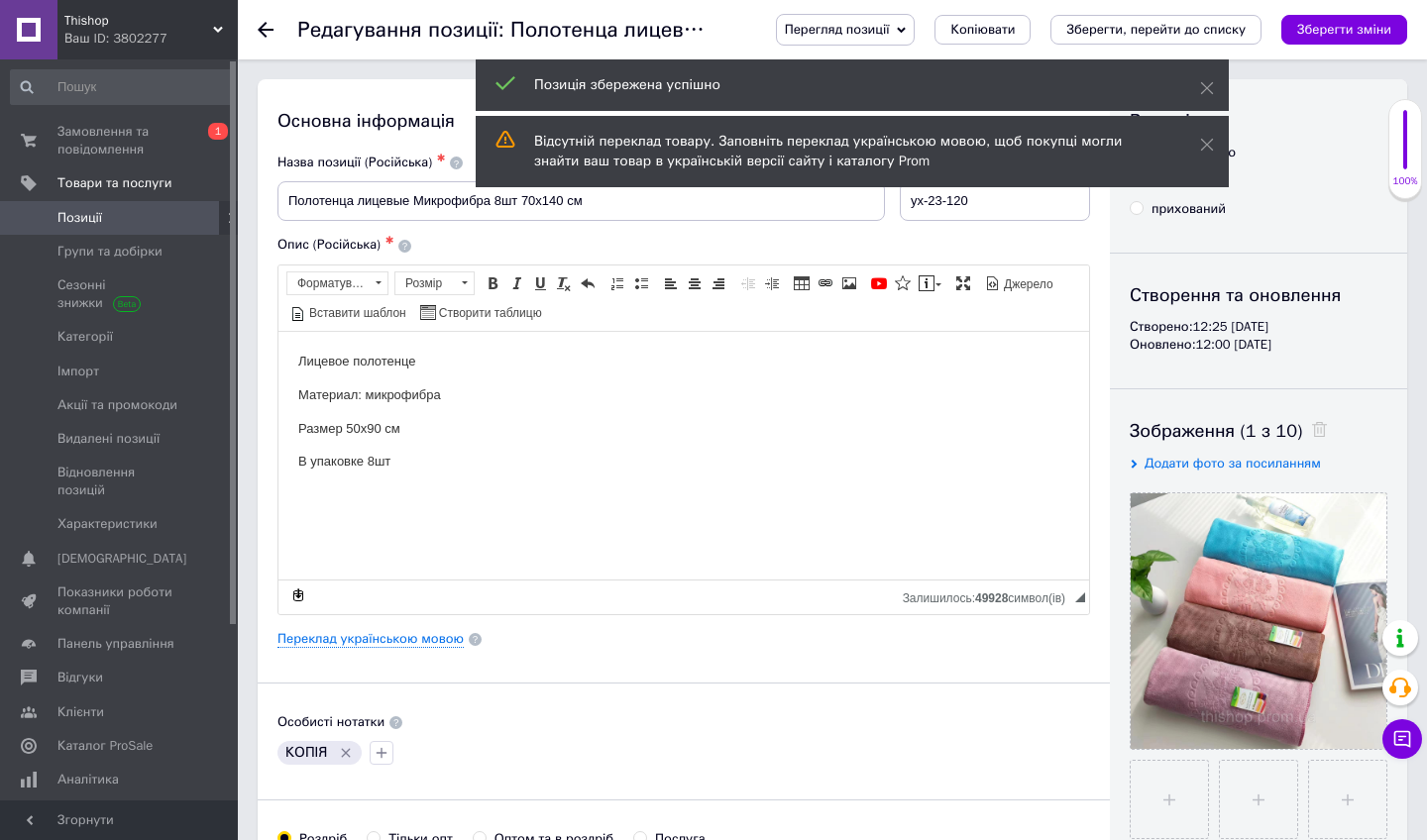 scroll, scrollTop: 0, scrollLeft: 0, axis: both 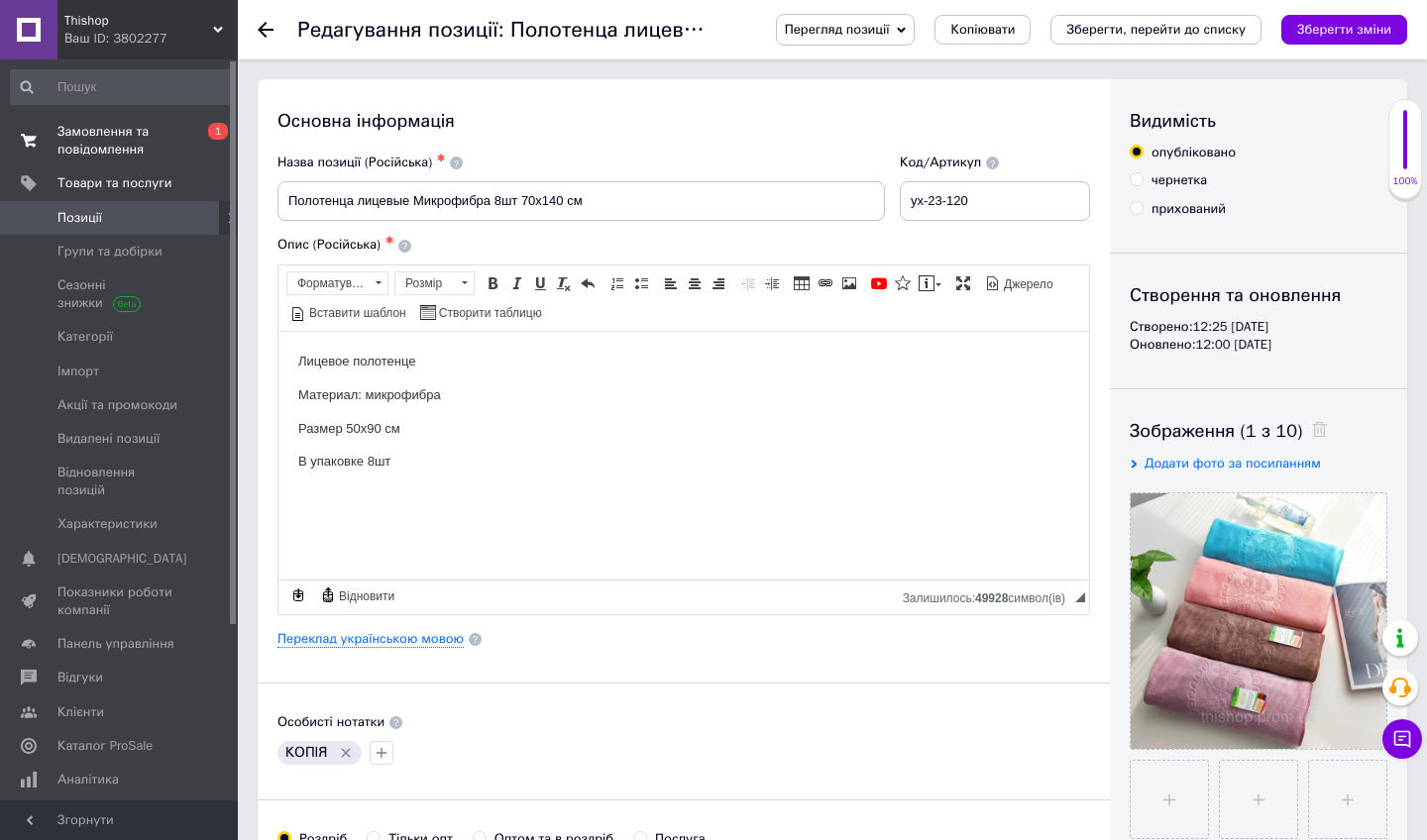 click on "Замовлення та повідомлення" at bounding box center [120, 141] 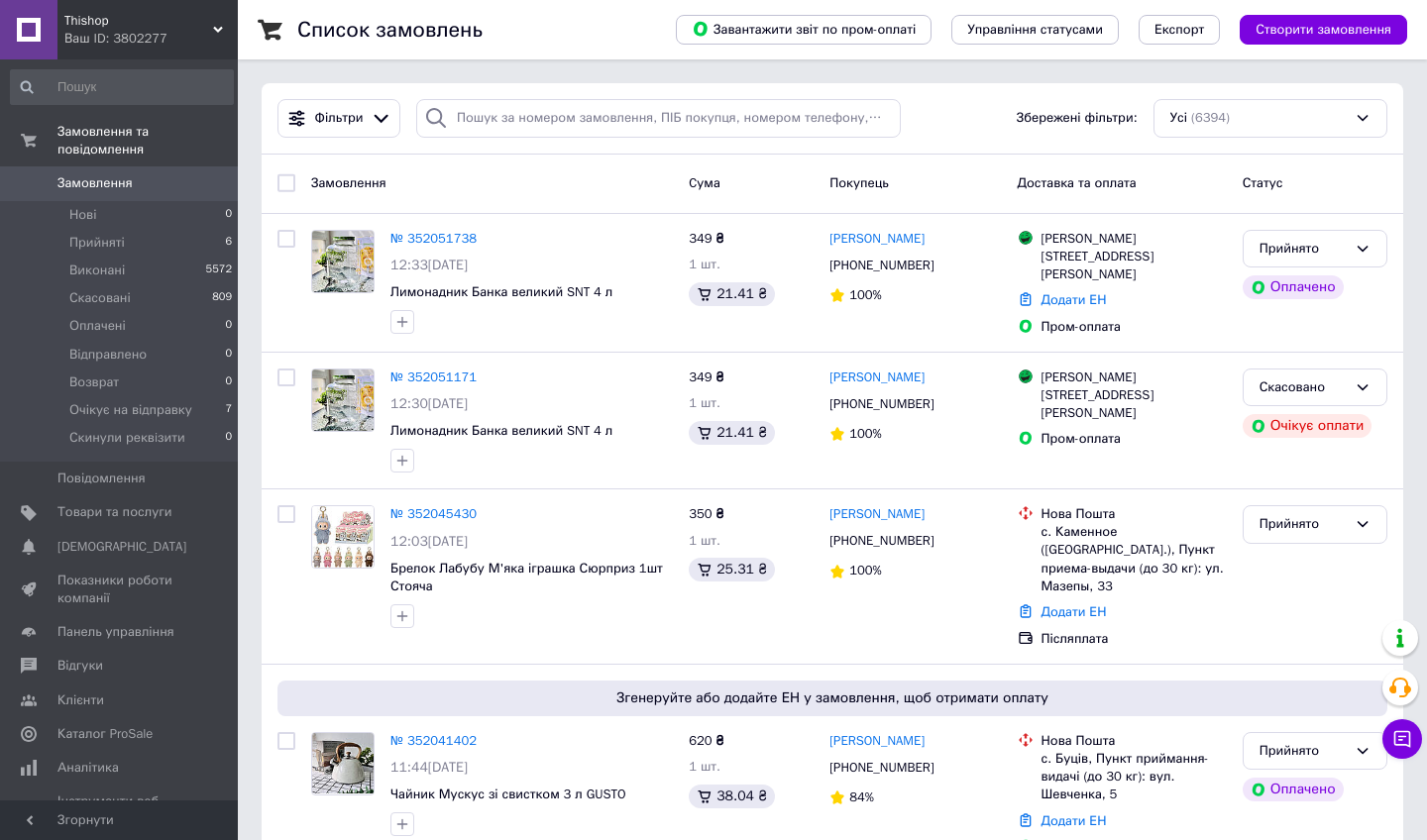 scroll, scrollTop: 0, scrollLeft: 0, axis: both 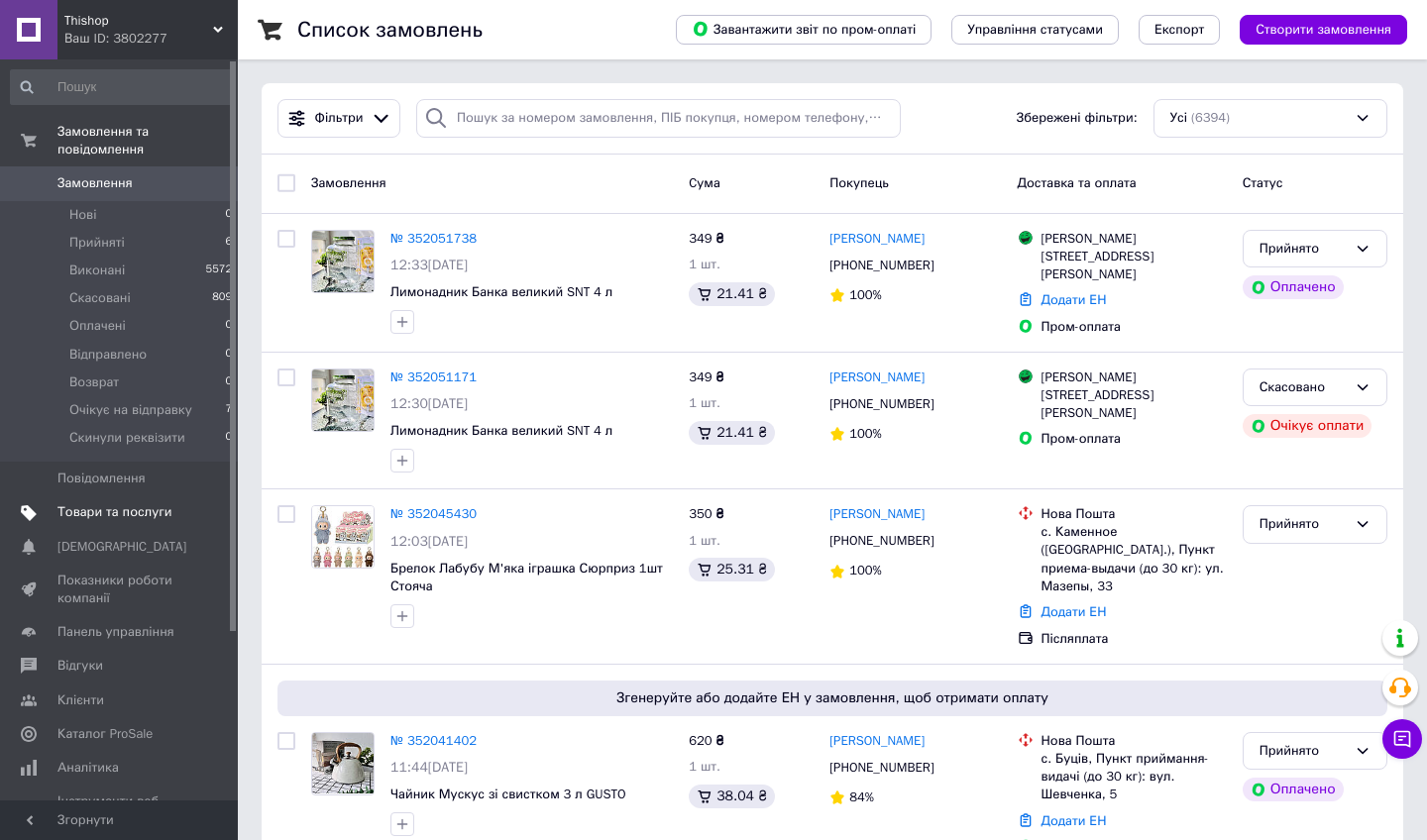 click on "Товари та послуги" at bounding box center (122, 512) 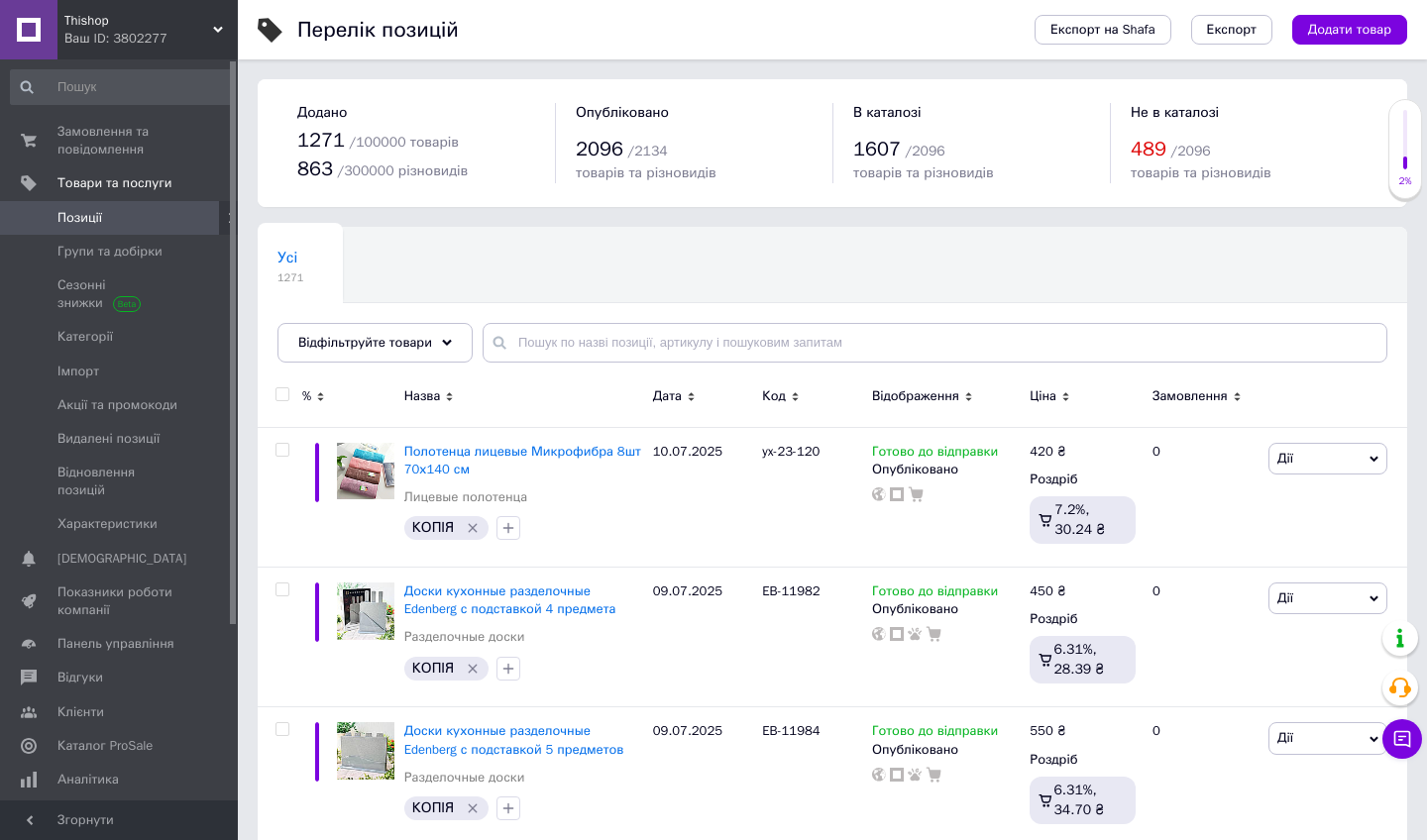 click 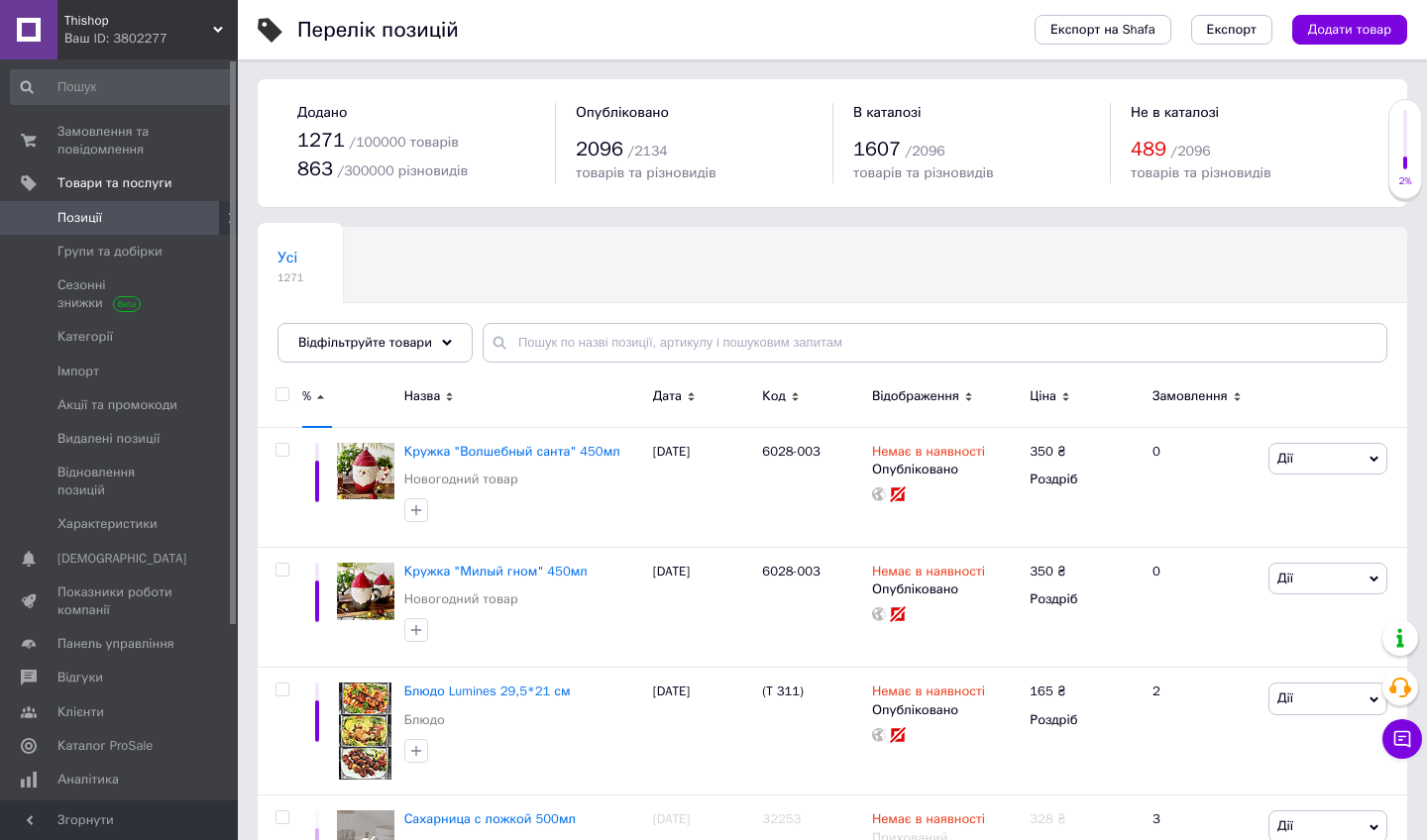 click 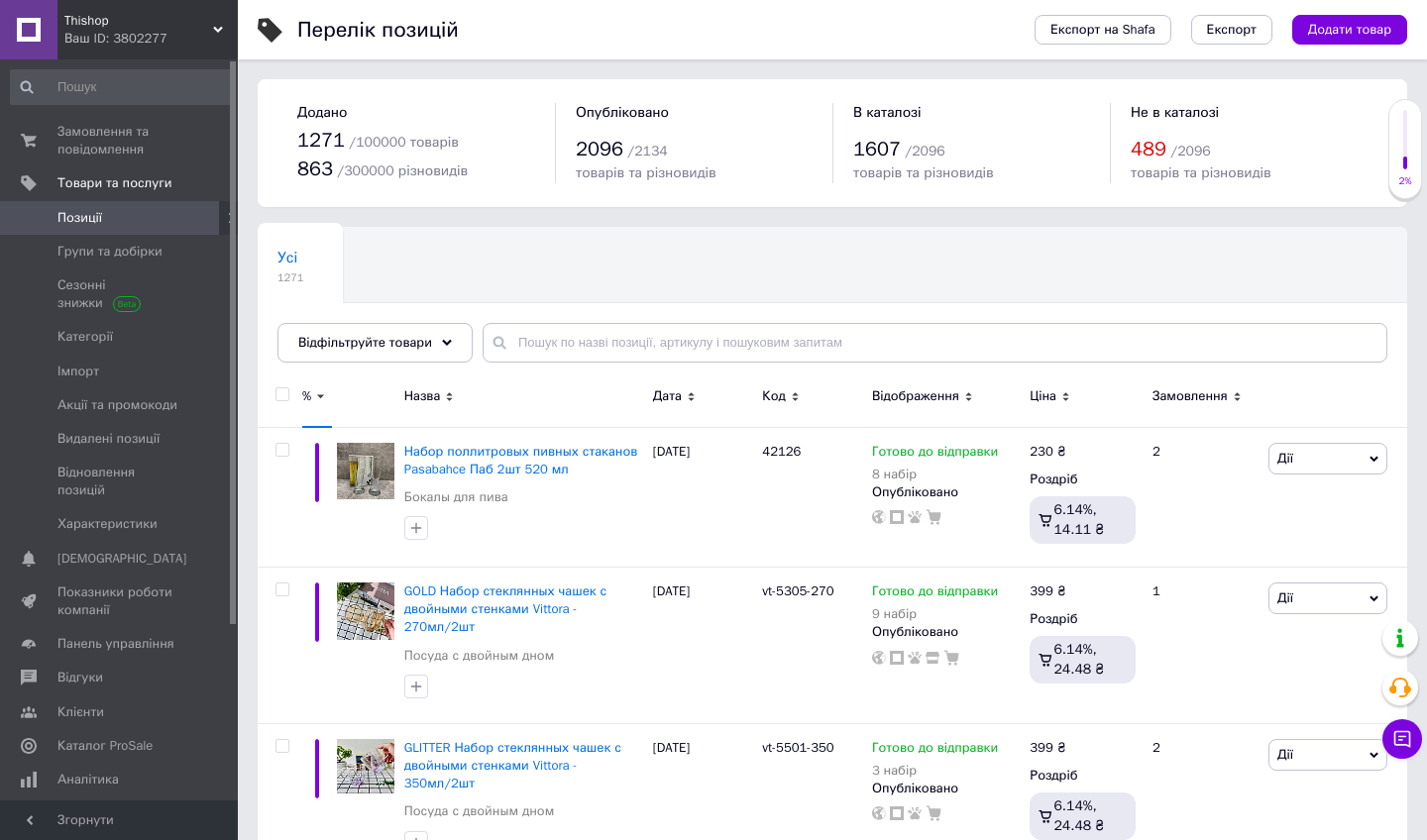 click 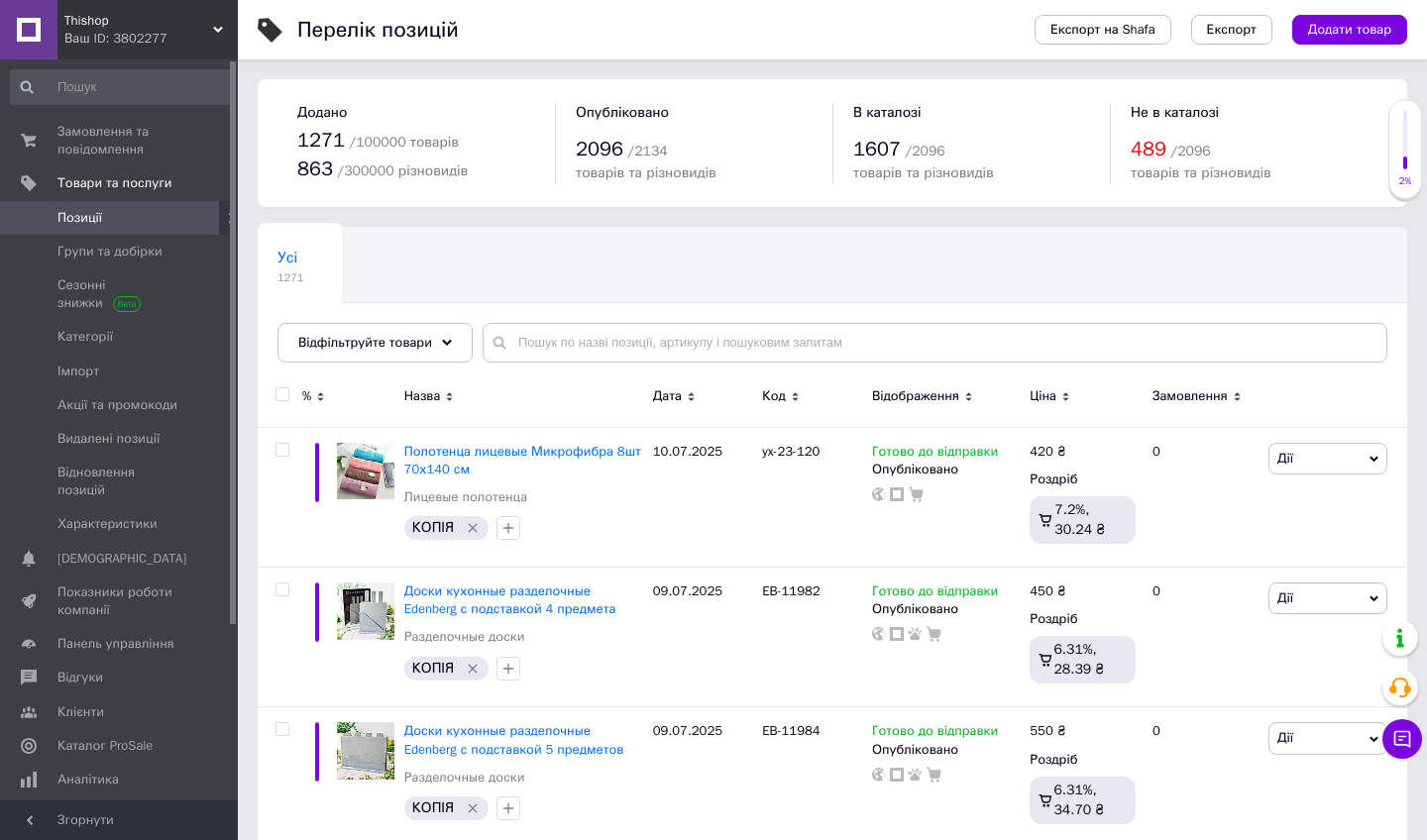 click 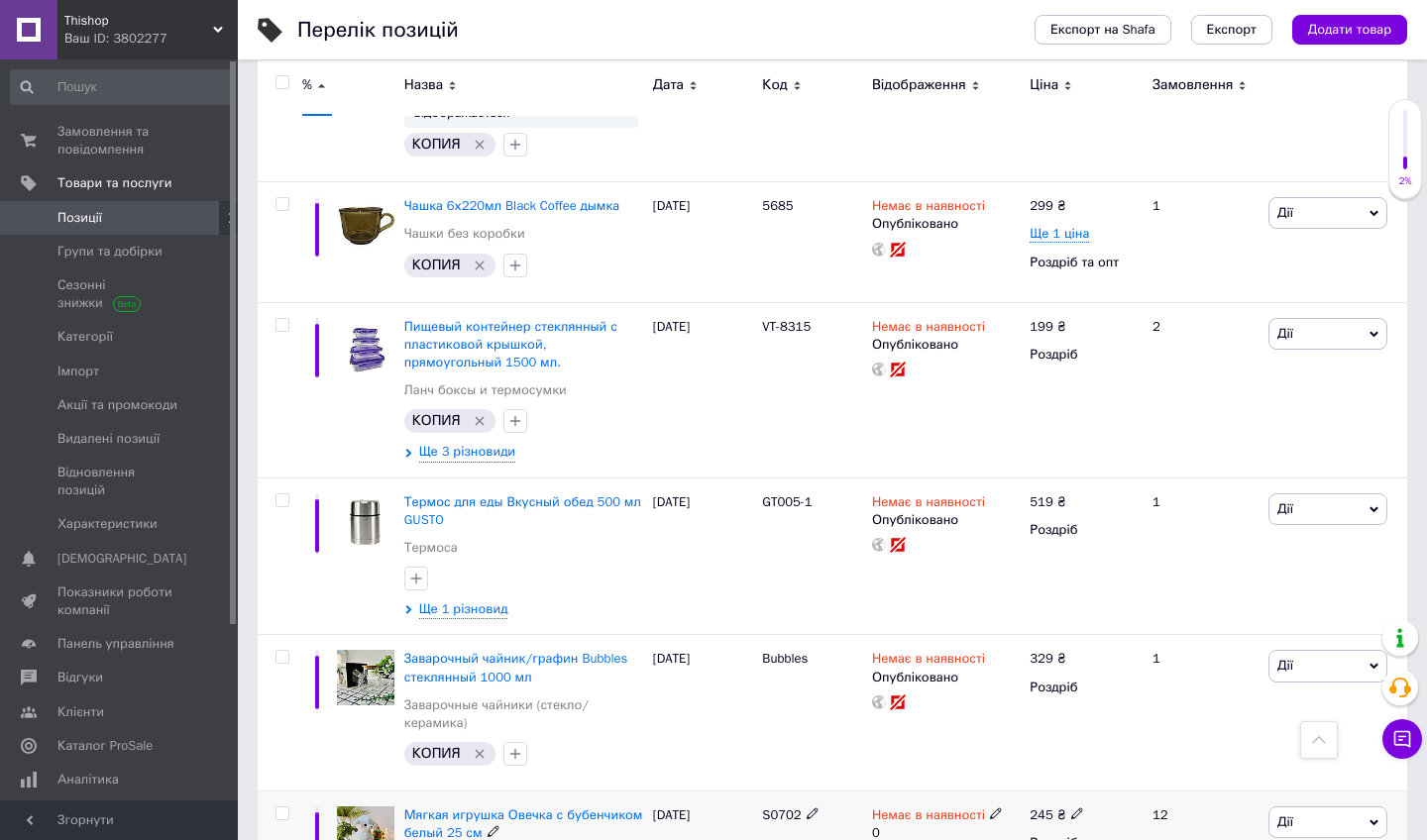 scroll, scrollTop: 4571, scrollLeft: 0, axis: vertical 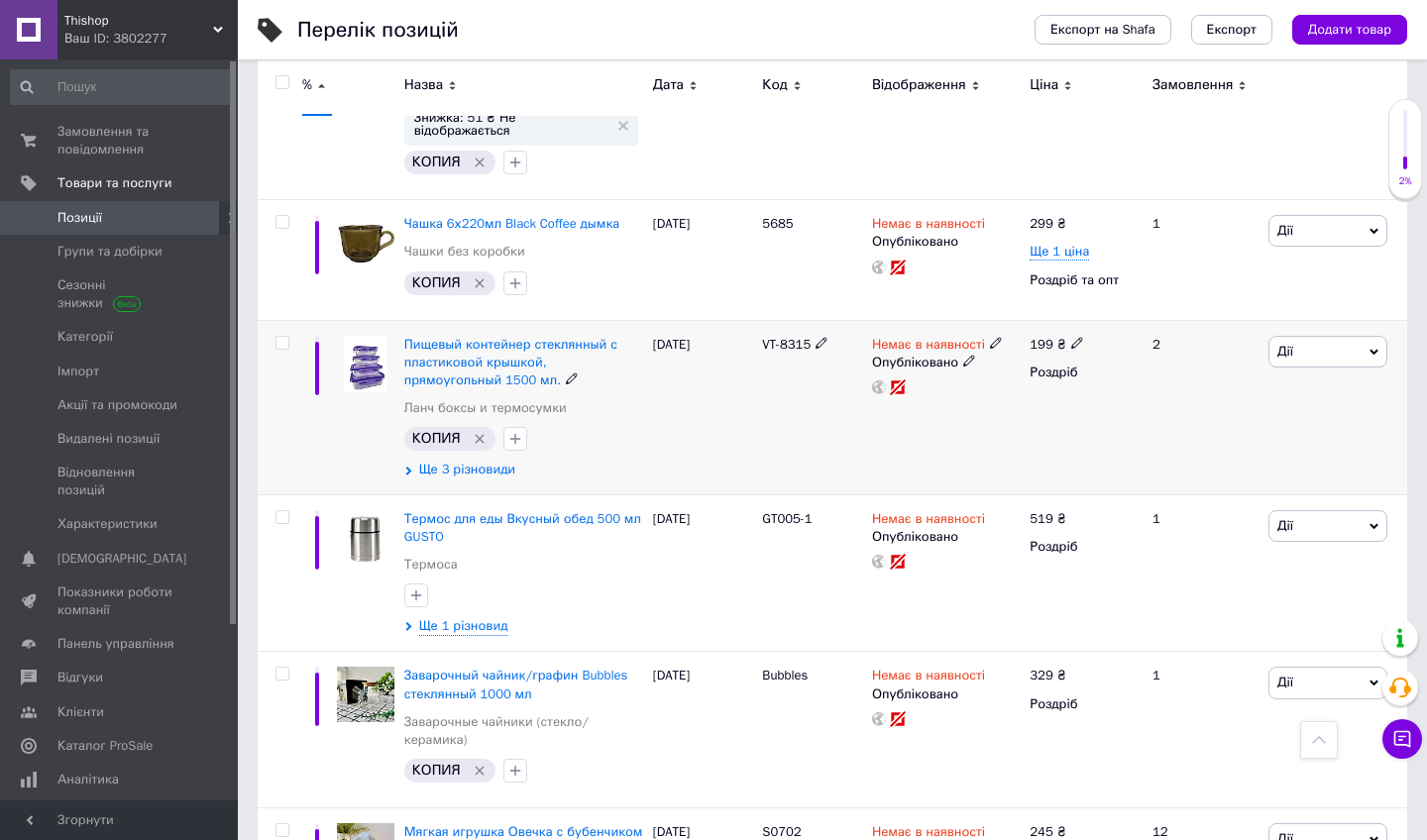click on "Ще 3 різновиди" at bounding box center [467, 470] 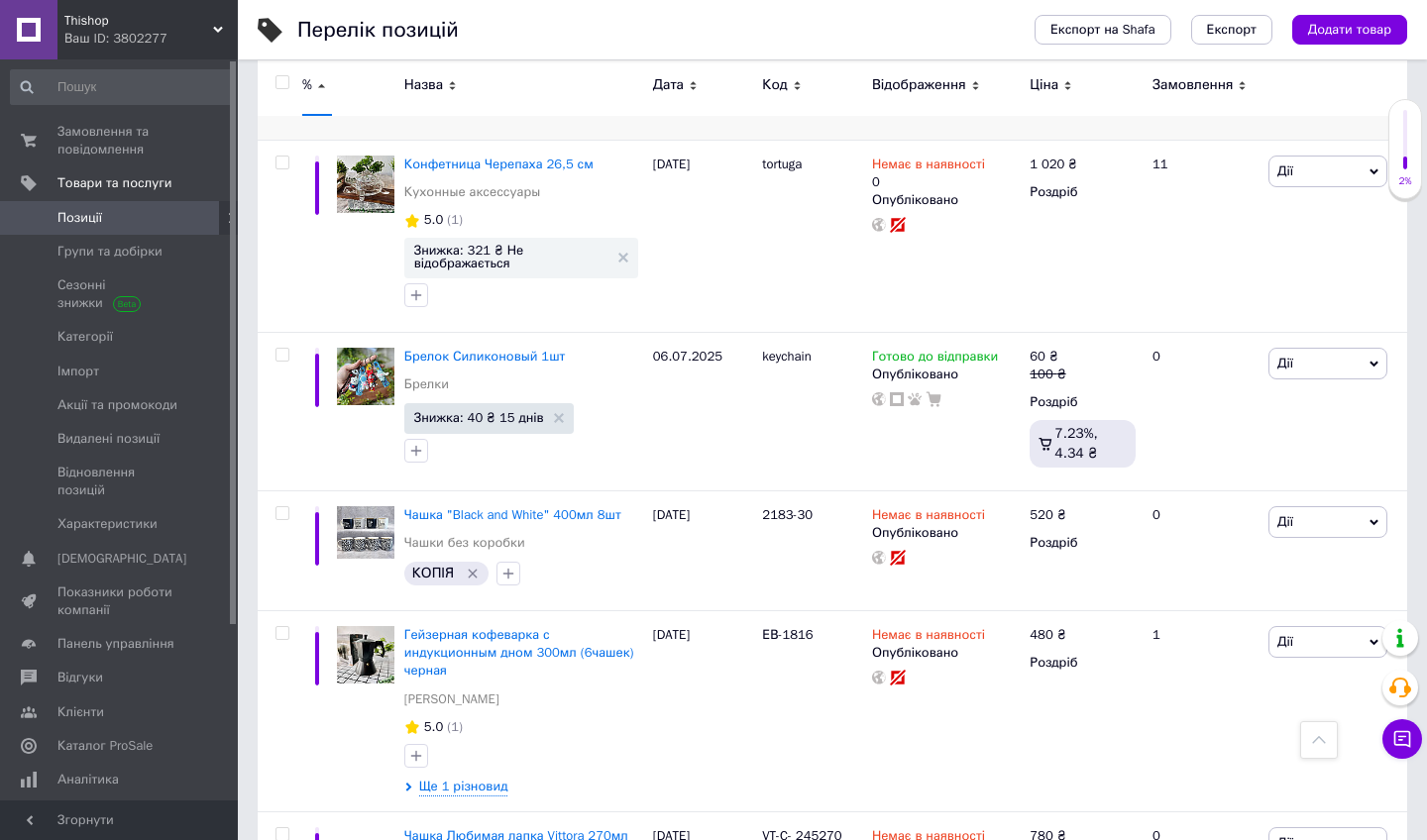 scroll, scrollTop: 9352, scrollLeft: 0, axis: vertical 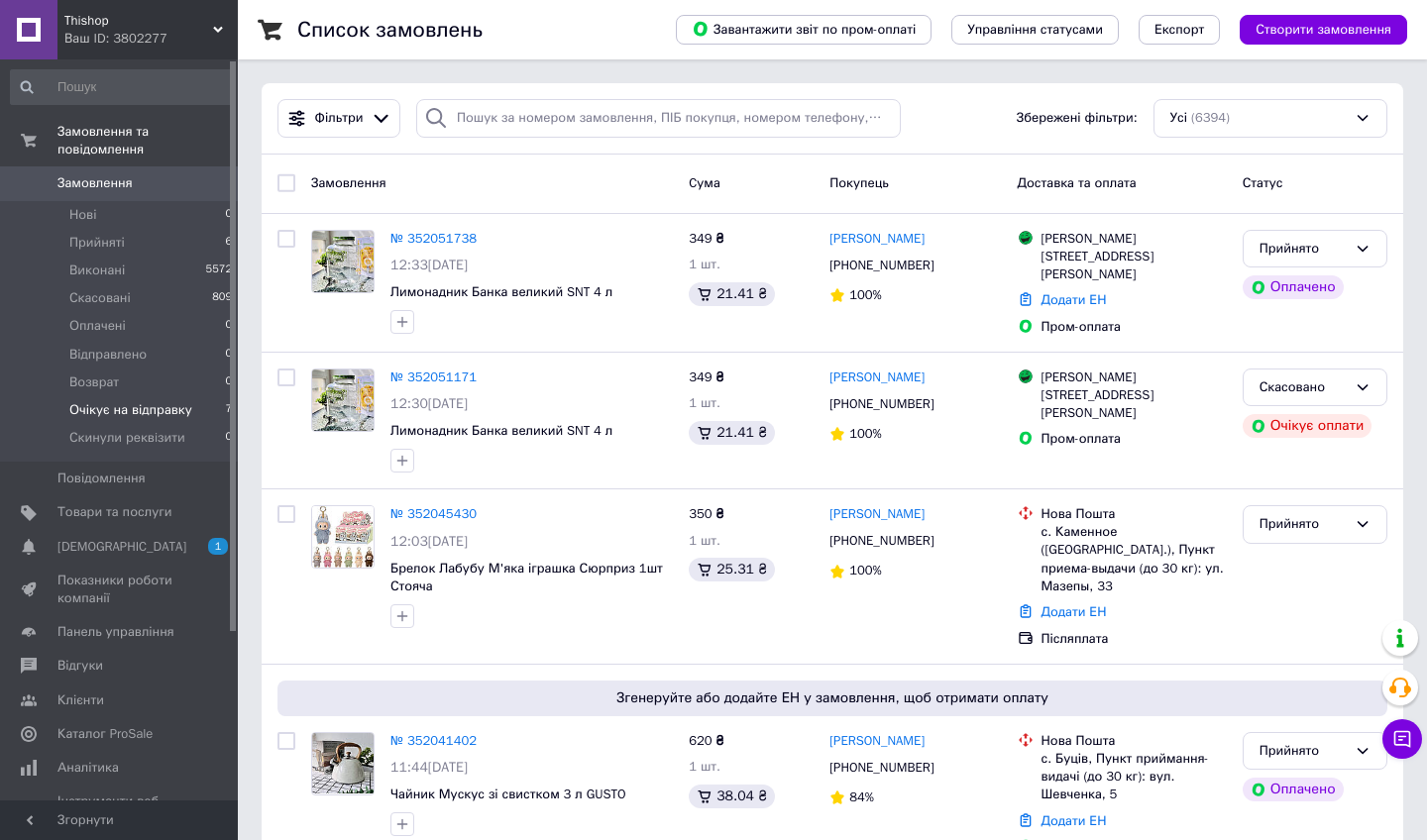 click on "Очікує на відправку" at bounding box center [131, 410] 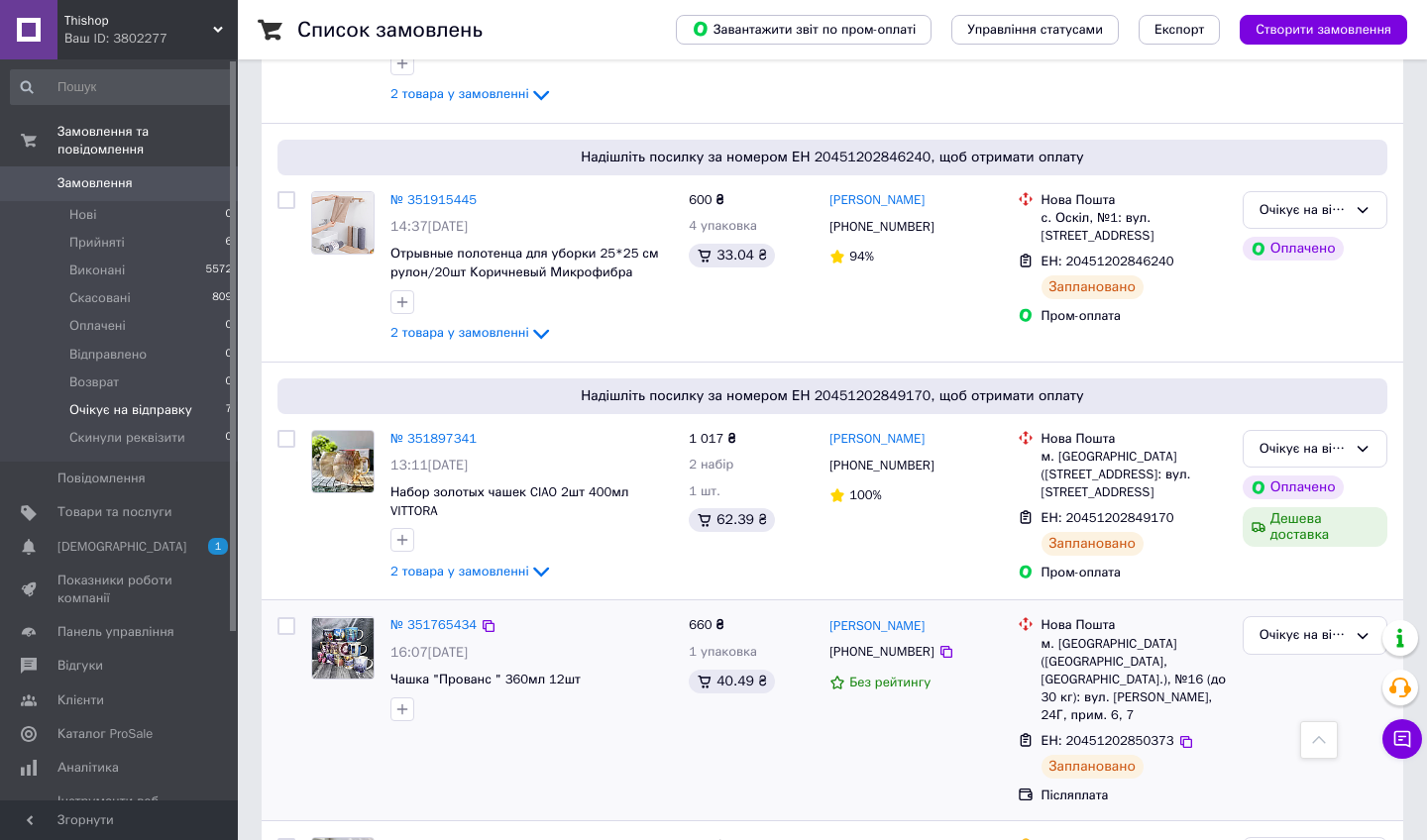 scroll, scrollTop: 739, scrollLeft: 0, axis: vertical 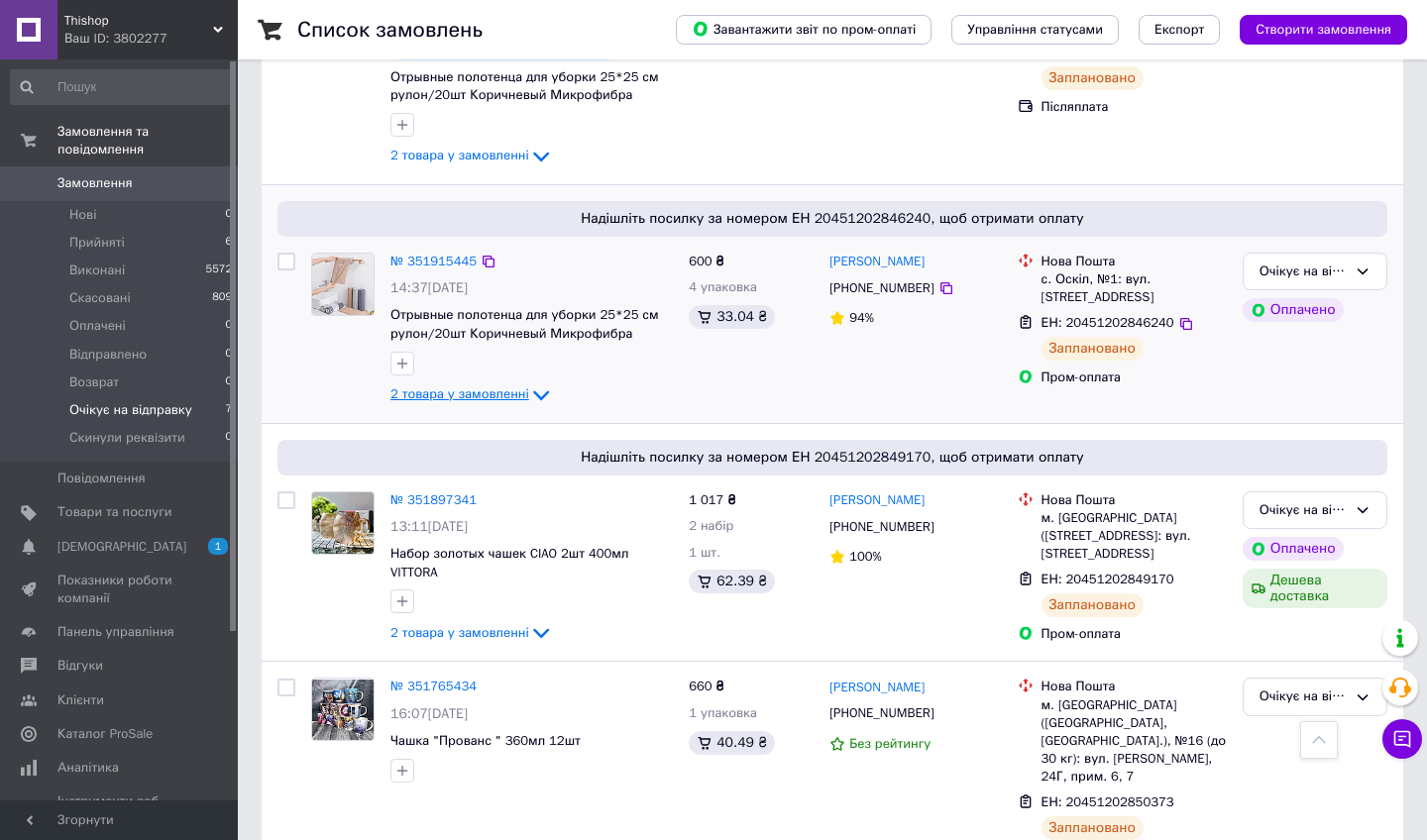 click on "2 товара у замовленні" at bounding box center (460, 393) 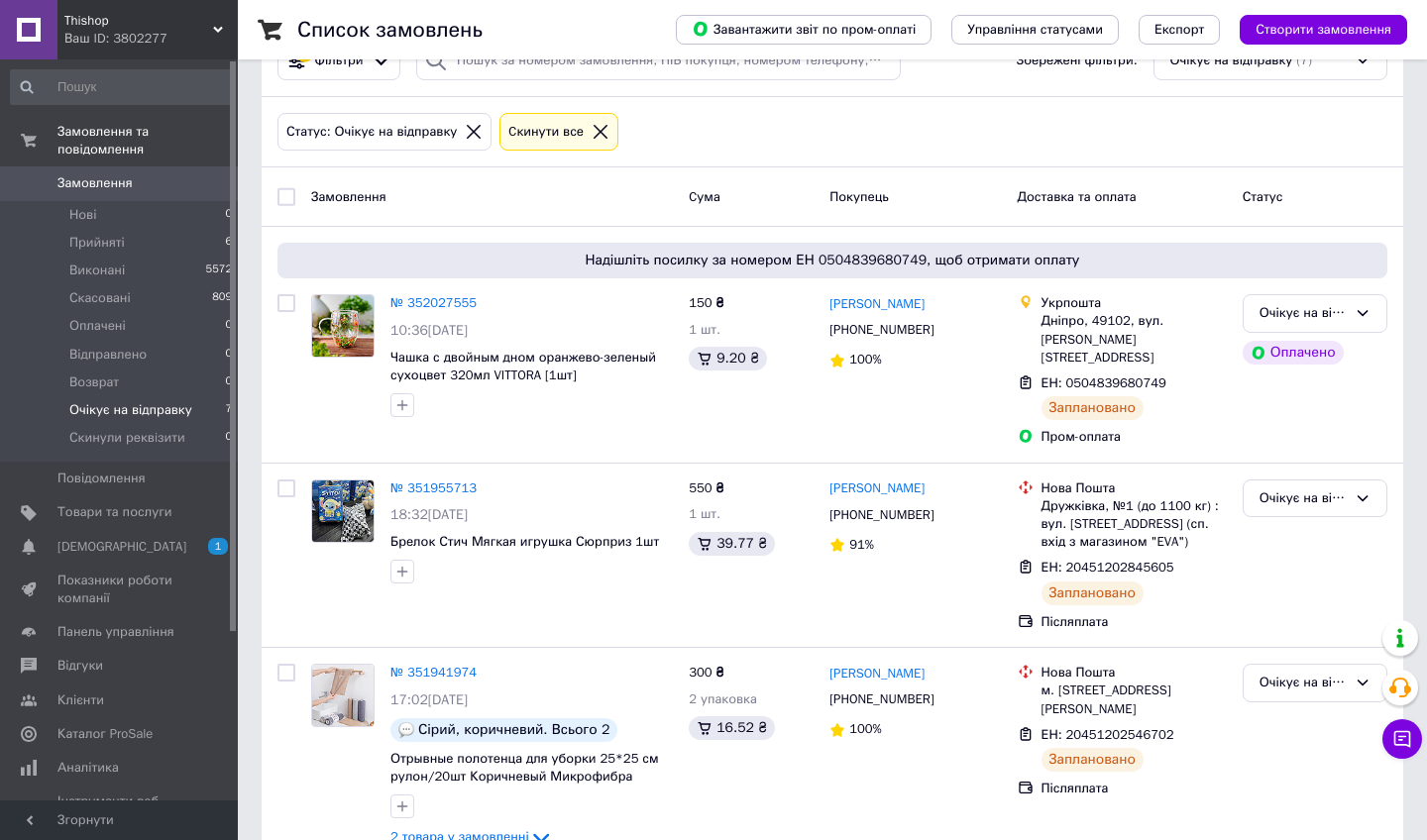 scroll, scrollTop: 51, scrollLeft: 0, axis: vertical 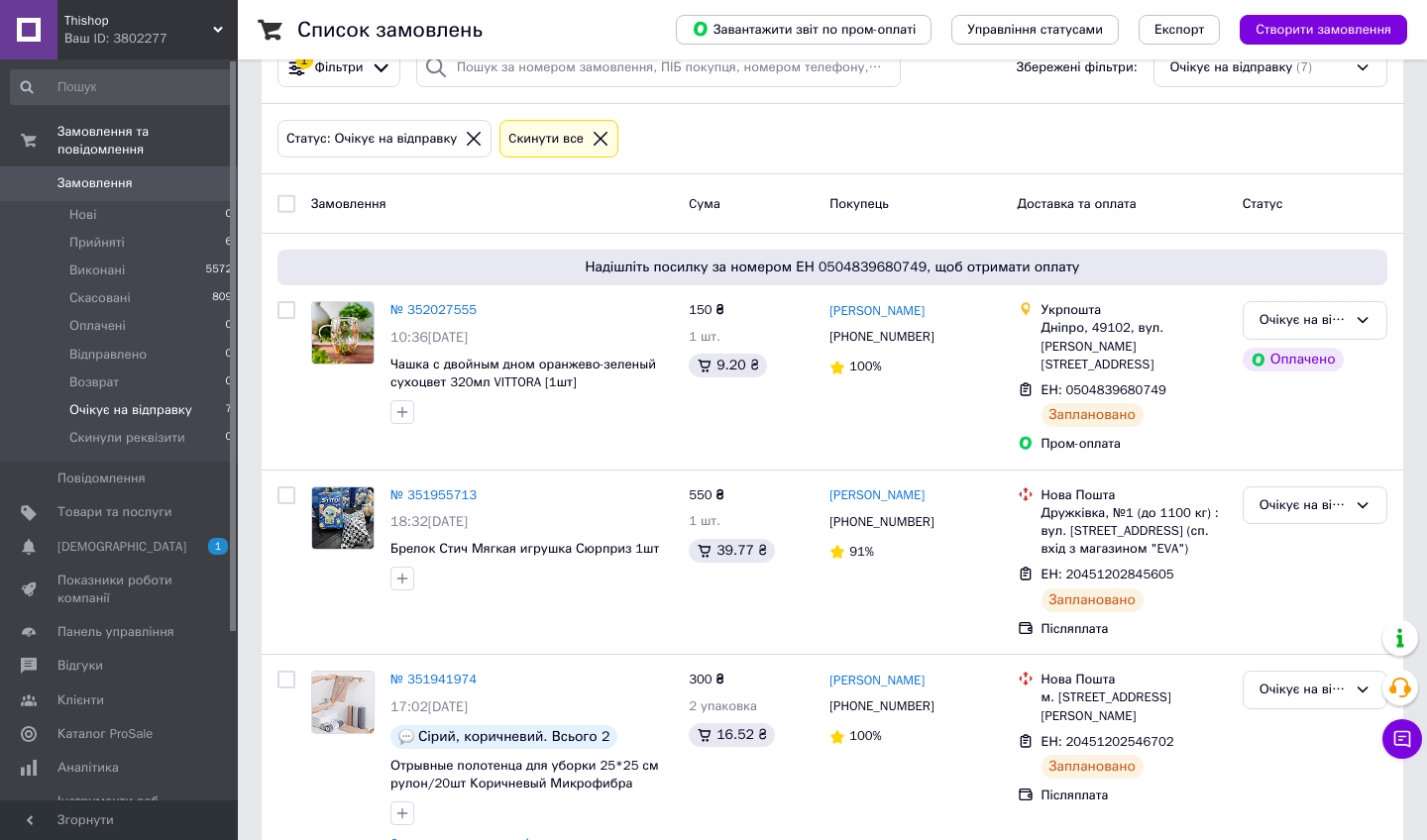 click on "Замовлення" at bounding box center (120, 183) 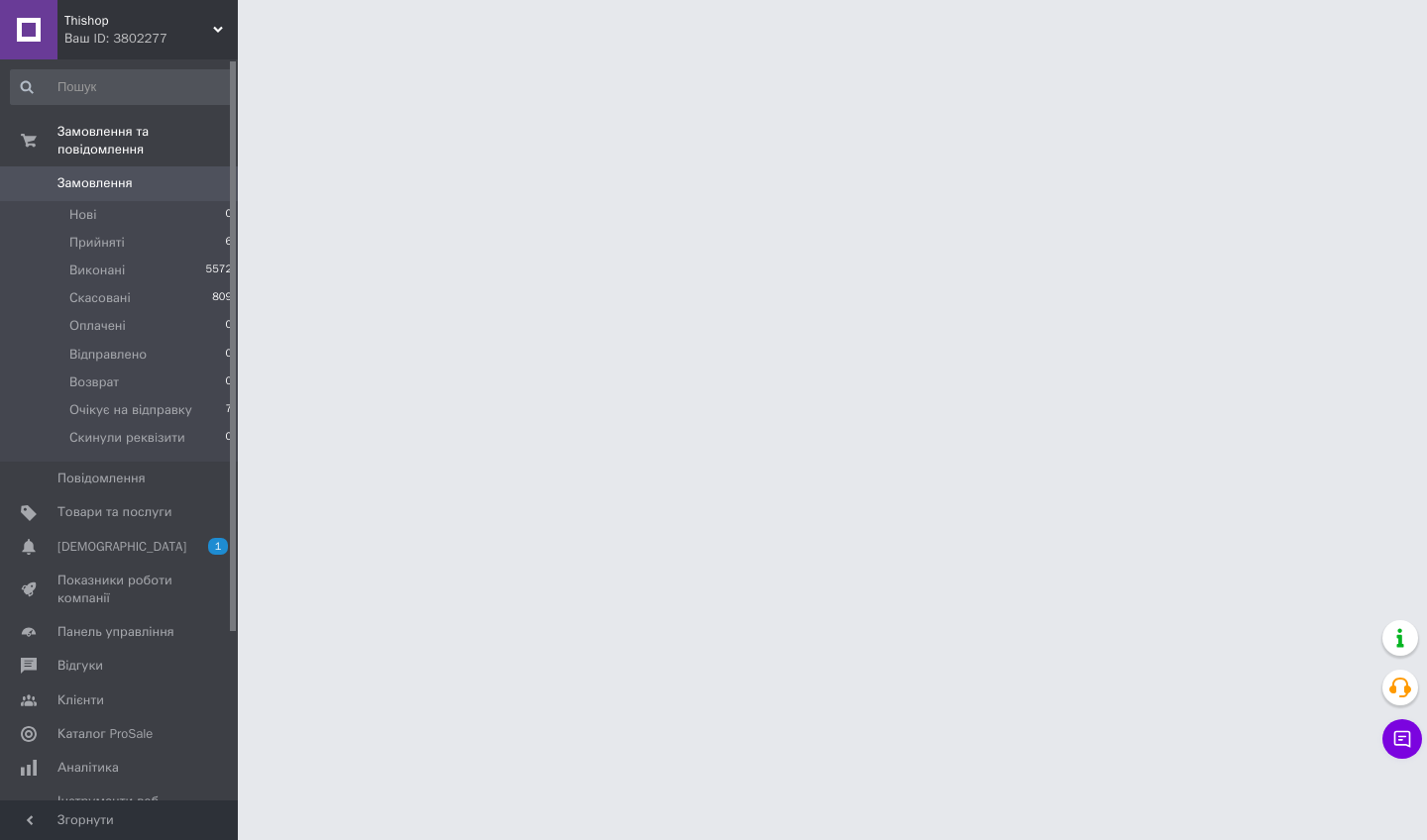 scroll, scrollTop: 0, scrollLeft: 0, axis: both 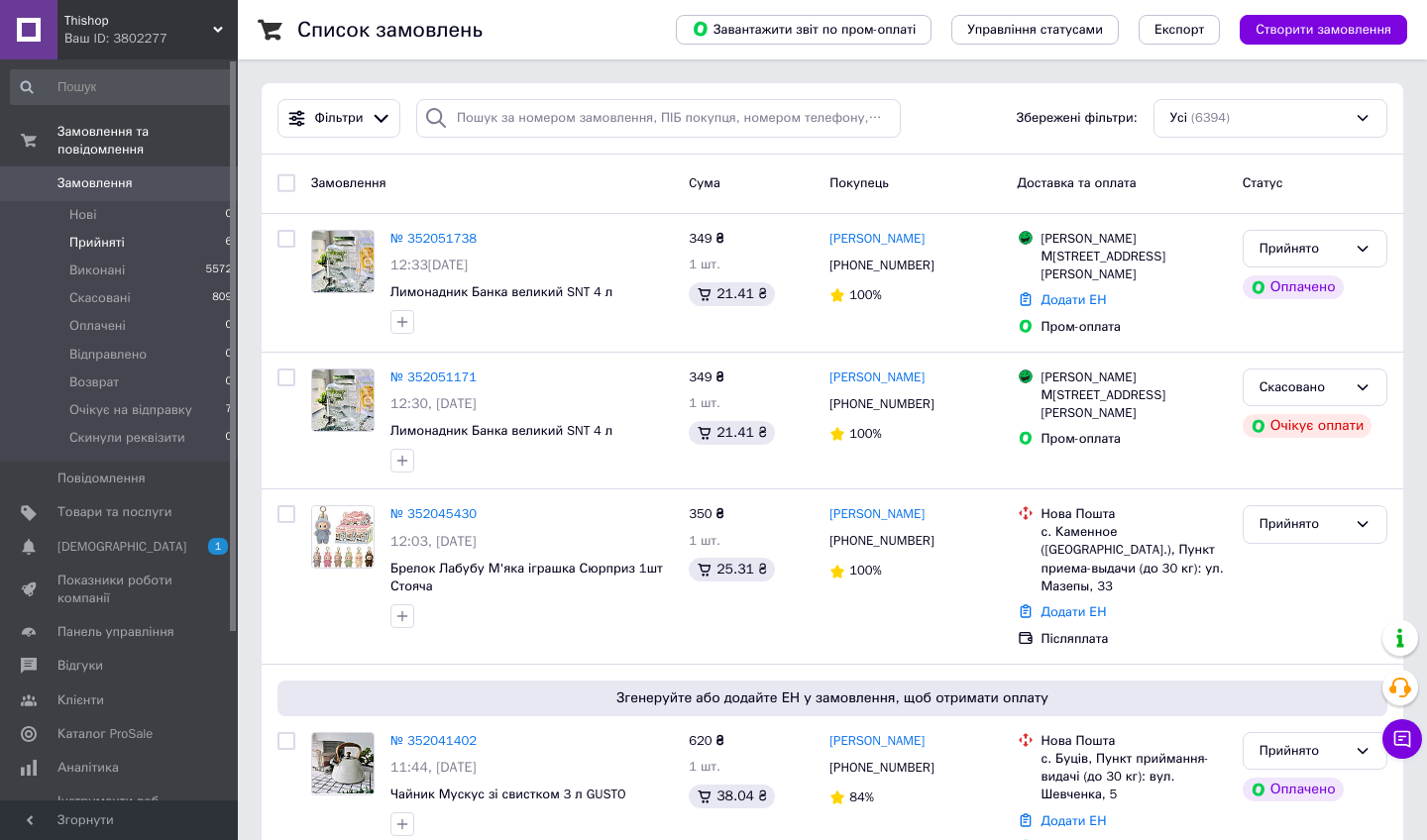 click on "Прийняті 6" at bounding box center [122, 243] 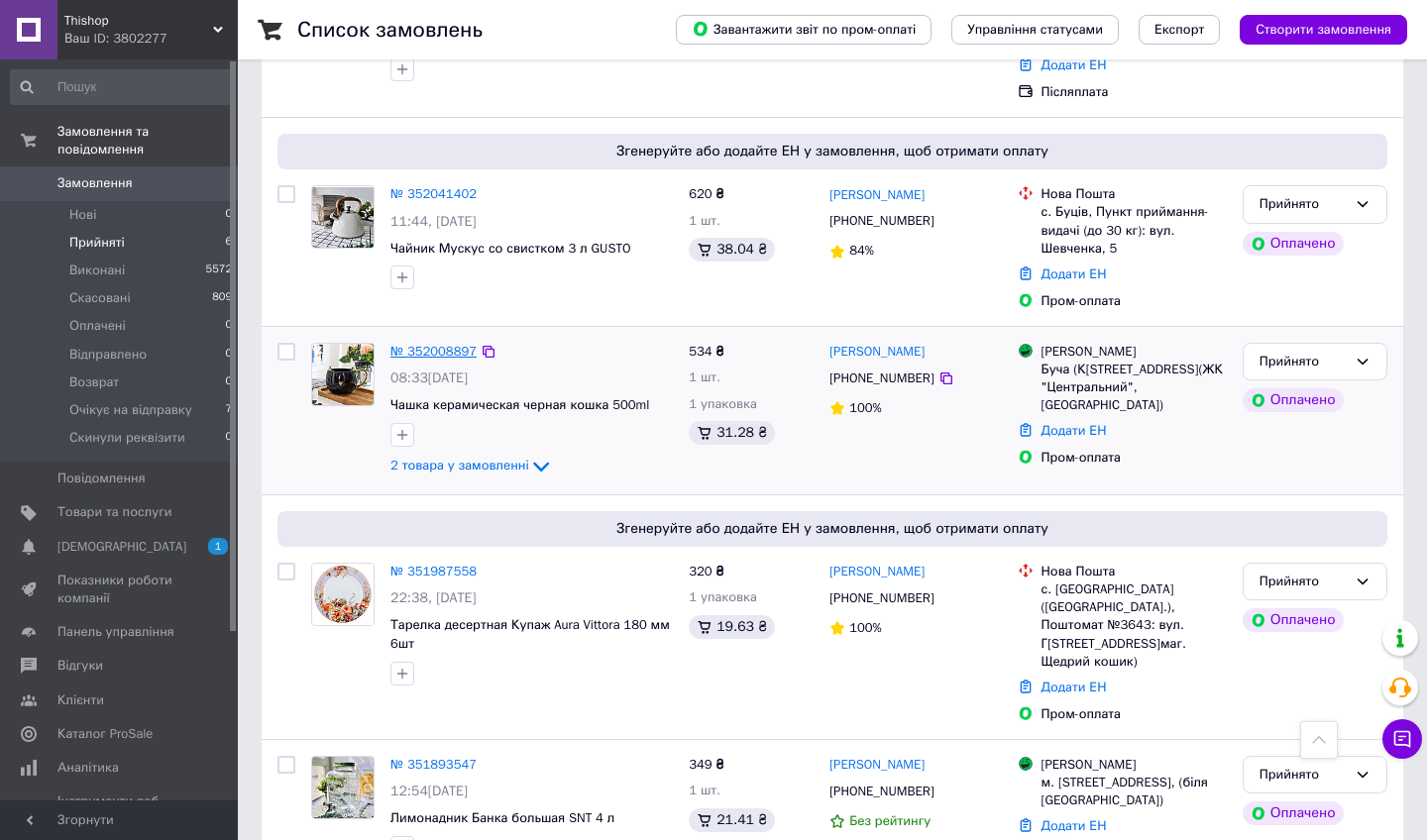 scroll, scrollTop: 488, scrollLeft: 0, axis: vertical 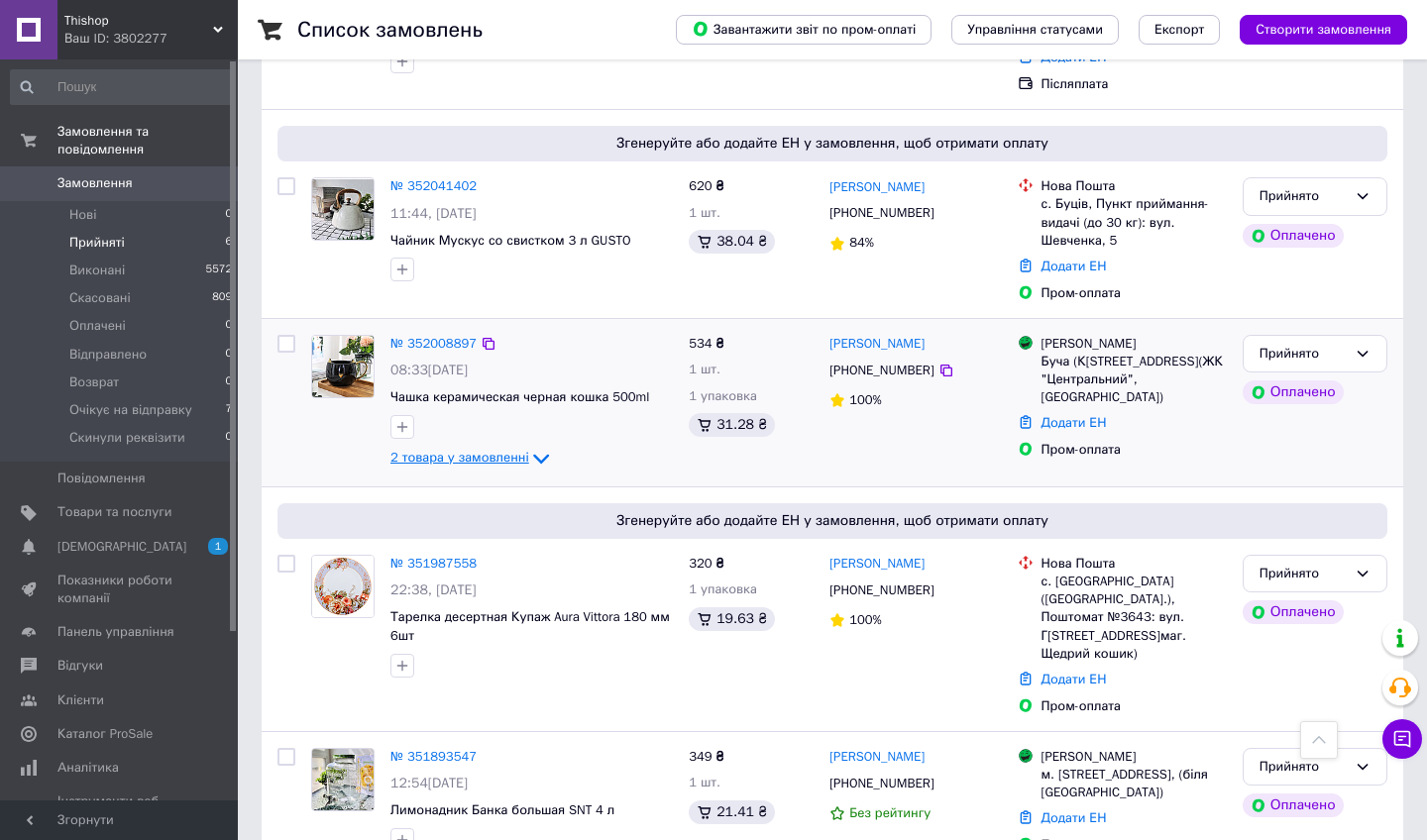 click on "2 товара у замовленні" at bounding box center (460, 458) 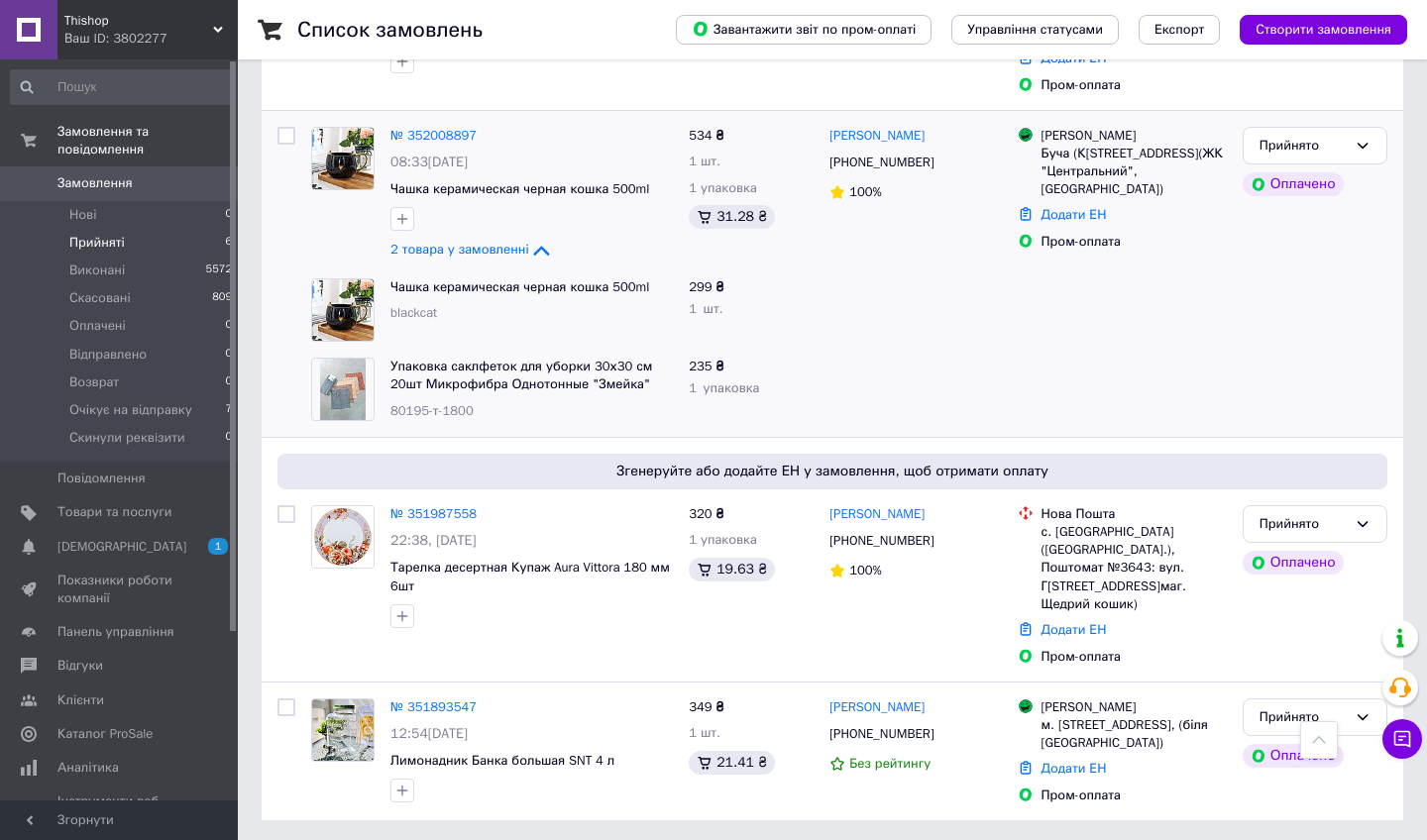 scroll, scrollTop: 695, scrollLeft: 0, axis: vertical 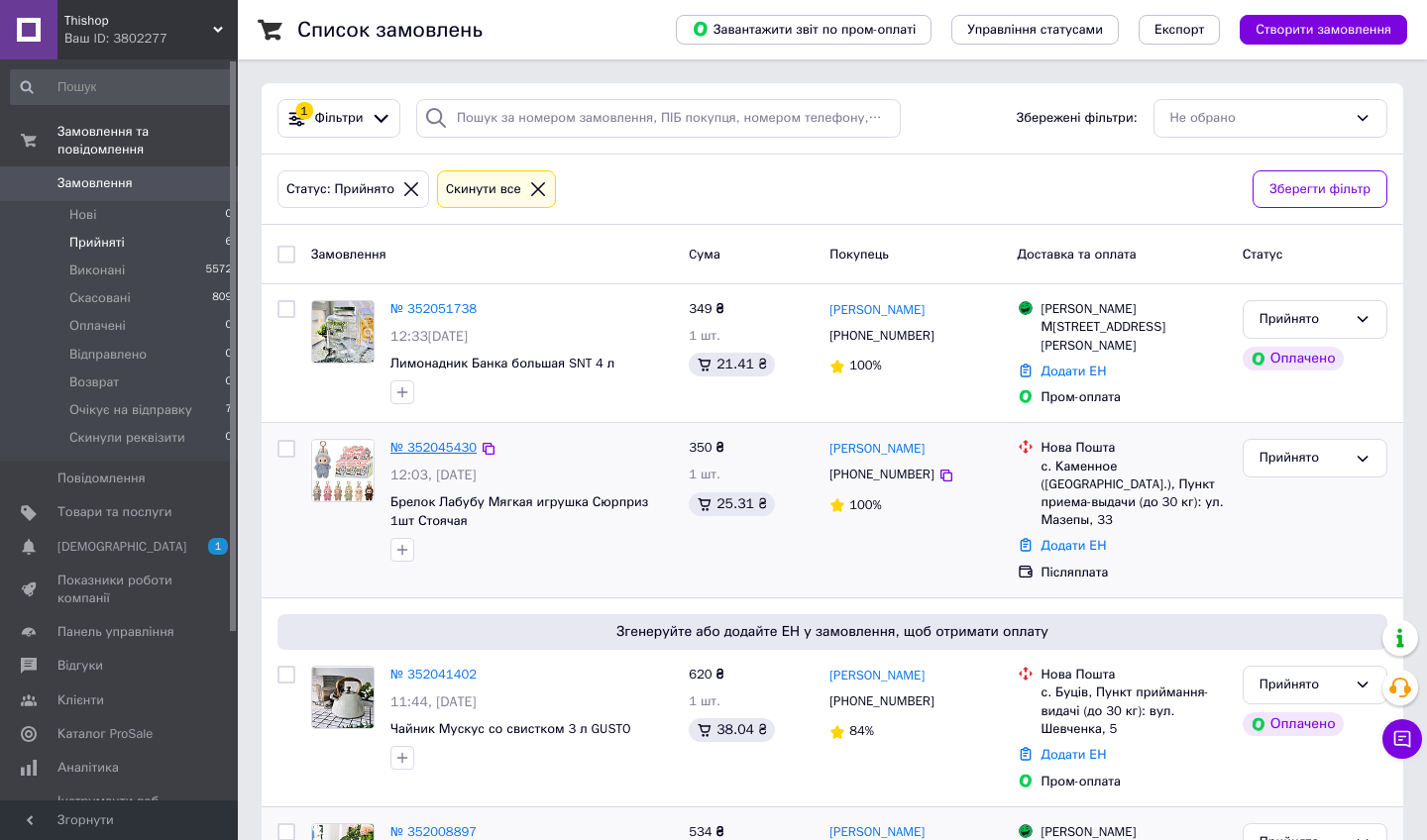 click on "№ 352045430" at bounding box center [433, 447] 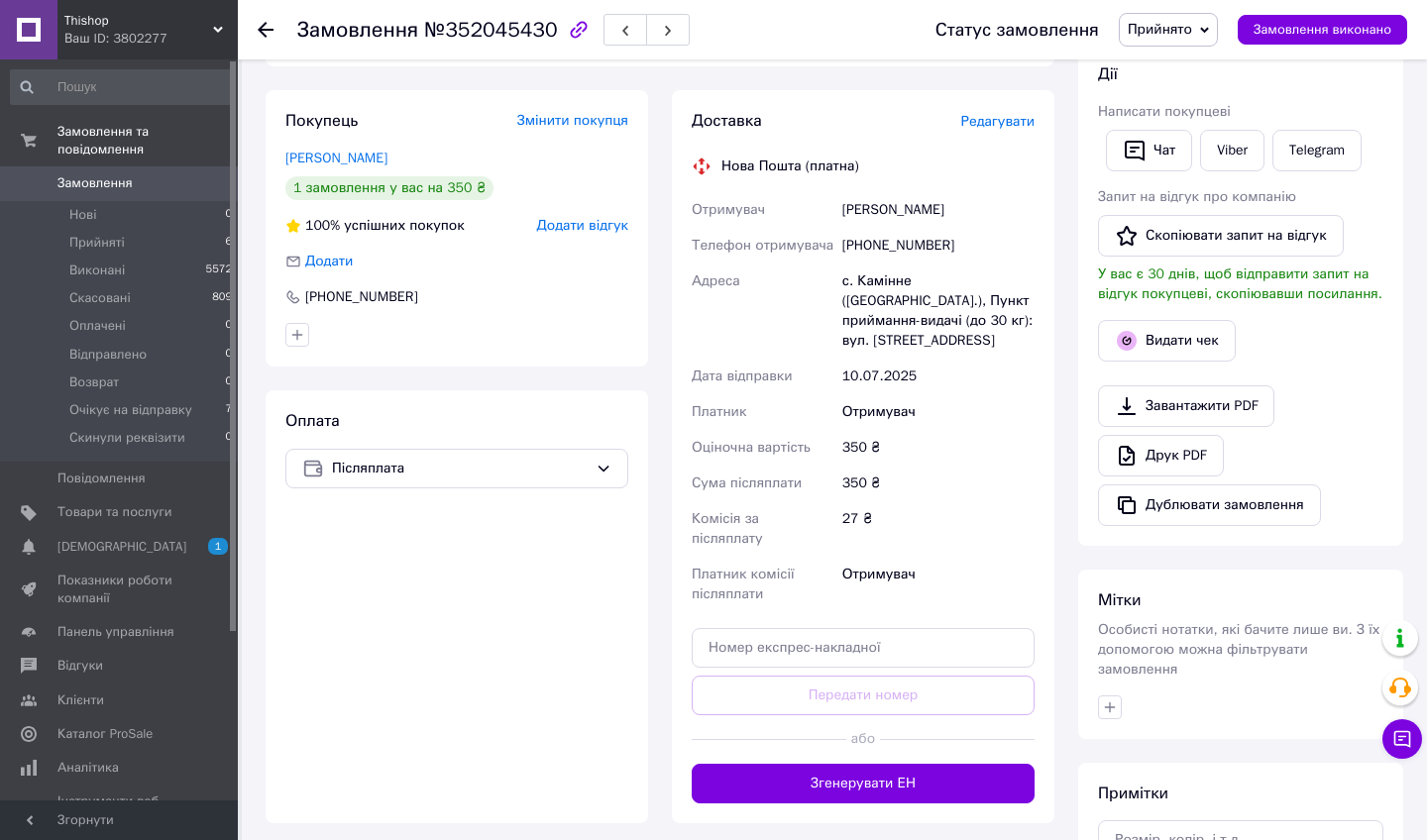 scroll, scrollTop: 505, scrollLeft: 0, axis: vertical 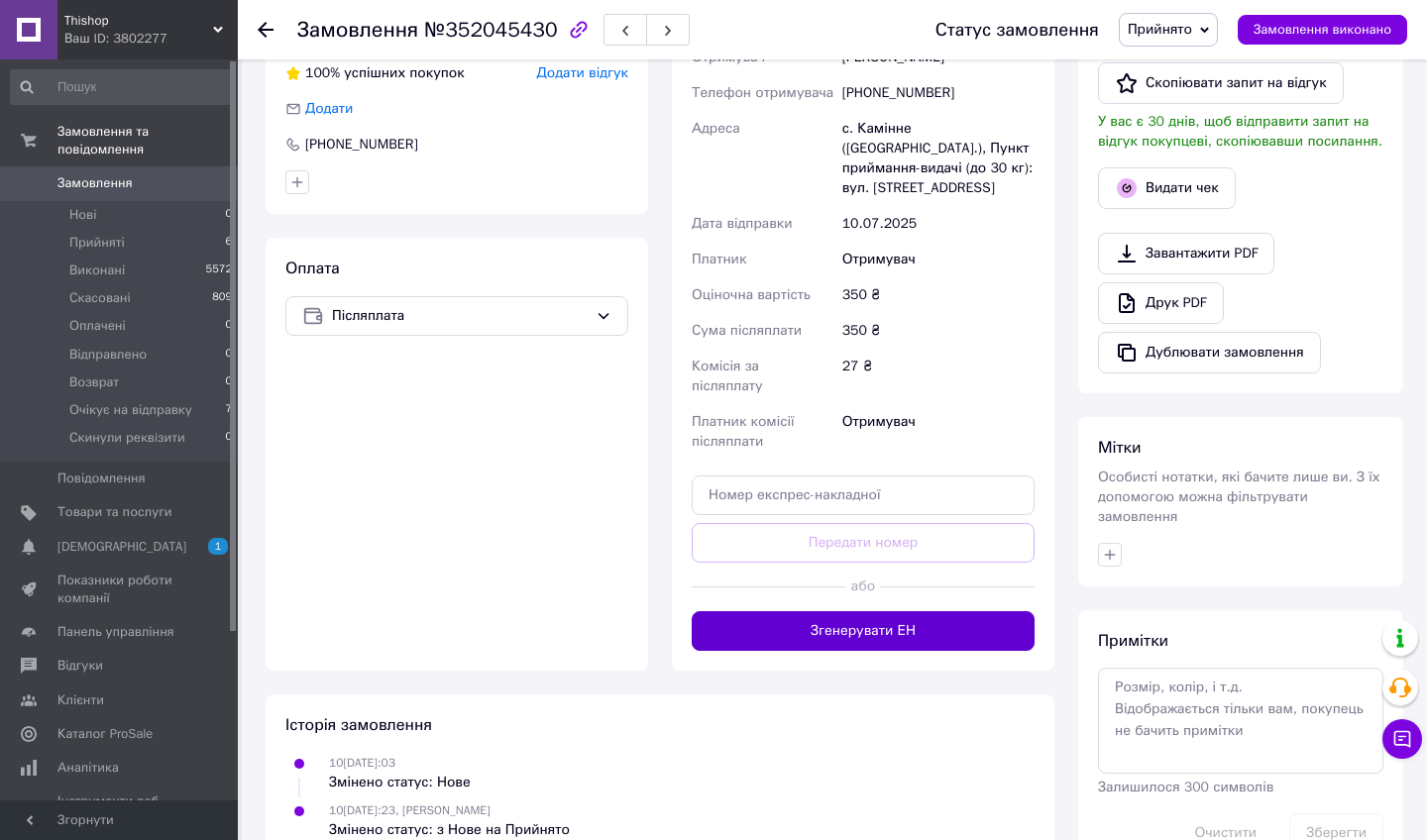 click on "Згенерувати ЕН" at bounding box center [863, 631] 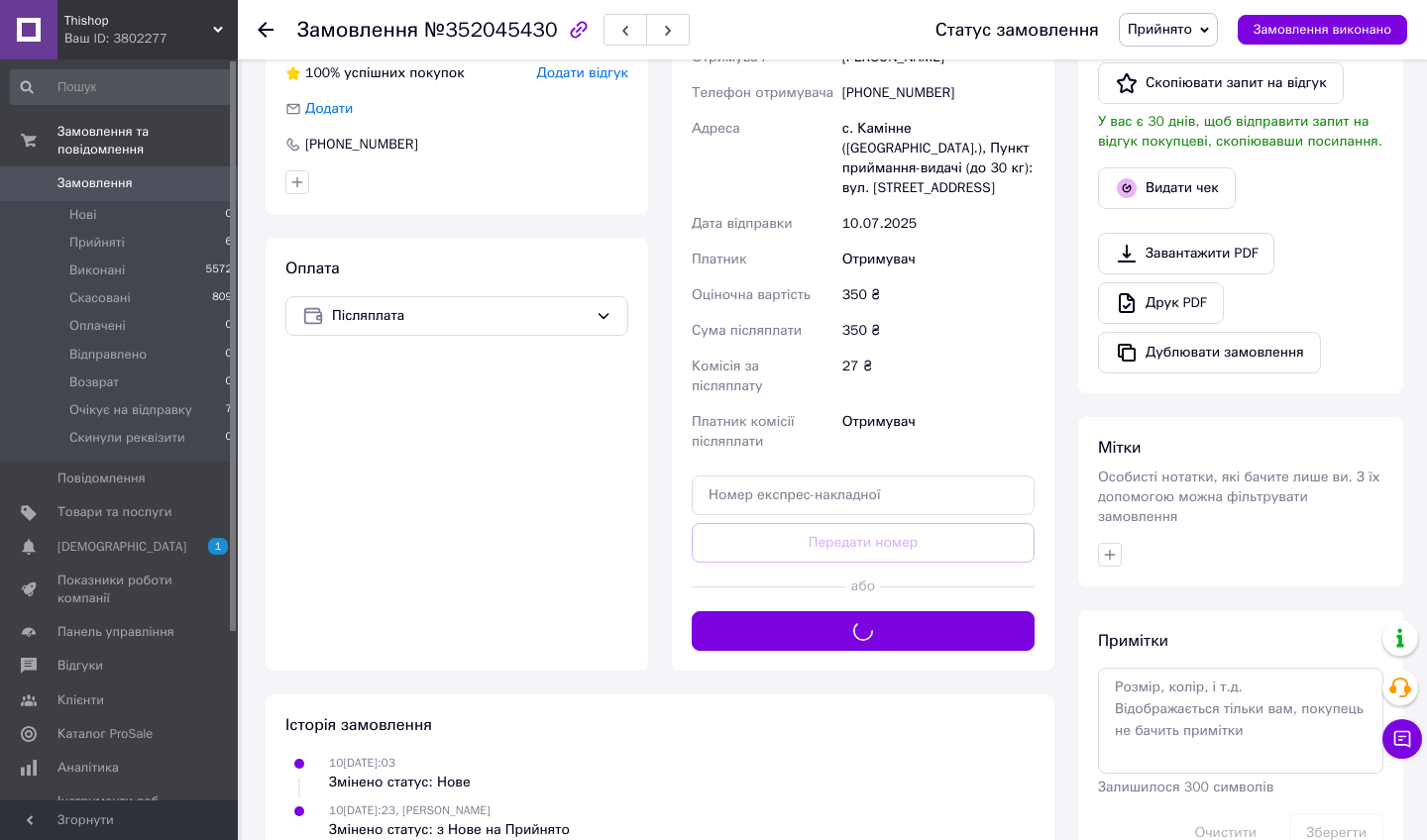 click on "Прийнято" at bounding box center [1159, 29] 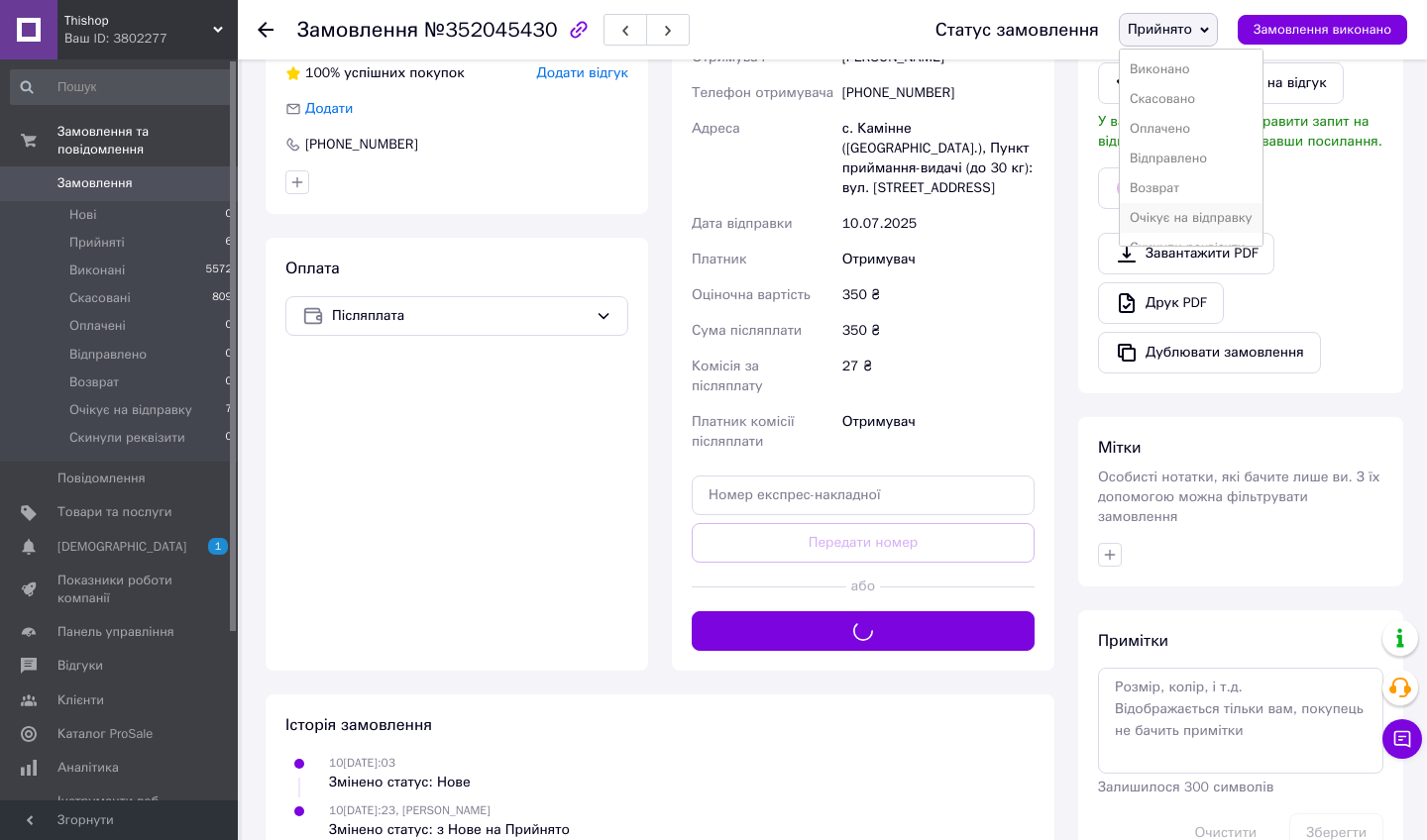 click on "Очікує на відправку" at bounding box center [1191, 218] 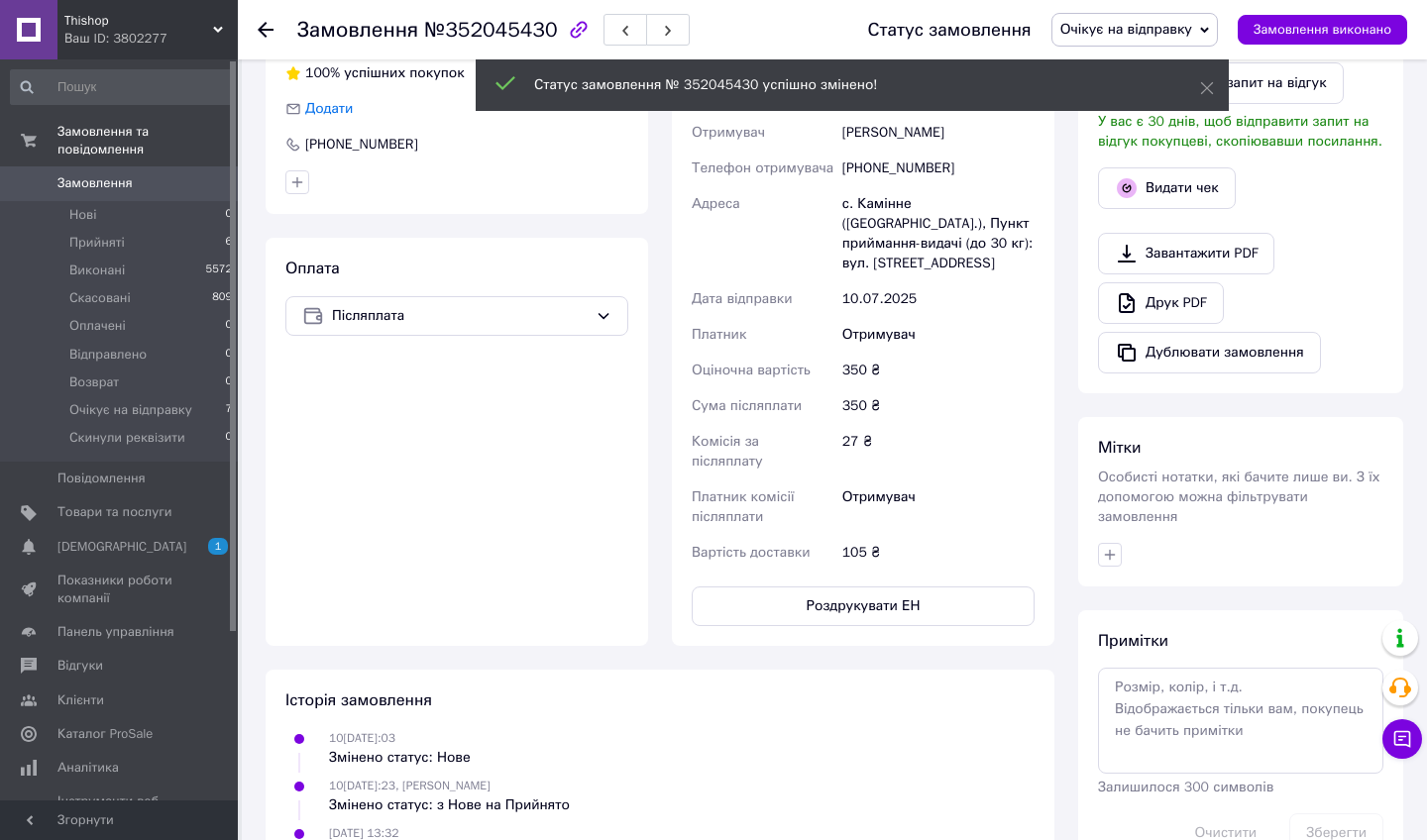 click on "0" at bounding box center (210, 183) 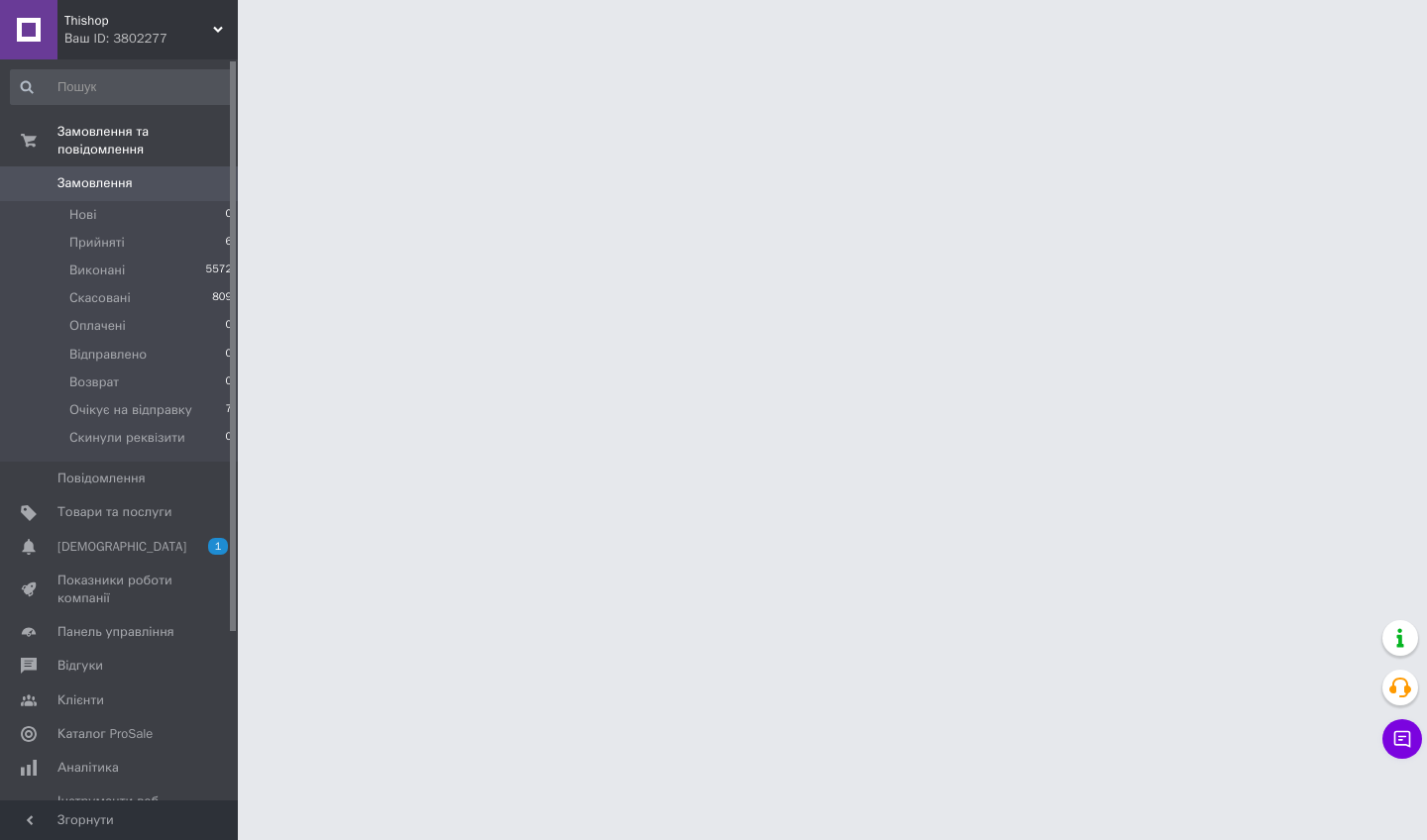 scroll, scrollTop: 0, scrollLeft: 0, axis: both 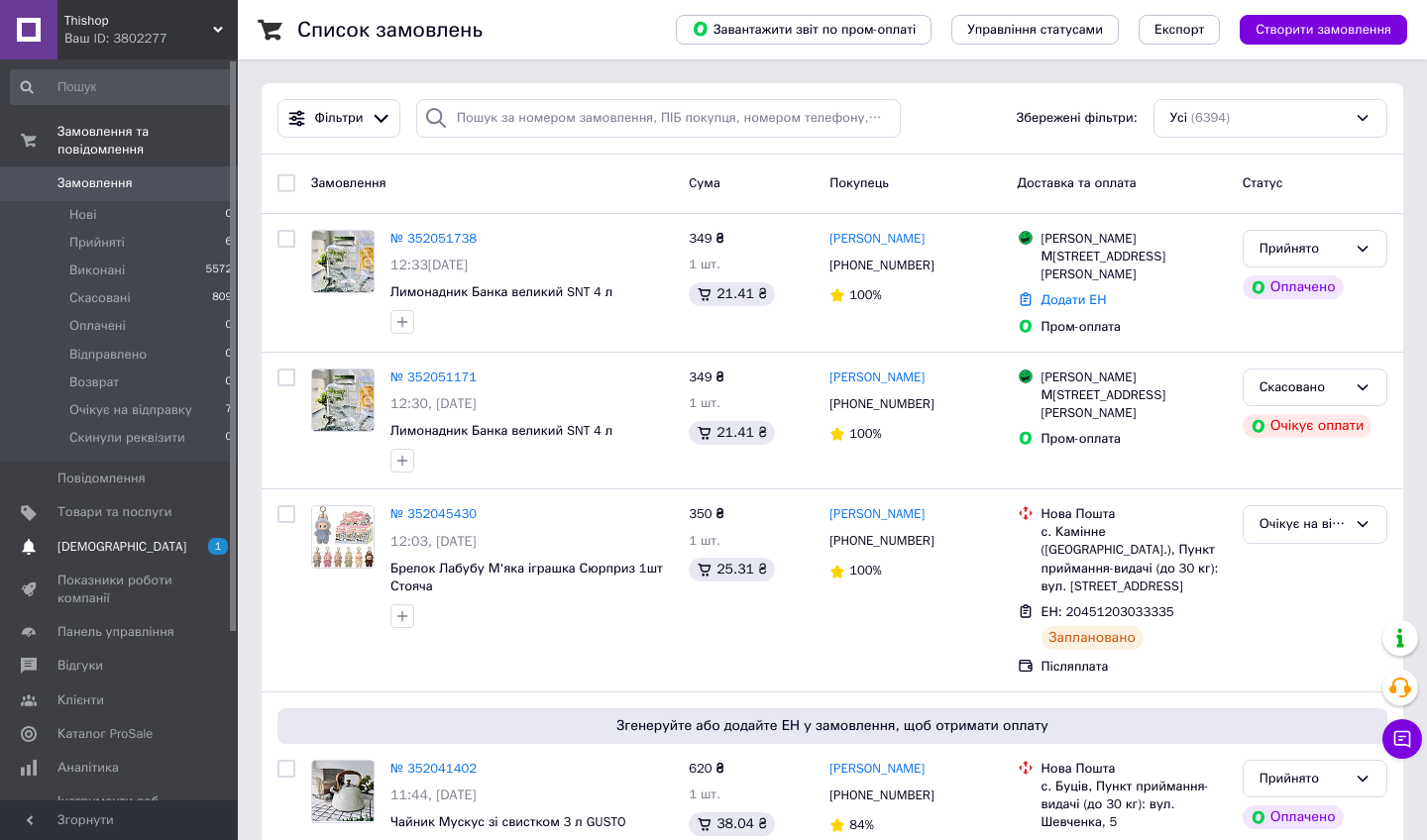 click on "[DEMOGRAPHIC_DATA]" at bounding box center (120, 547) 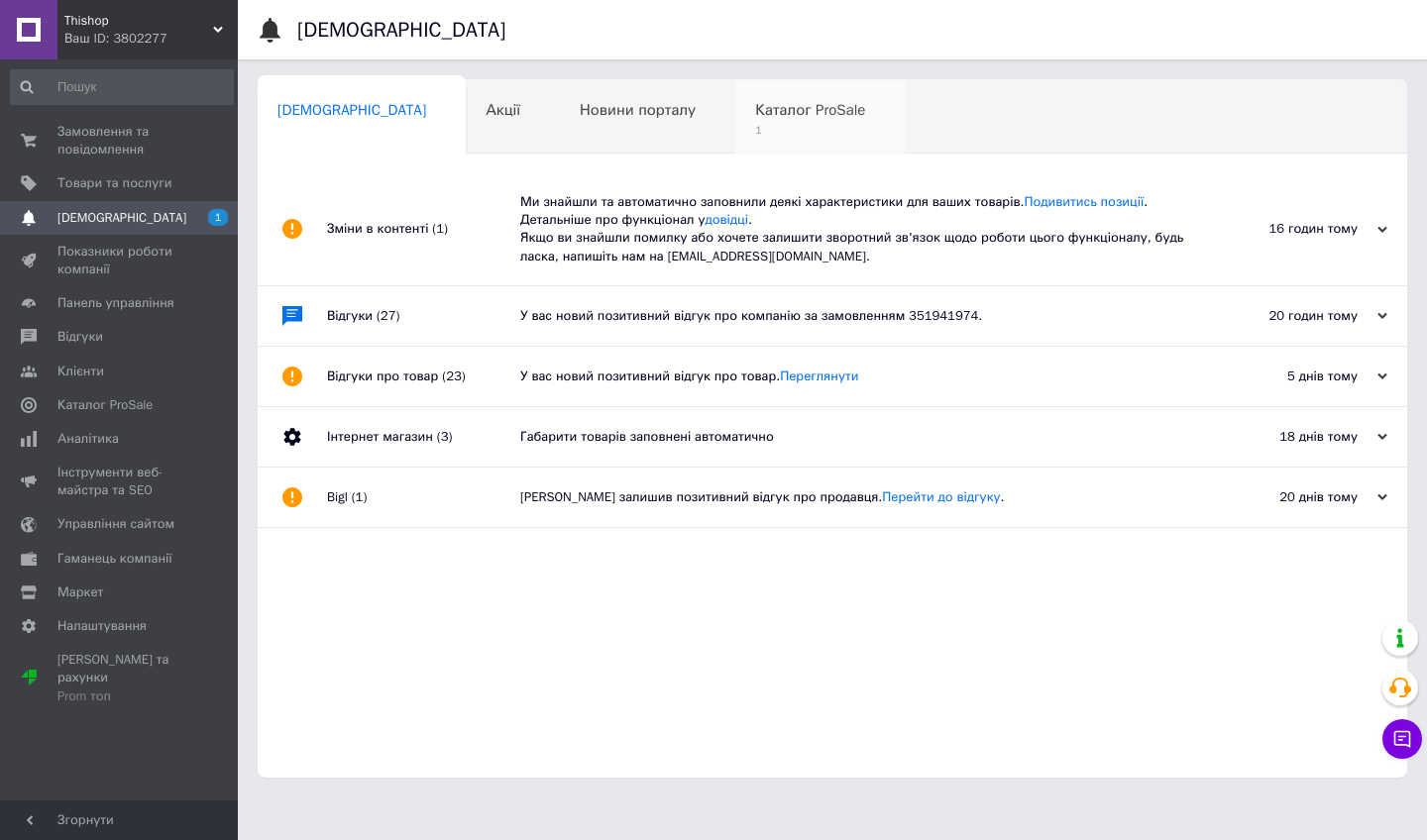 click on "Каталог ProSale" at bounding box center [810, 110] 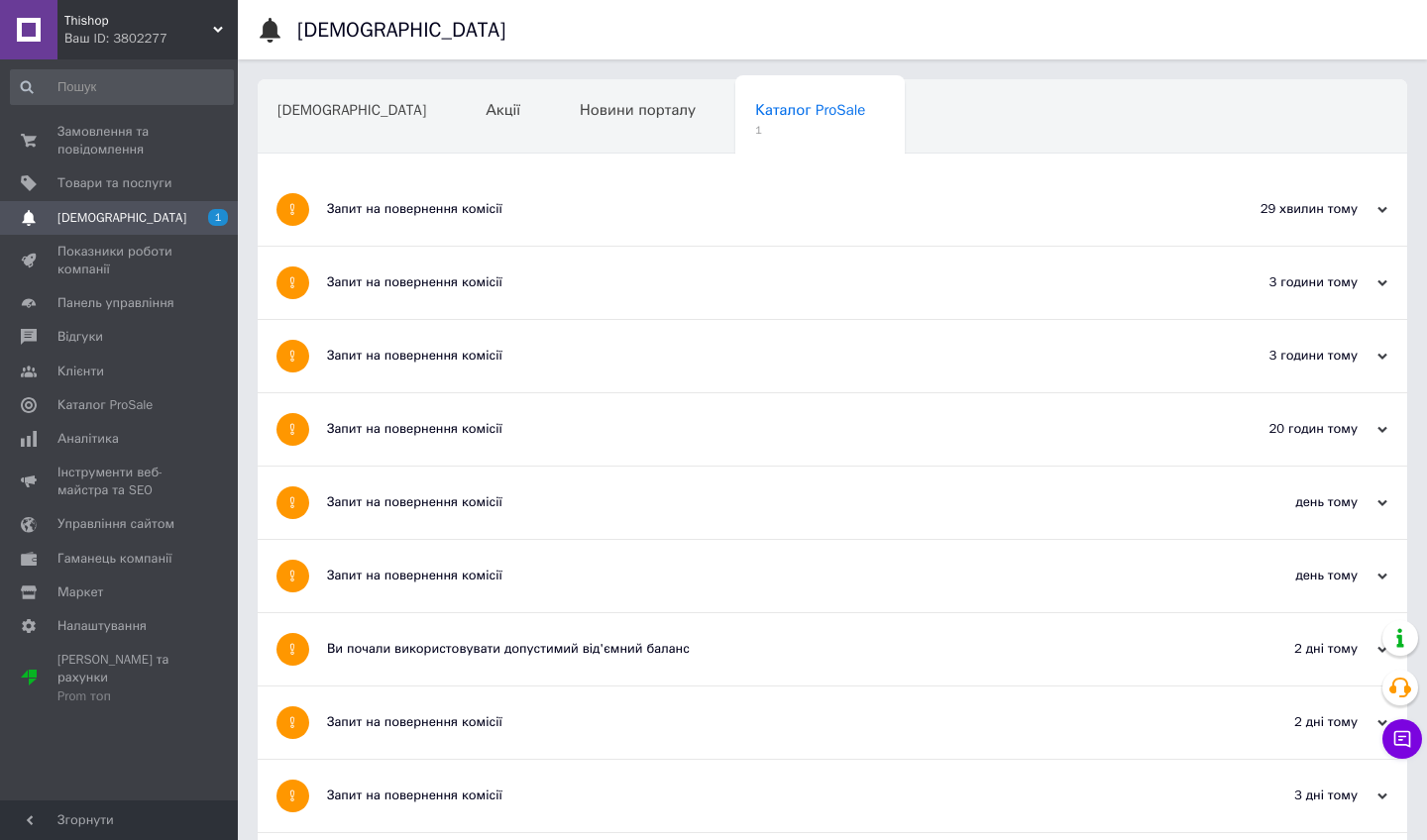 click on "Запит на повернення комісії" at bounding box center (758, 209) 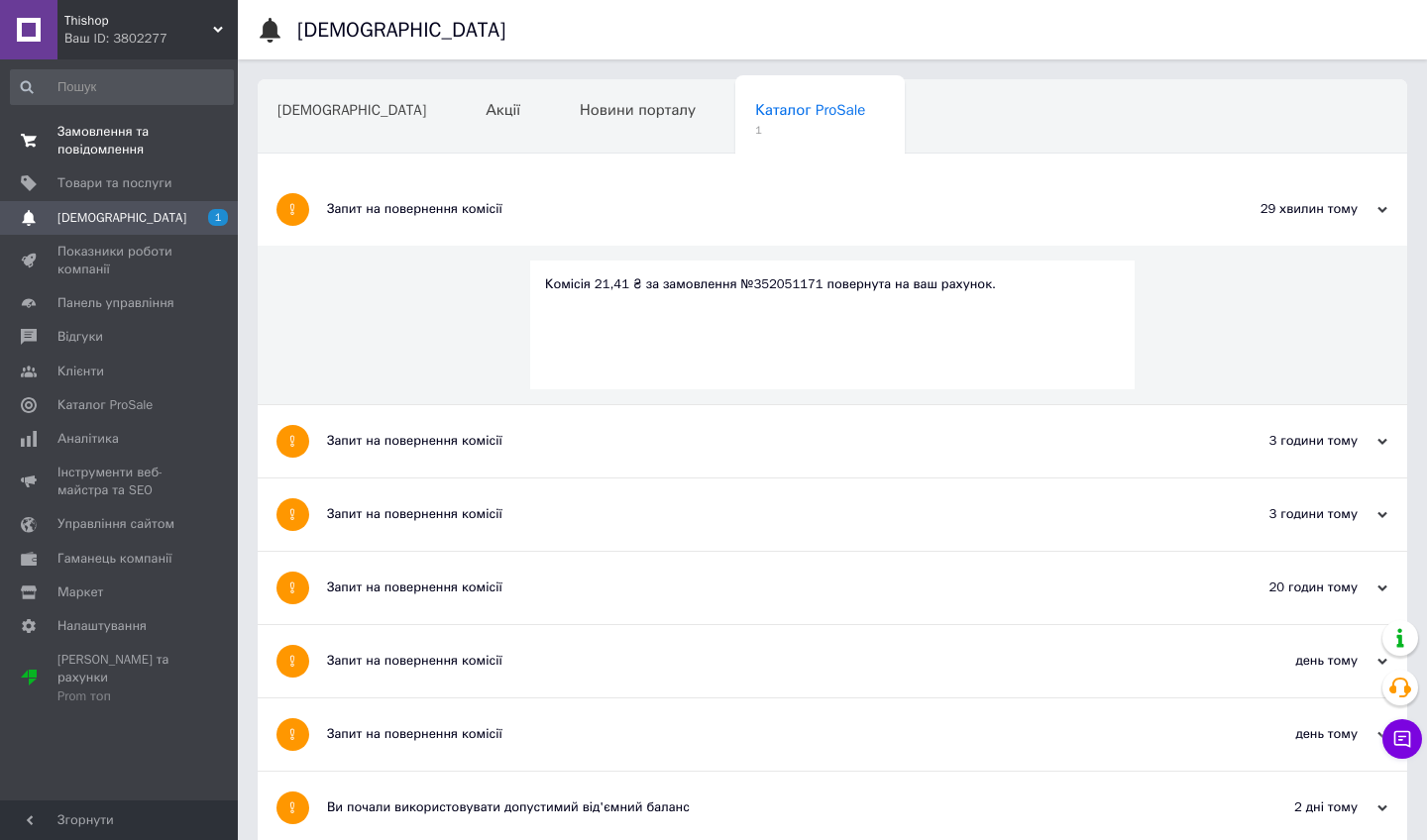 click on "Замовлення та повідомлення 0 0" at bounding box center (122, 141) 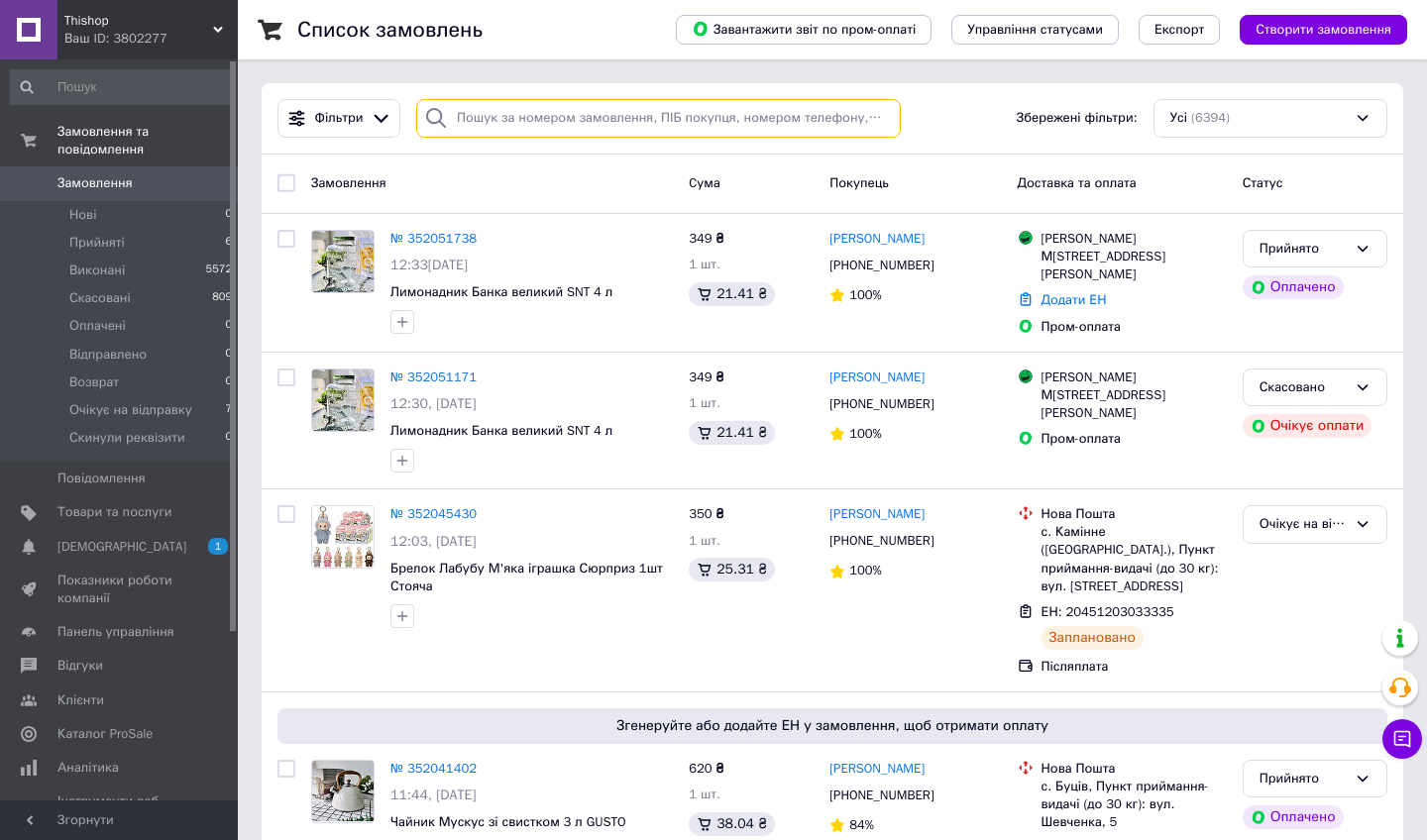 click at bounding box center (658, 118) 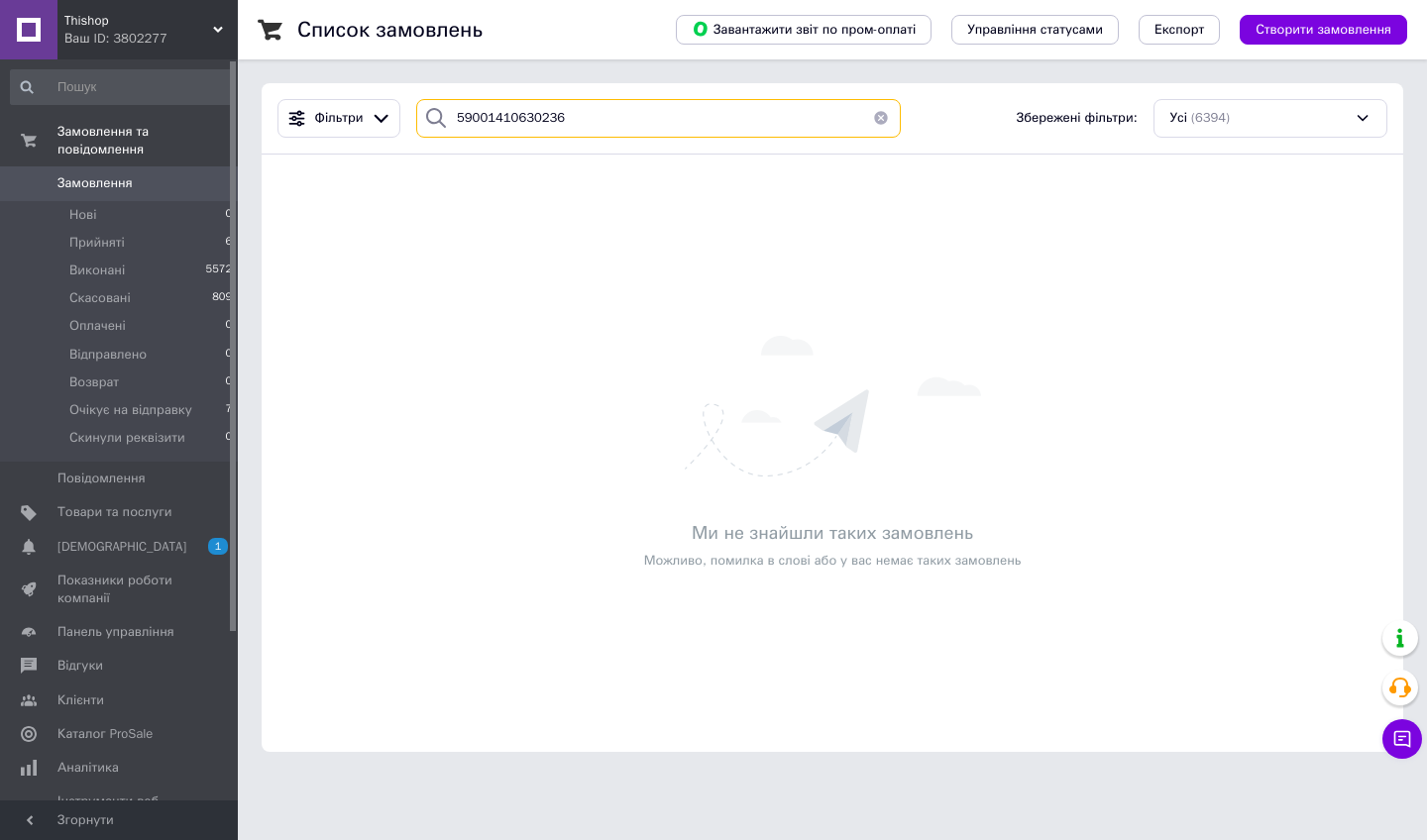 click on "59001410630236" at bounding box center (658, 118) 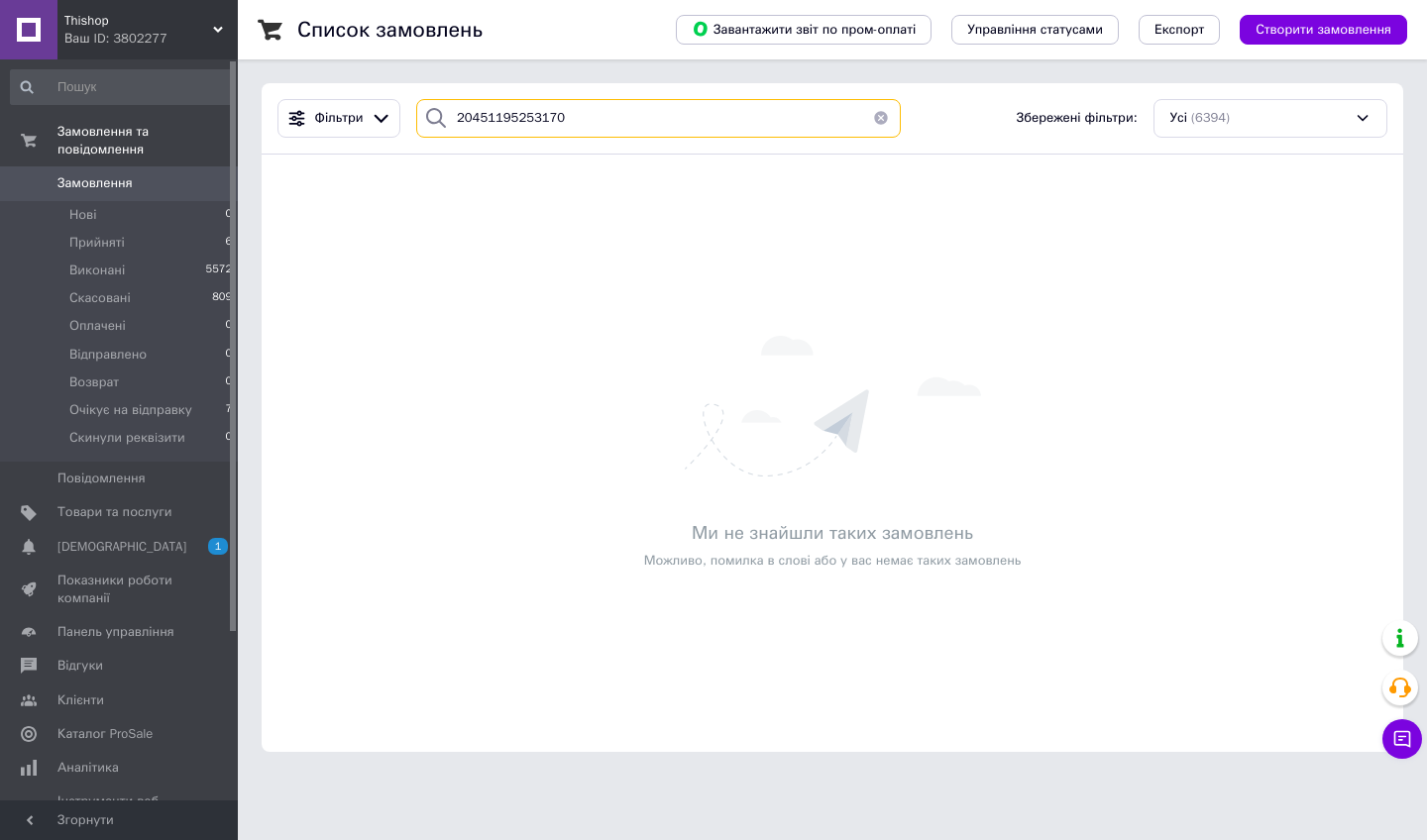 click on "20451195253170" at bounding box center [658, 118] 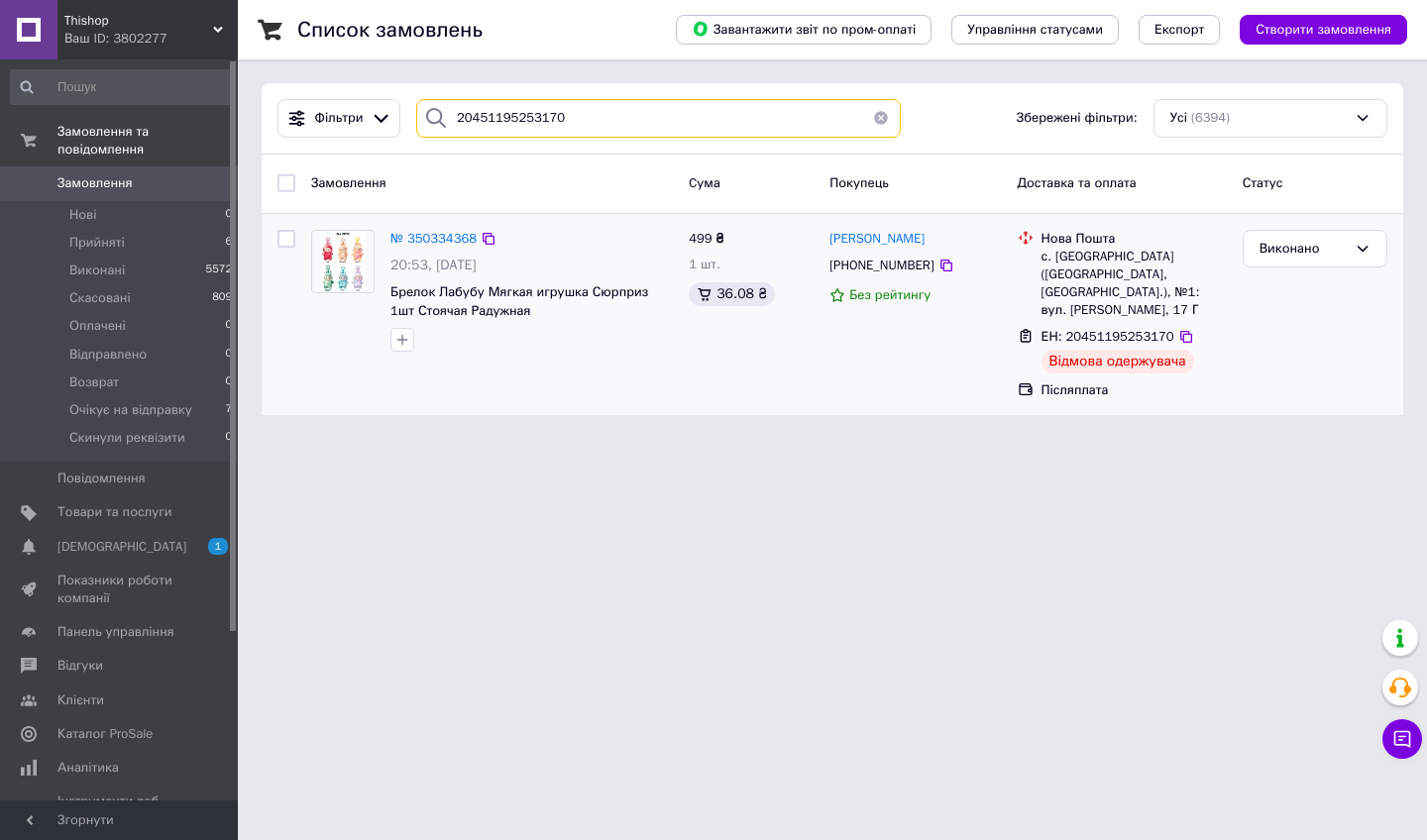 scroll, scrollTop: 0, scrollLeft: 0, axis: both 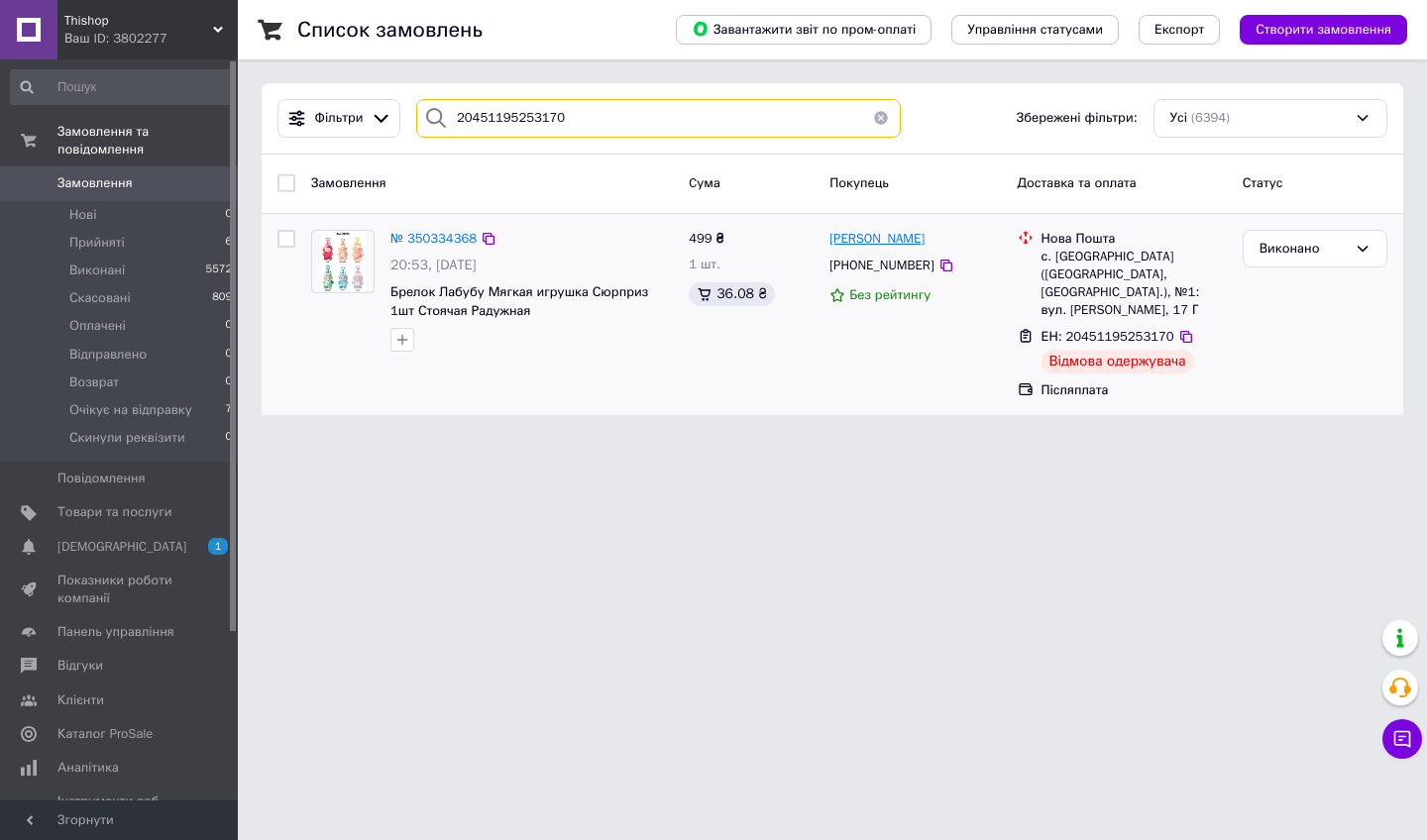 type on "20451195253170" 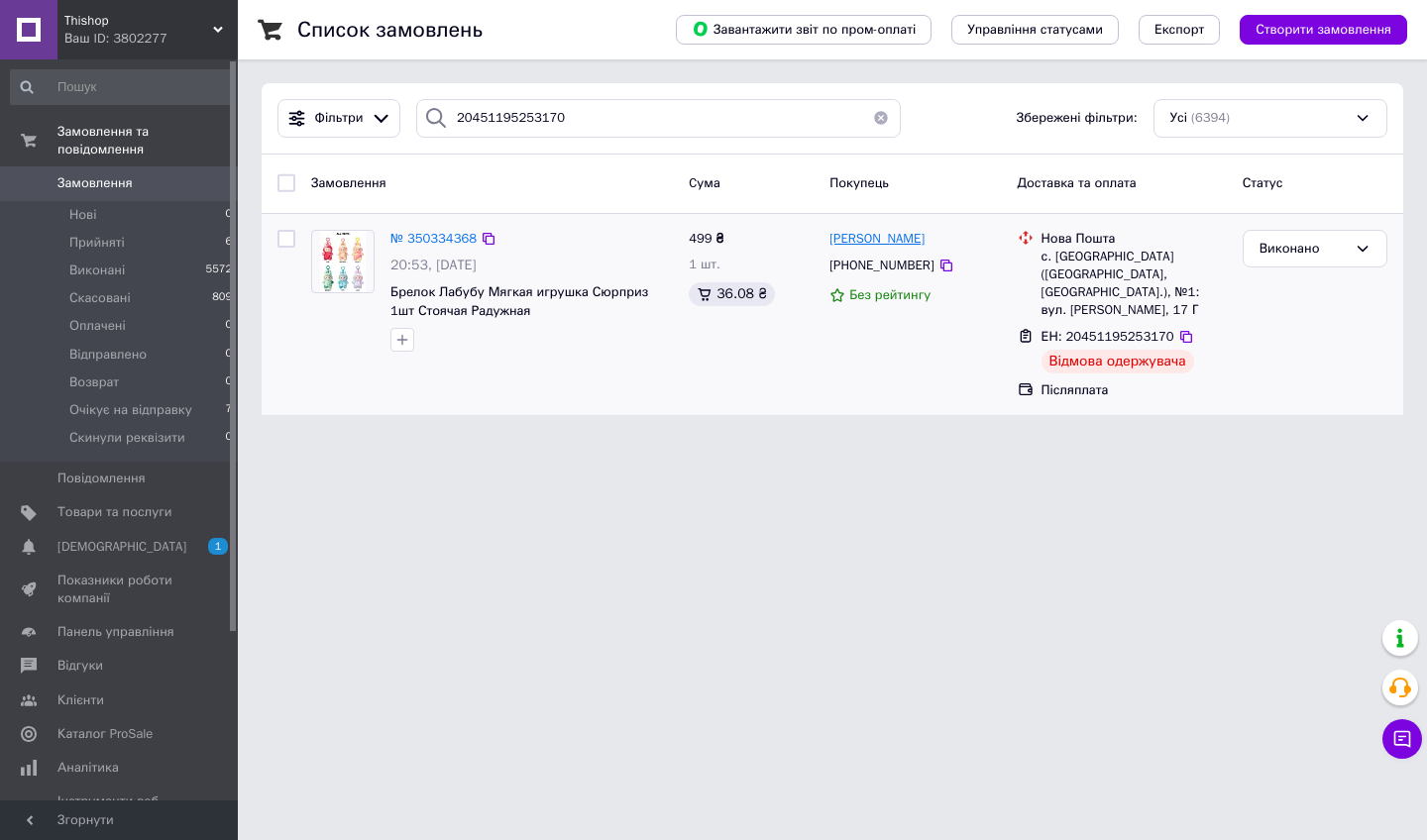 click on "[PERSON_NAME]" at bounding box center [877, 238] 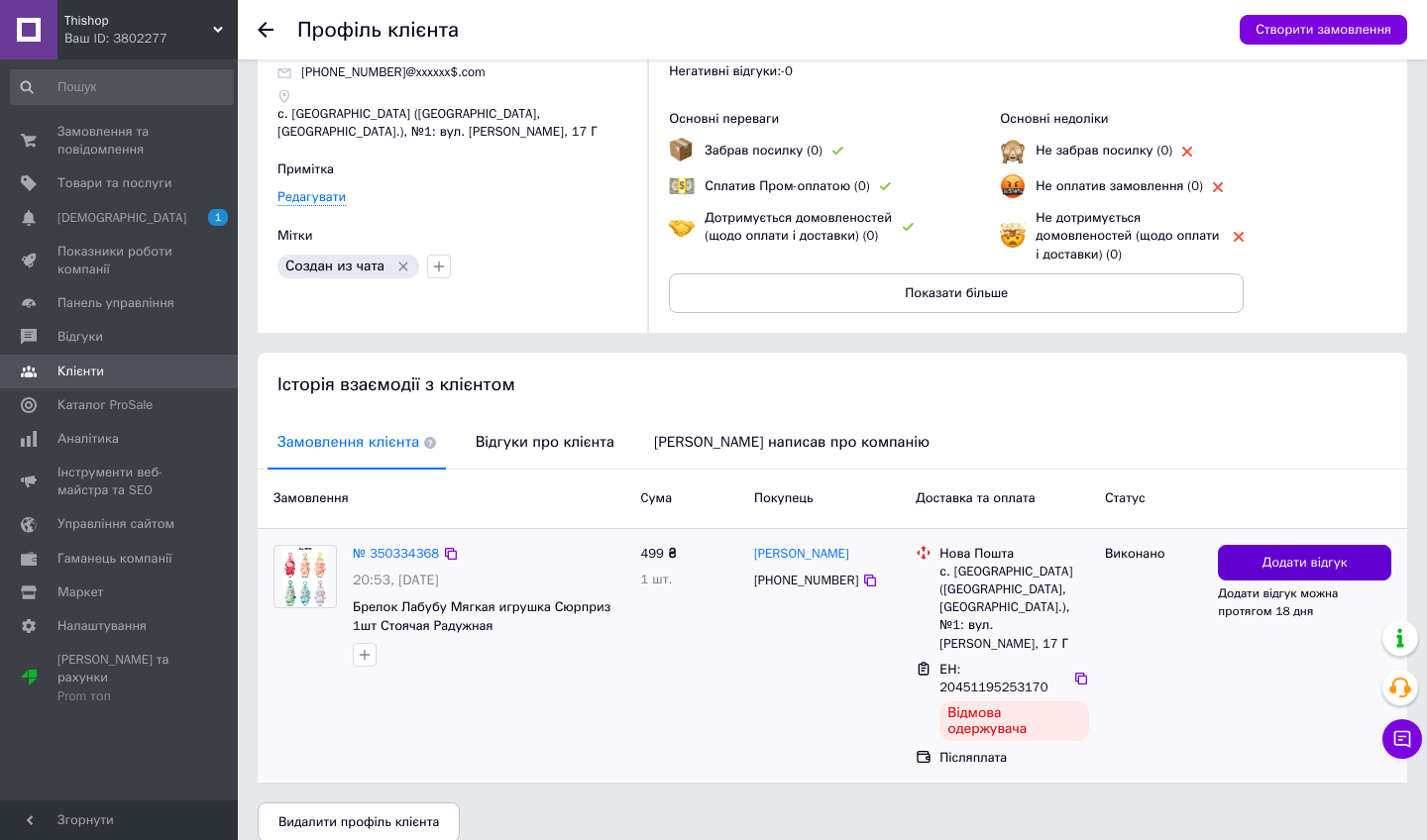 scroll, scrollTop: 97, scrollLeft: 0, axis: vertical 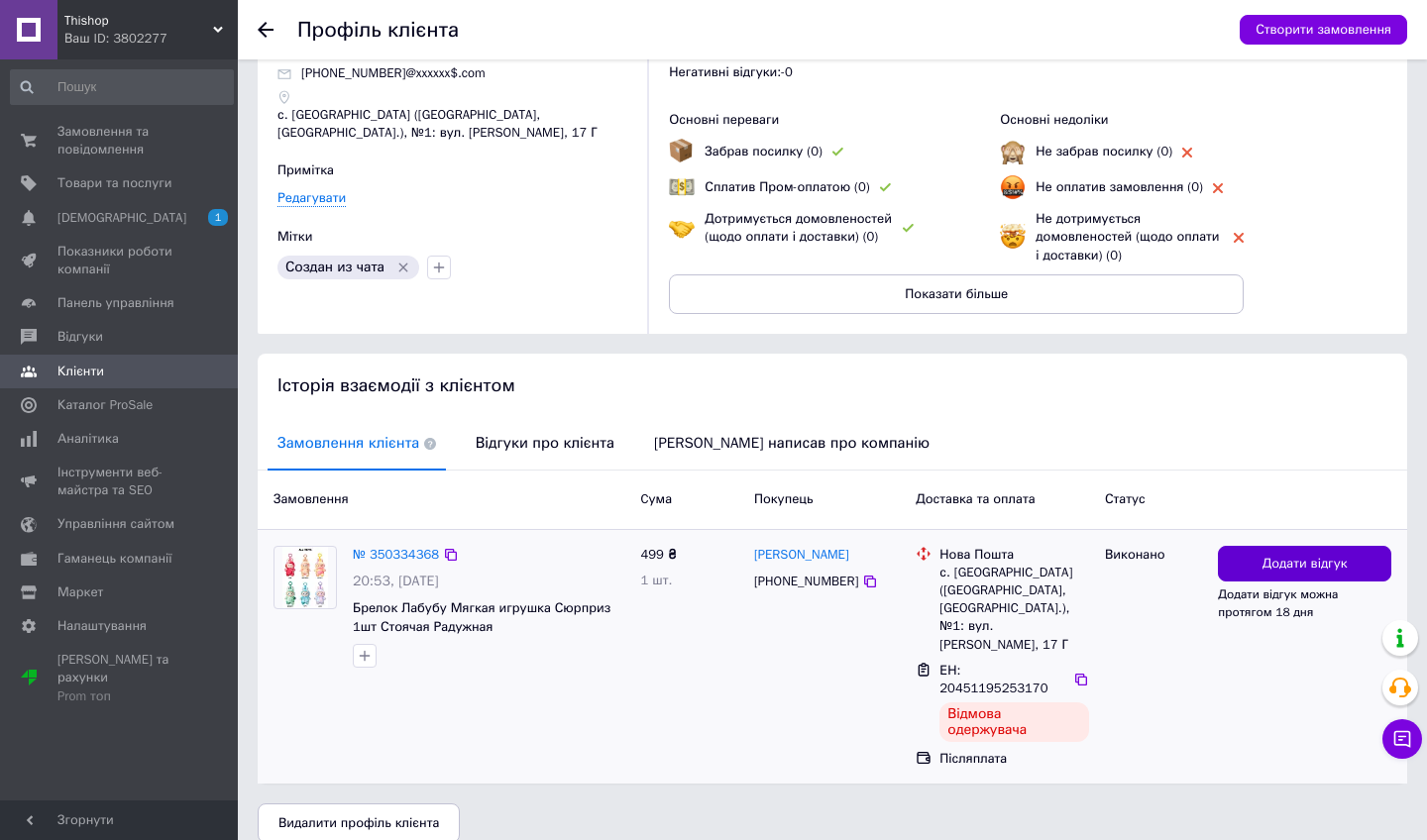 click on "Додати відгук" at bounding box center (1305, 564) 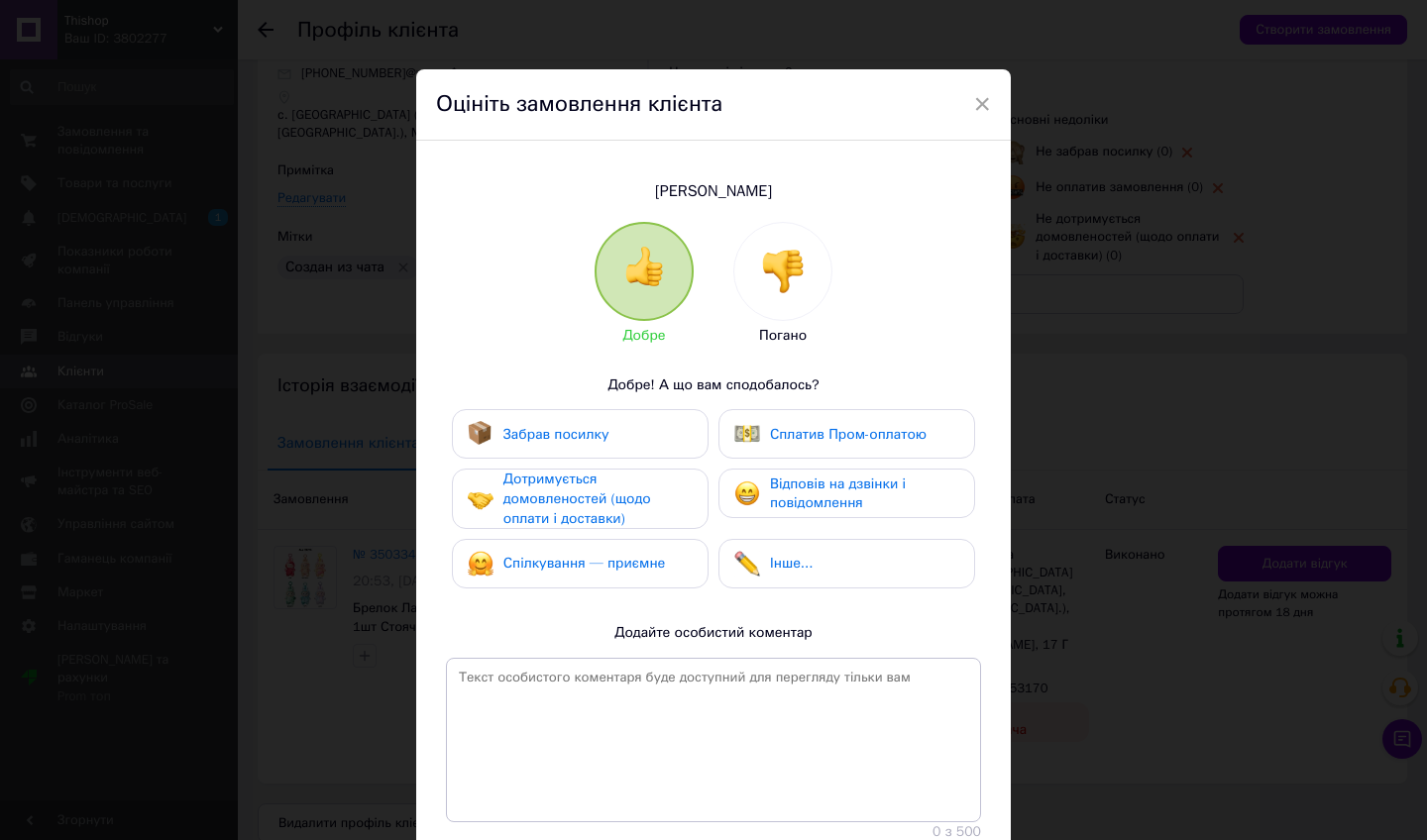 click at bounding box center [783, 271] 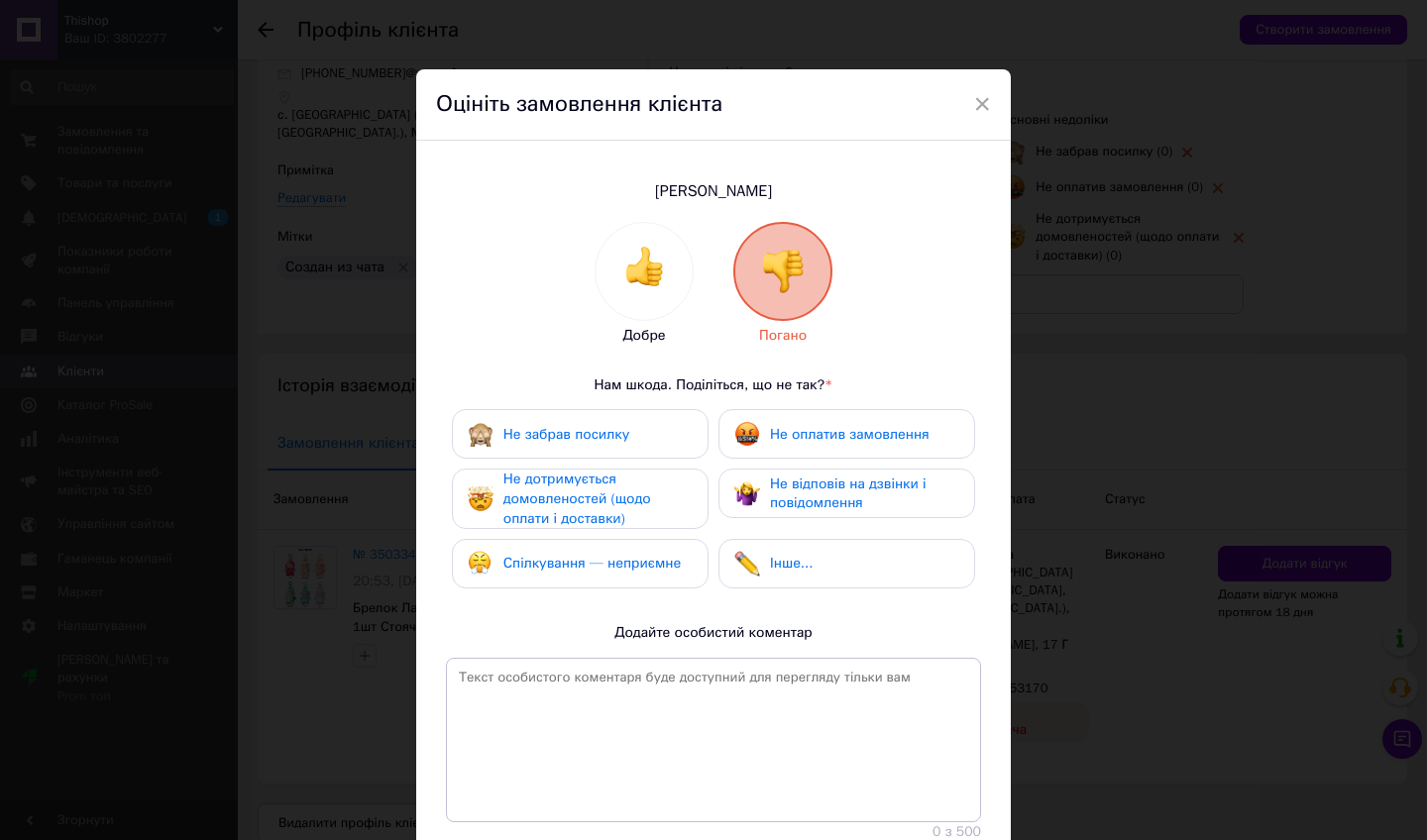 click on "Не забрав посилку" at bounding box center (566, 434) 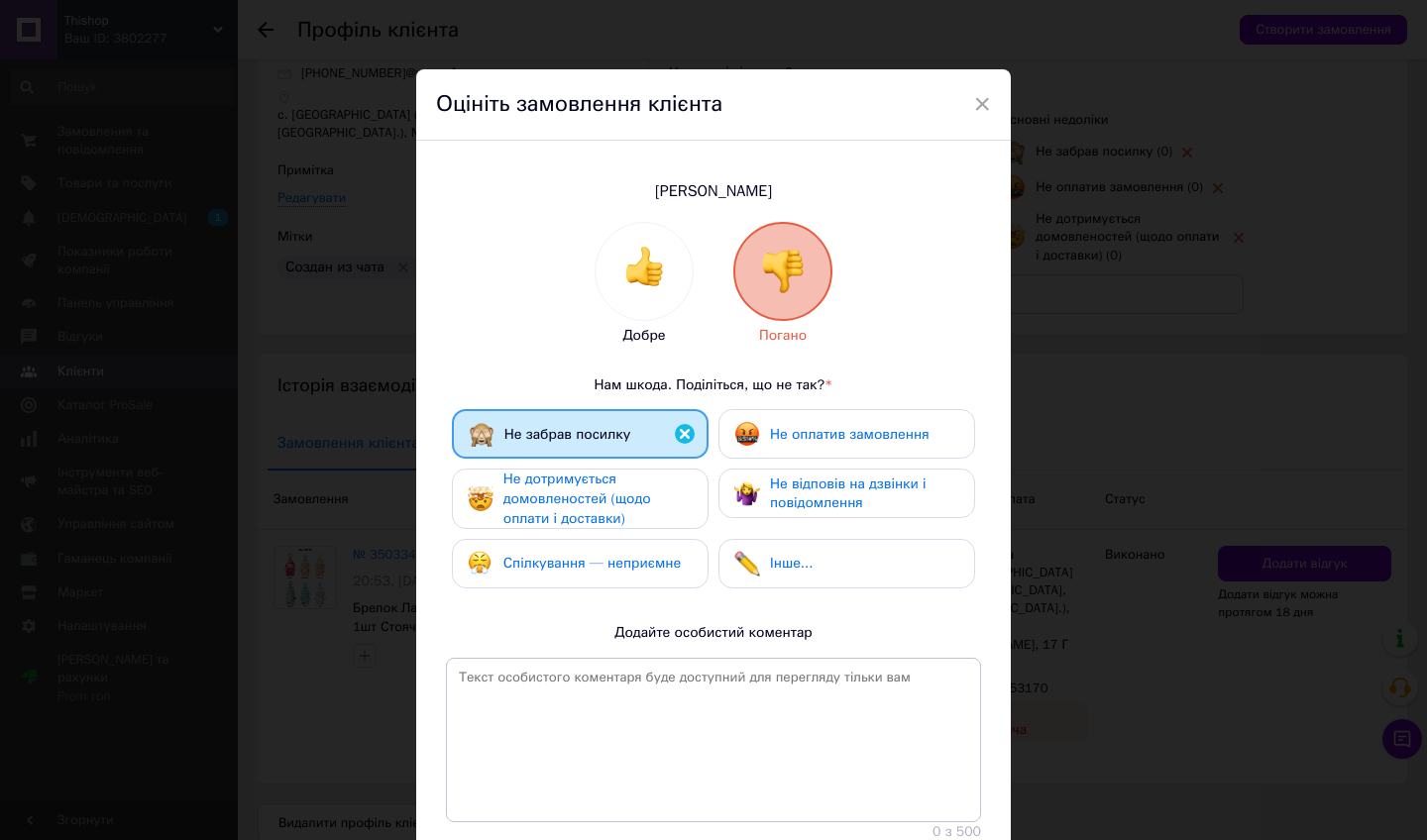click at bounding box center (685, 434) 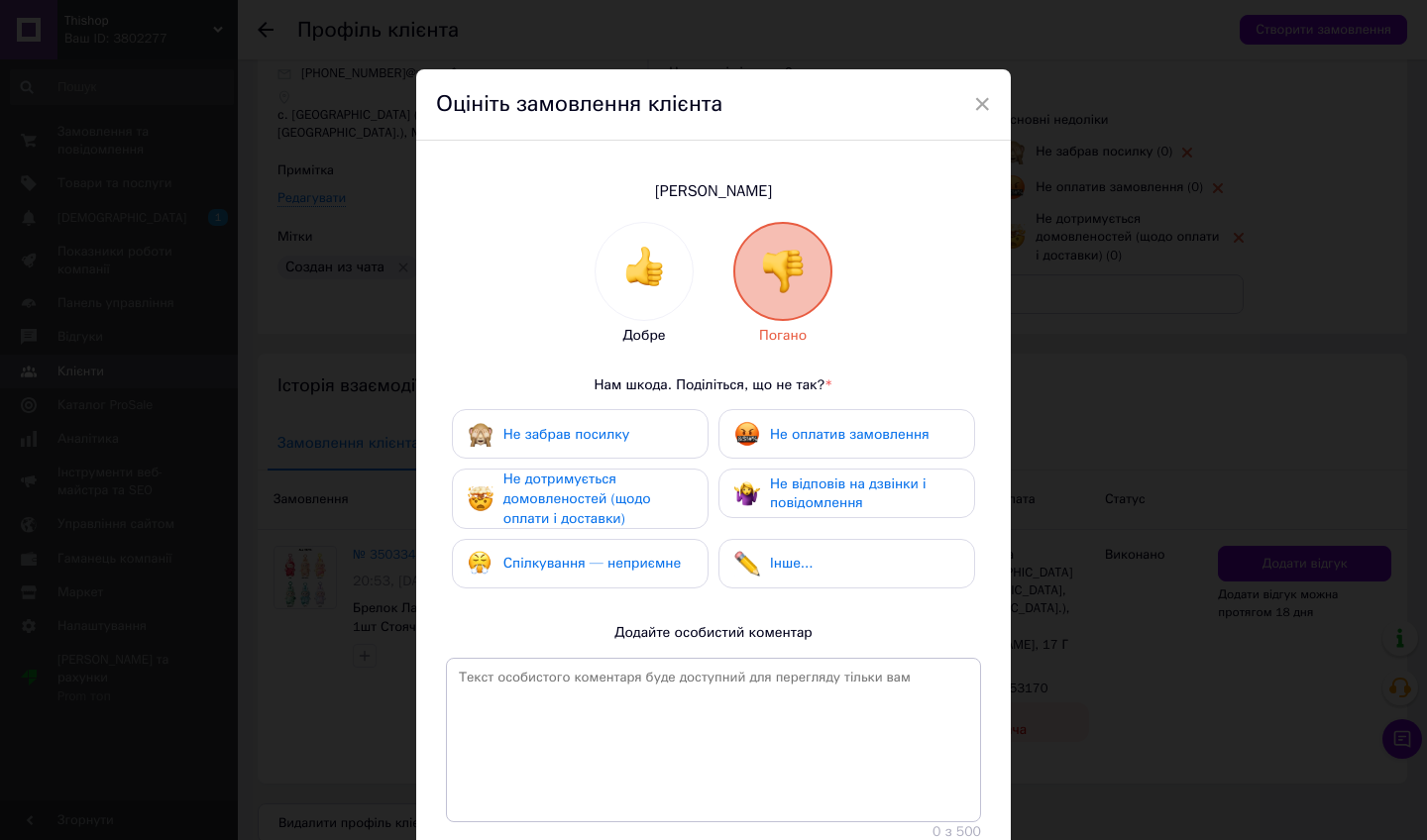 click on "Не забрав посилку" at bounding box center [566, 434] 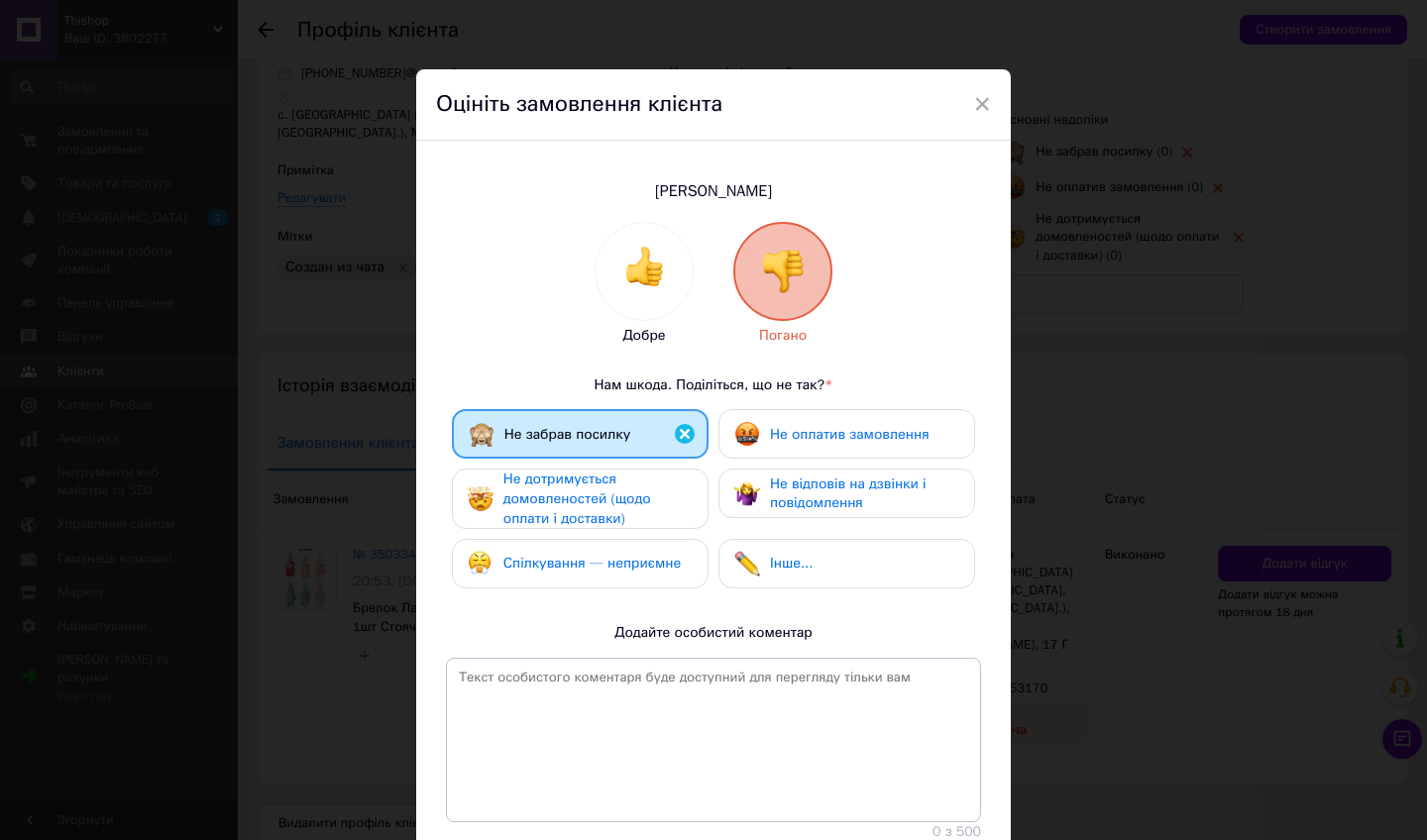 click on "Не оплатив замовлення" at bounding box center (846, 434) 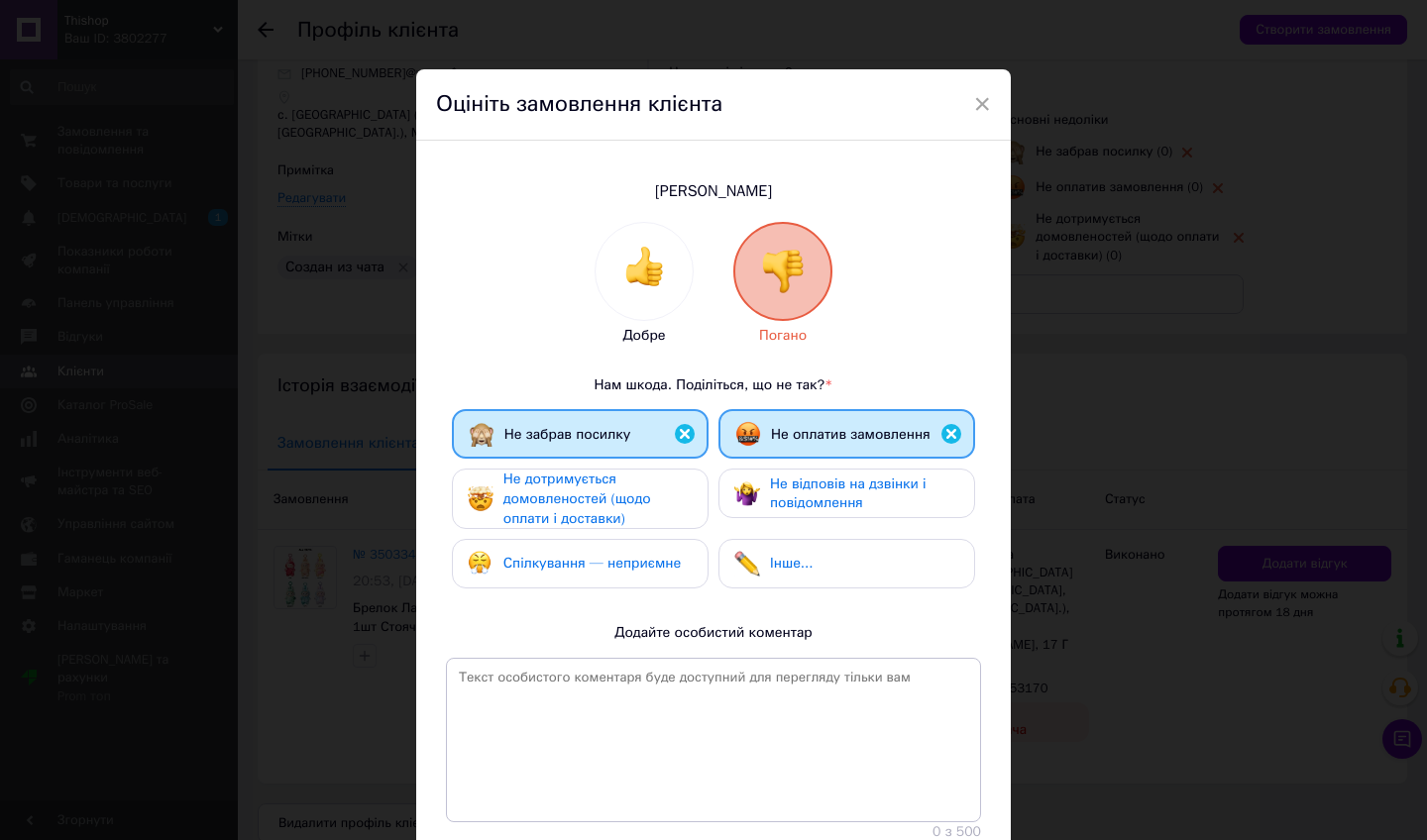 click on "Додати відгук" at bounding box center (918, 881) 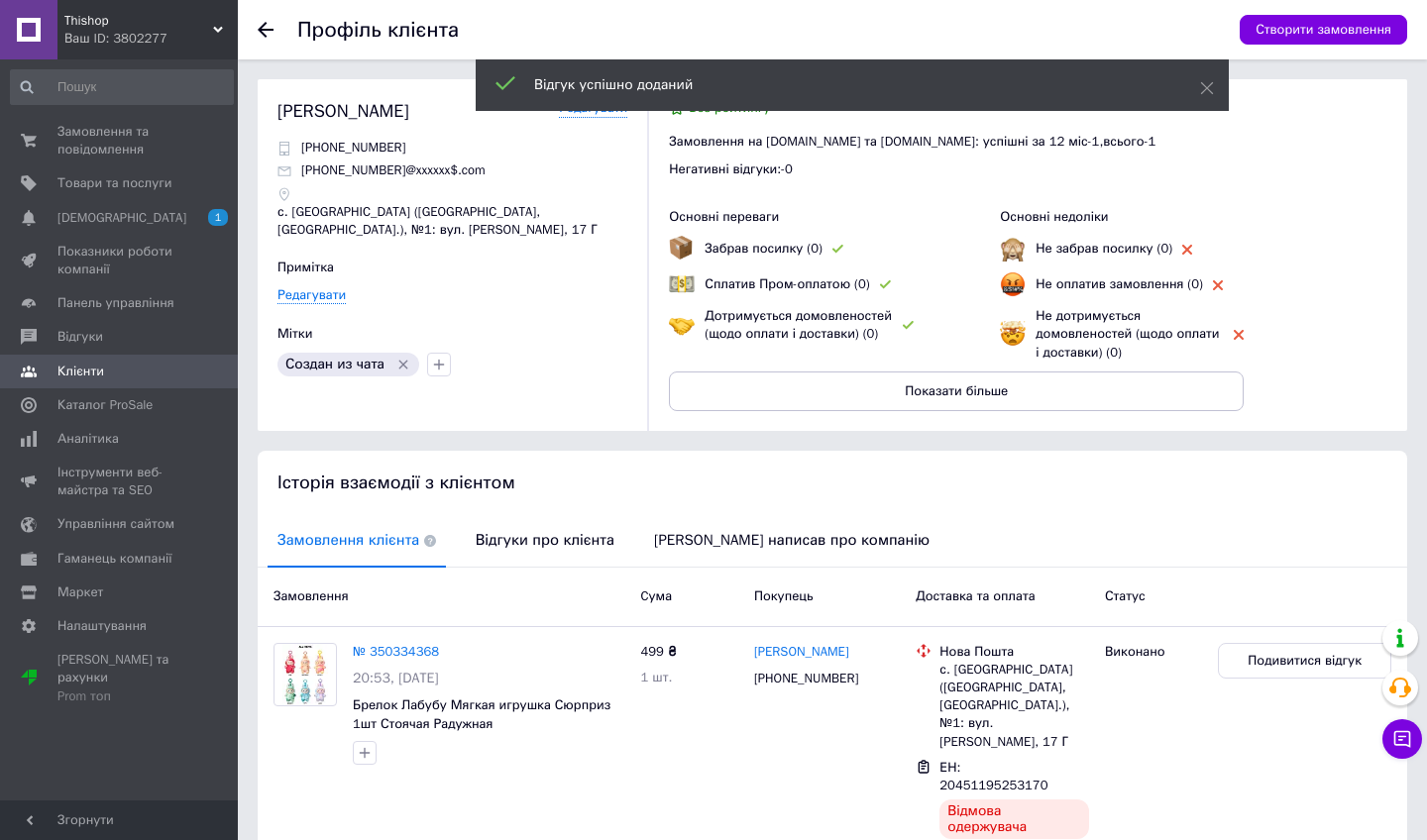 scroll, scrollTop: 0, scrollLeft: 0, axis: both 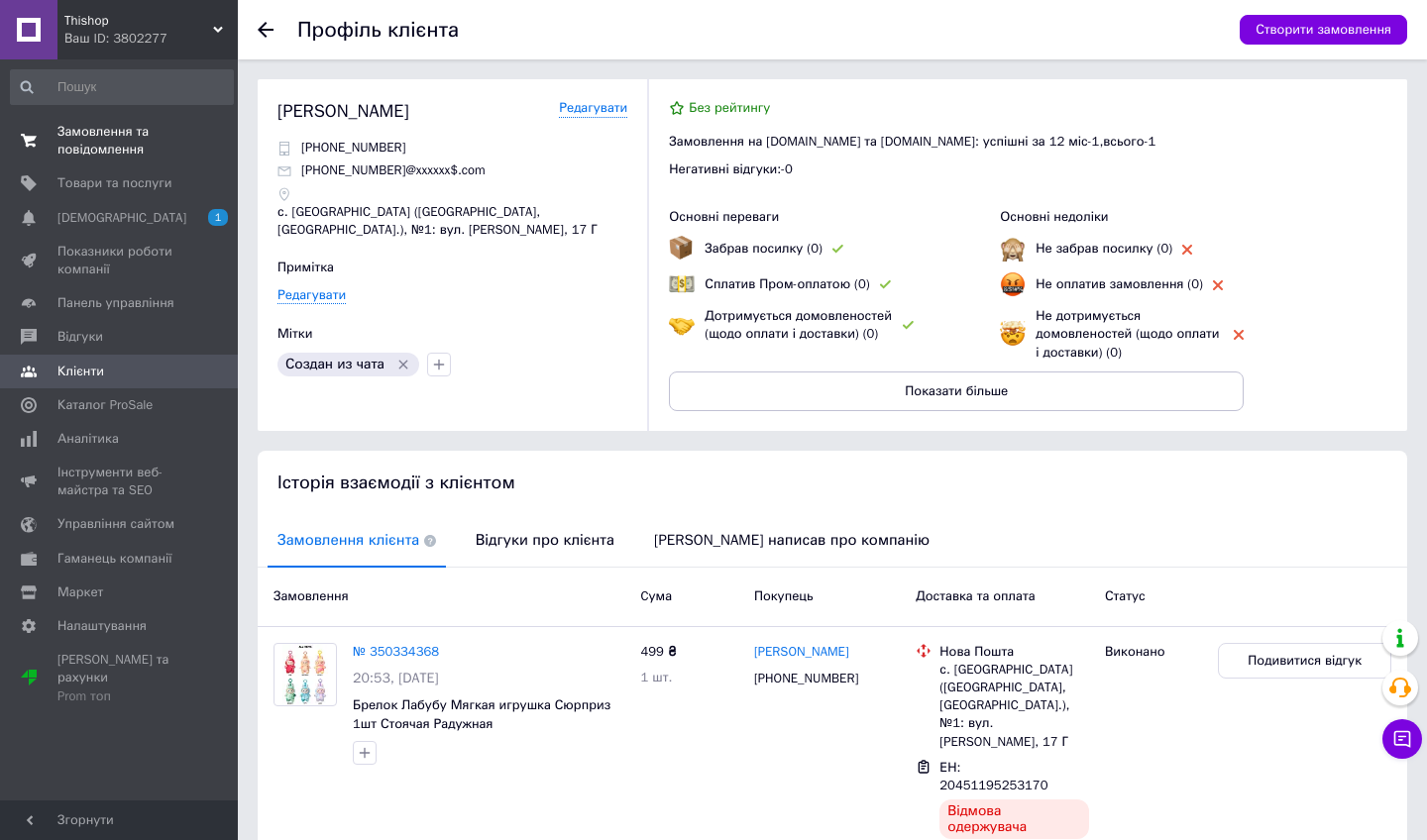 click on "Замовлення та повідомлення" at bounding box center (120, 141) 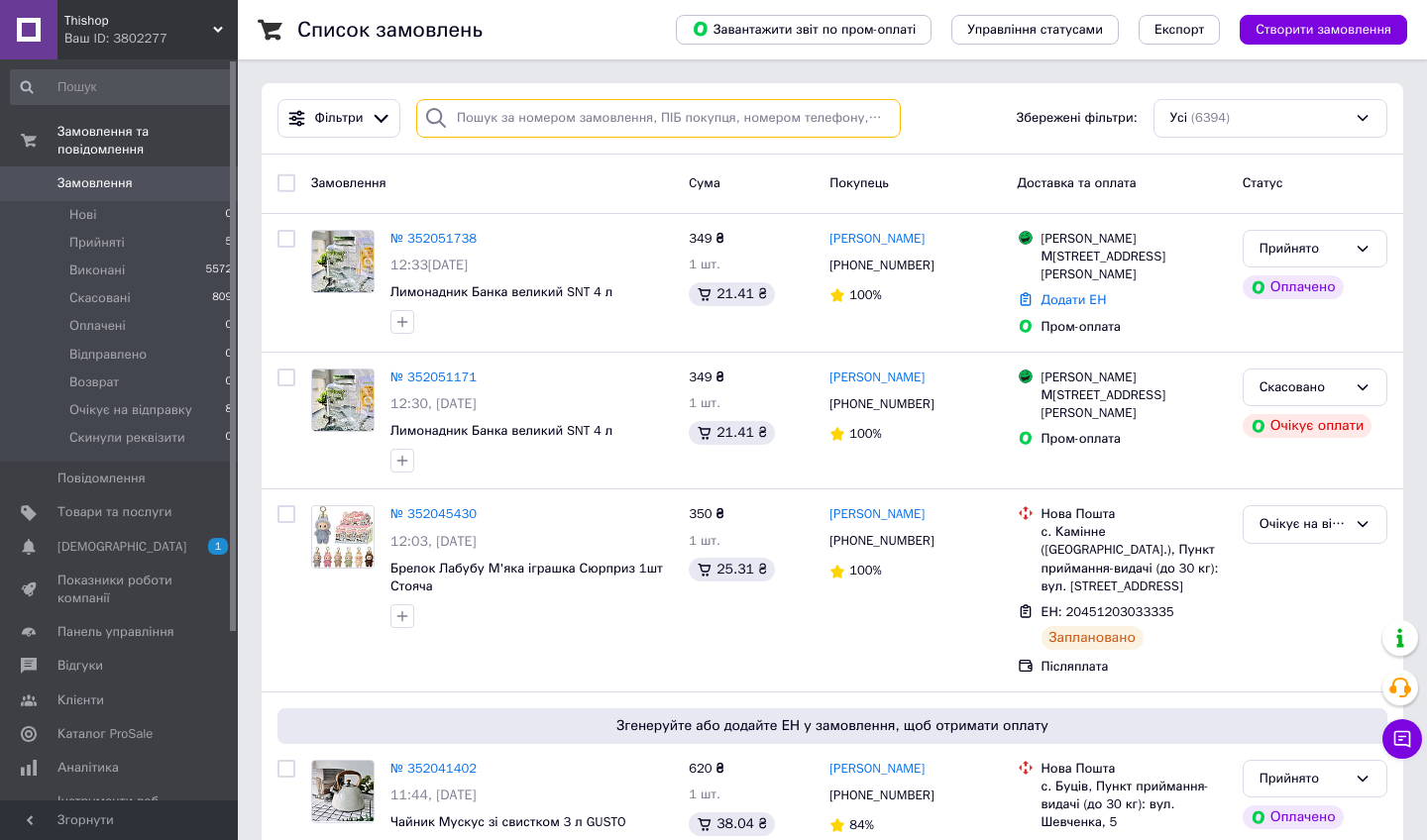 click at bounding box center (658, 118) 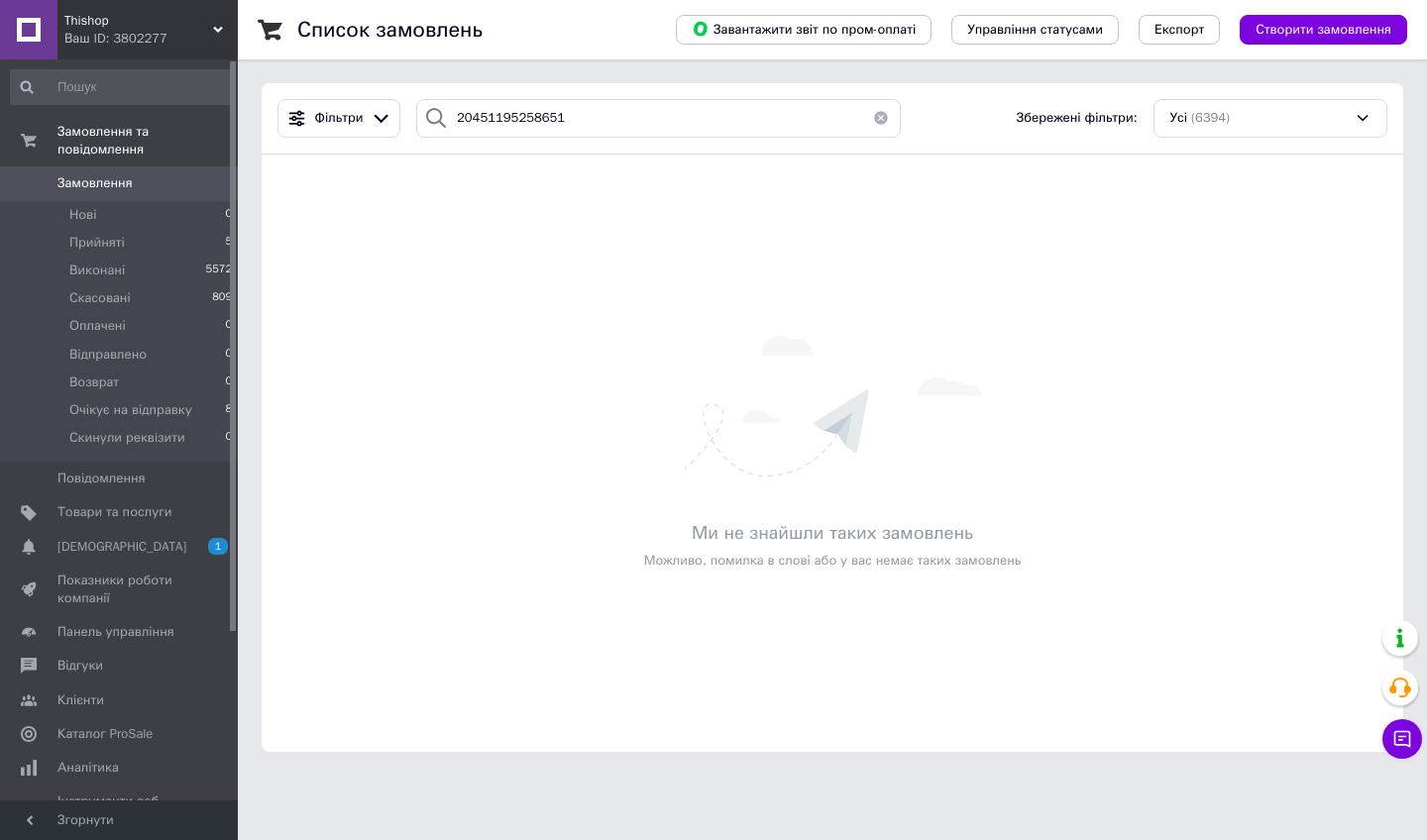click on "Фільтри 20451195258651 Збережені фільтри: Усі (6394)" at bounding box center [832, 119] 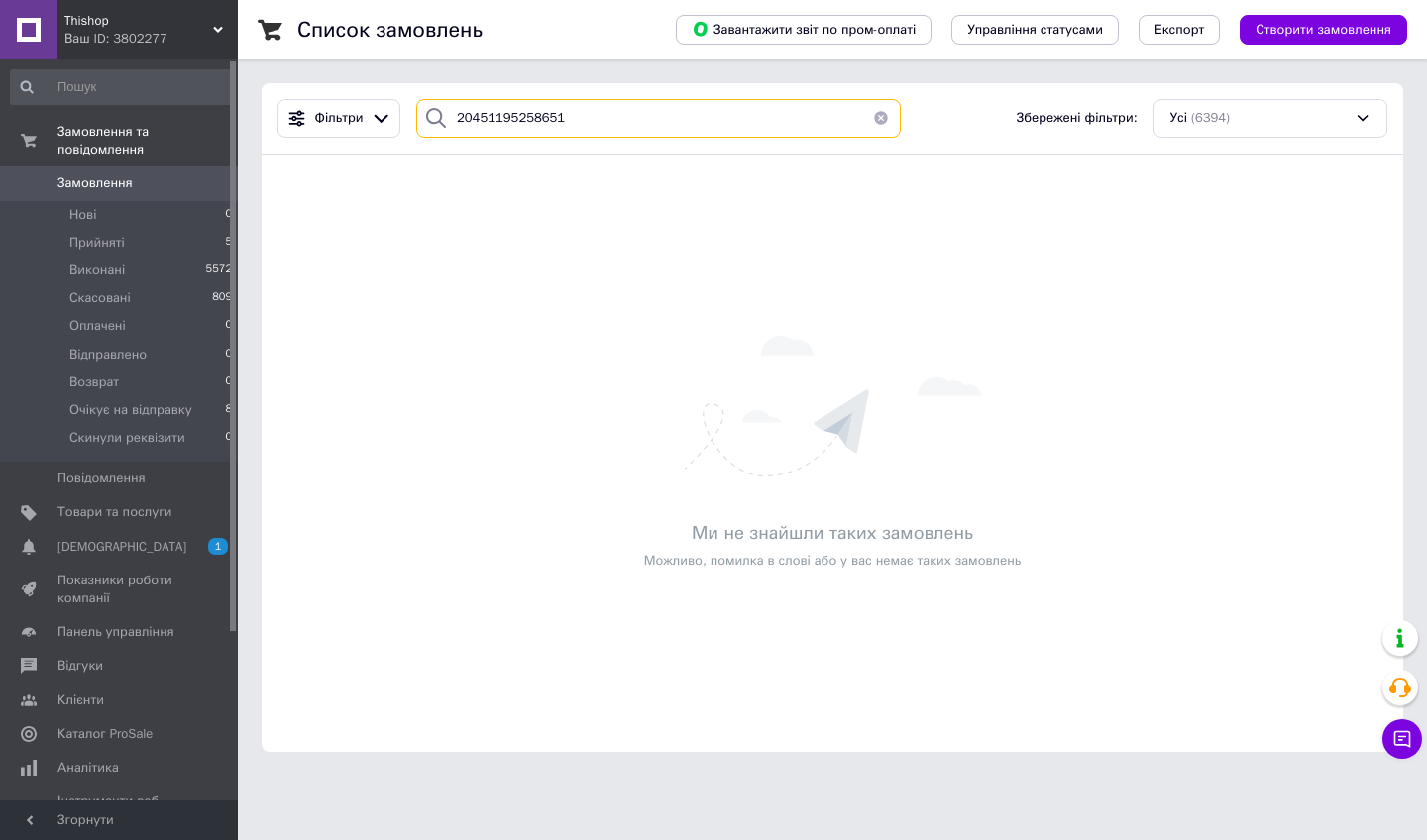 click on "20451195258651" at bounding box center [658, 118] 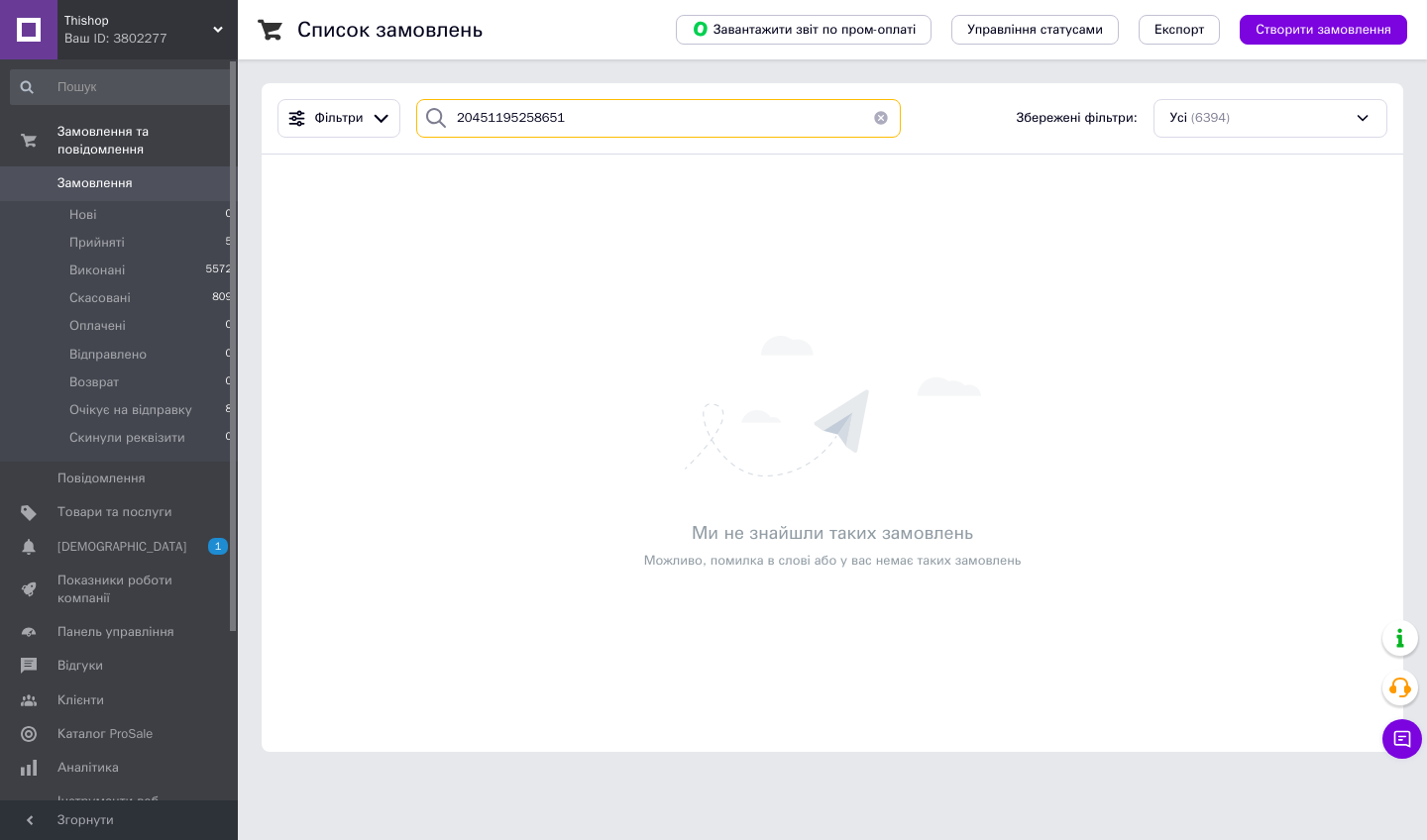 drag, startPoint x: 645, startPoint y: 126, endPoint x: 501, endPoint y: 123, distance: 144.03125 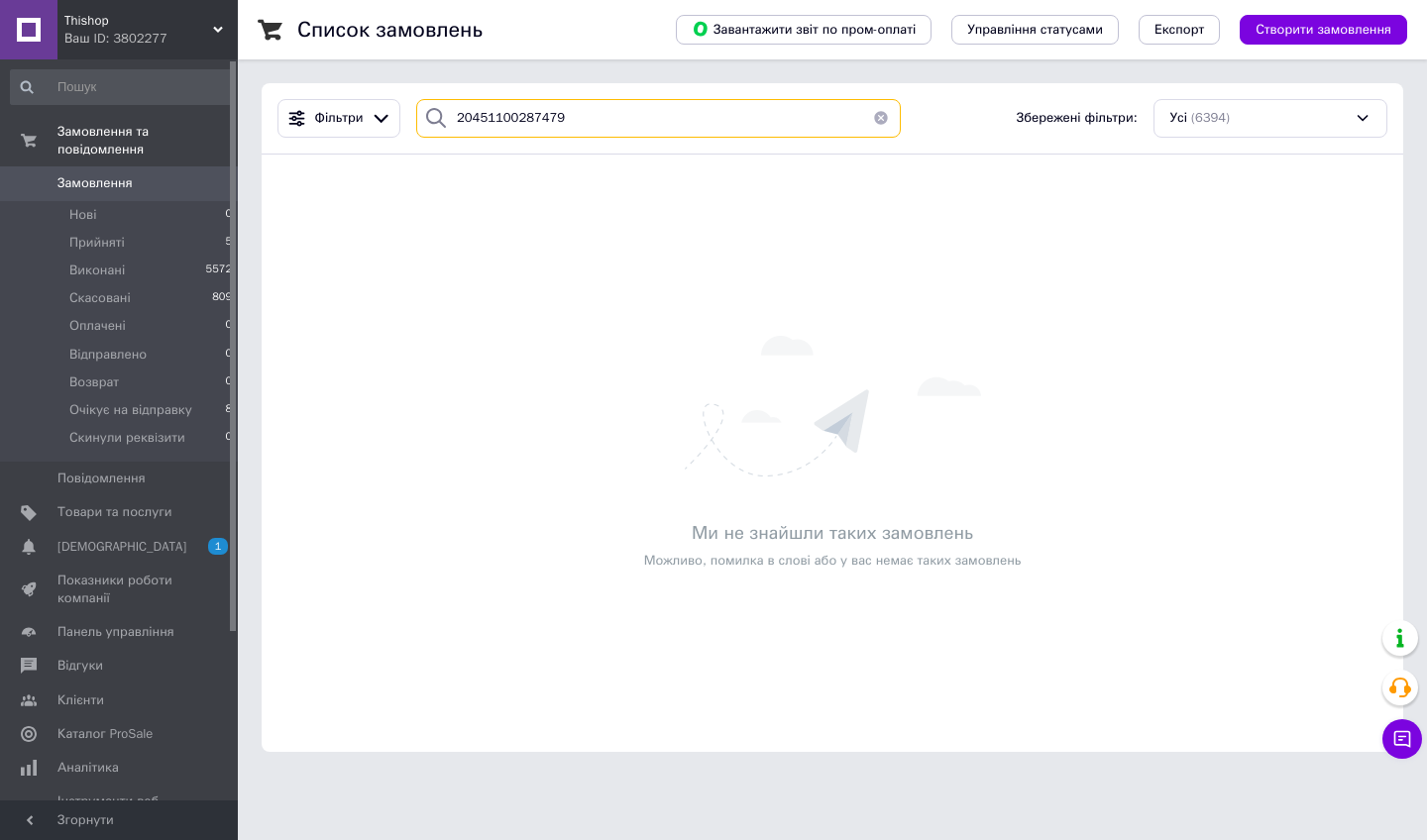 click on "20451100287479" at bounding box center [658, 118] 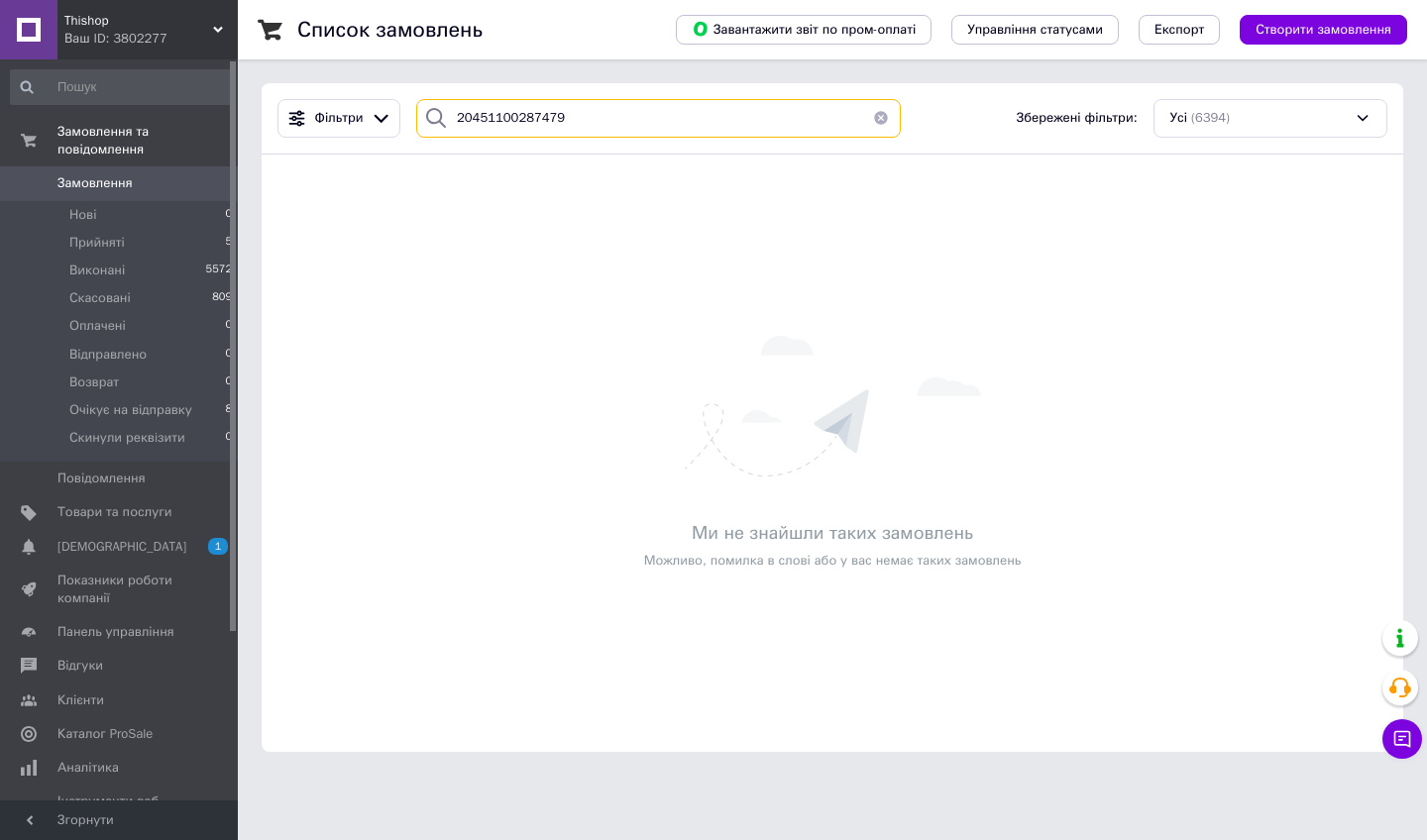click on "20451100287479" at bounding box center [658, 118] 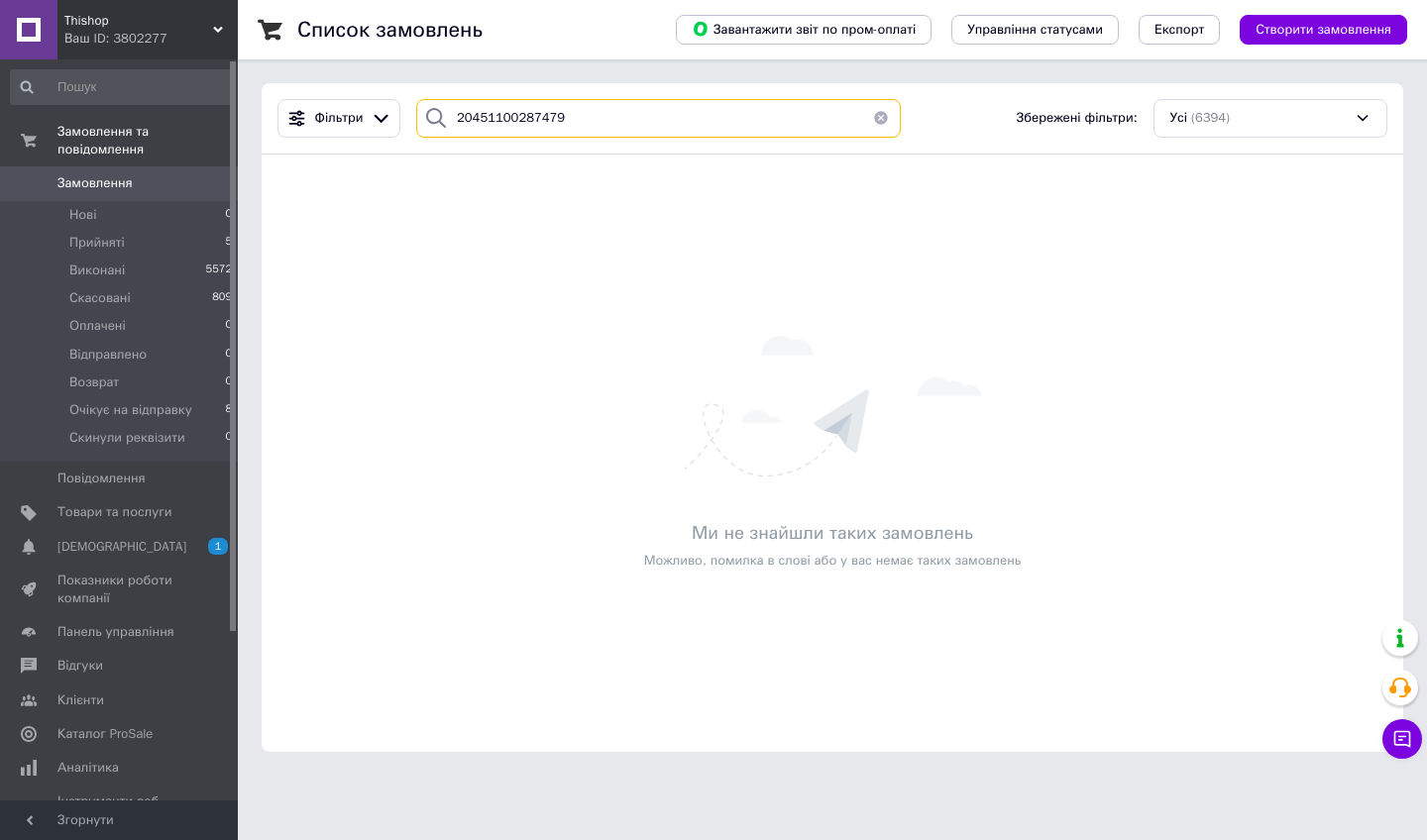 click on "20451100287479" at bounding box center (658, 118) 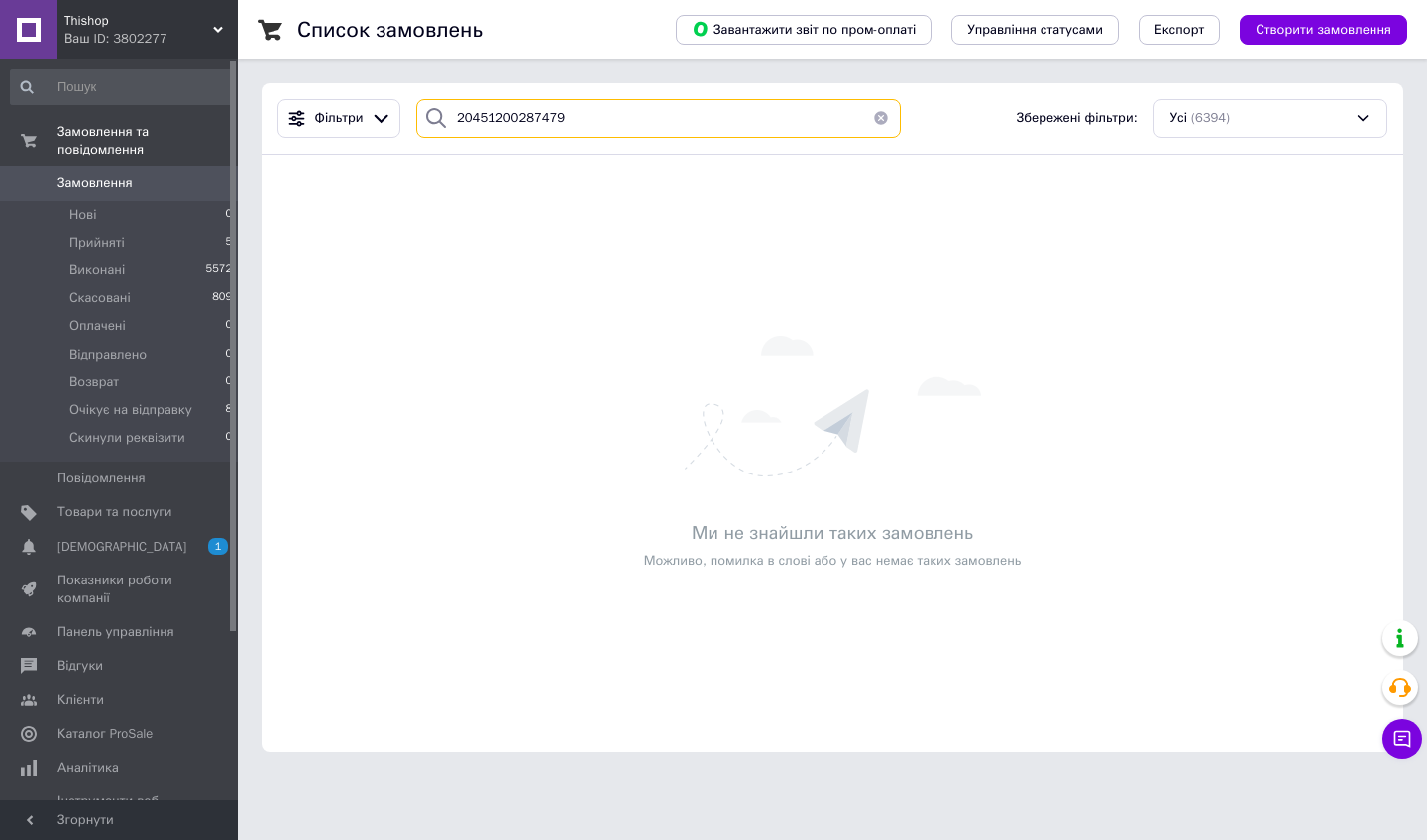 click on "20451200287479" at bounding box center [658, 118] 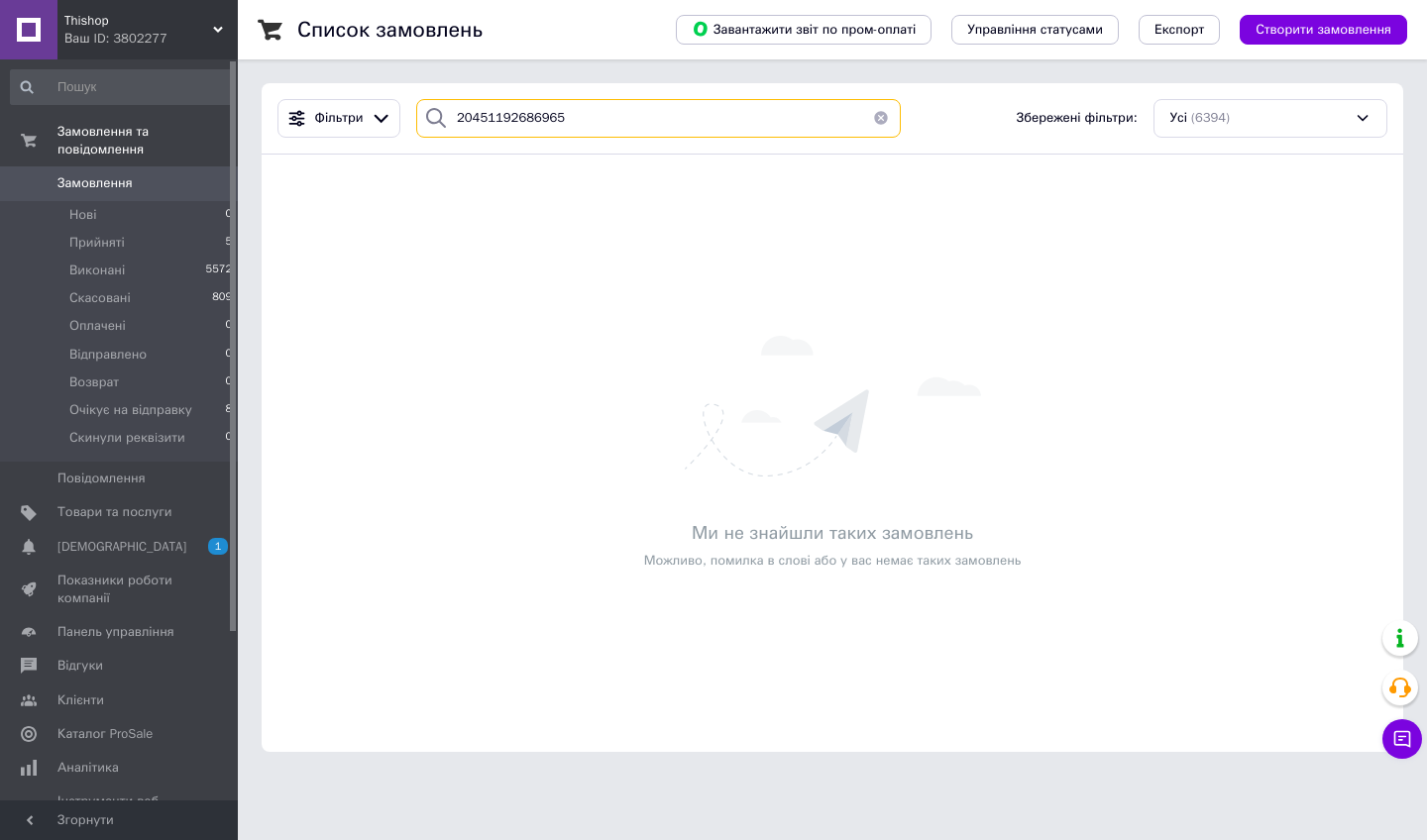 click on "20451192686965" at bounding box center (658, 118) 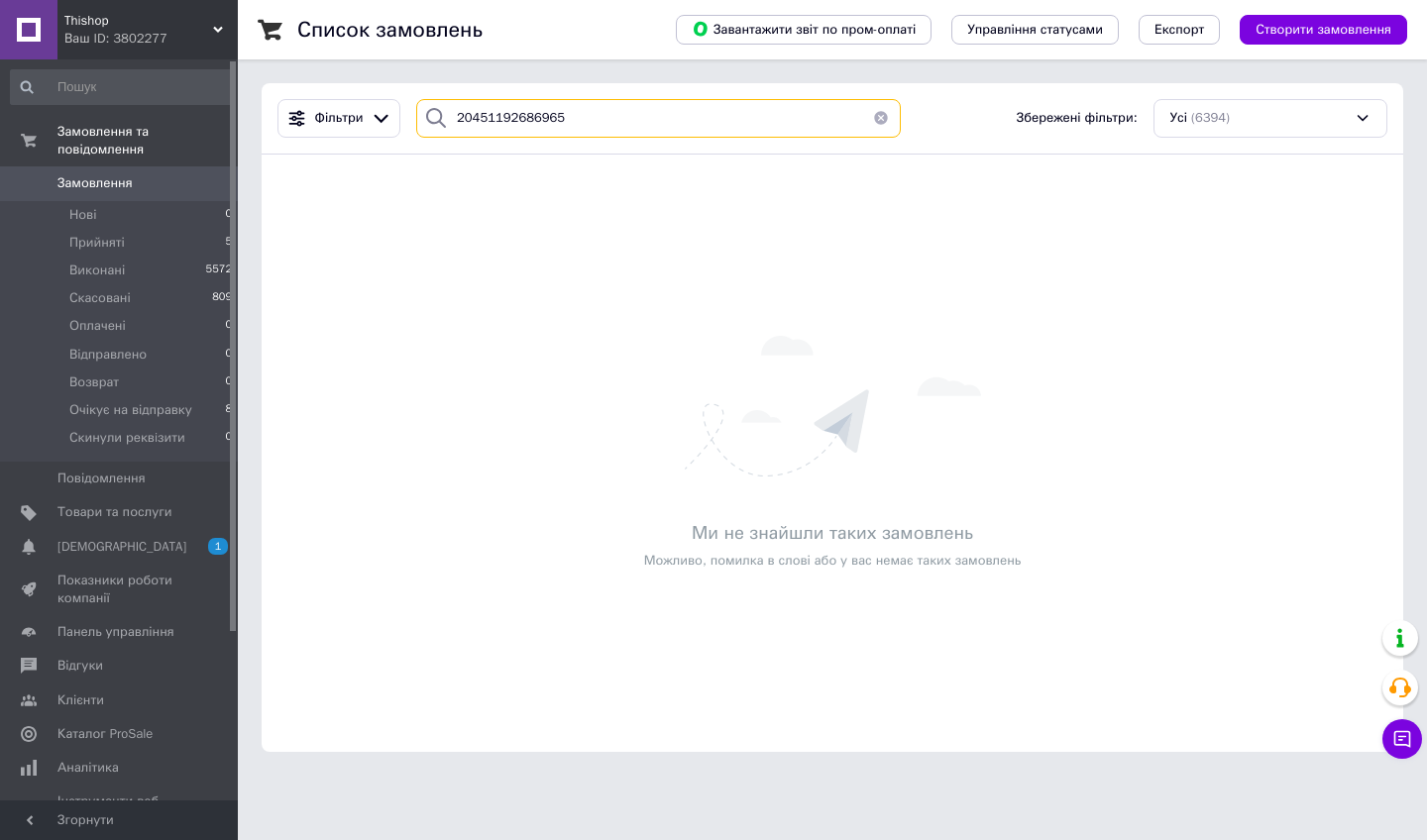 click on "20451192686965" at bounding box center (658, 118) 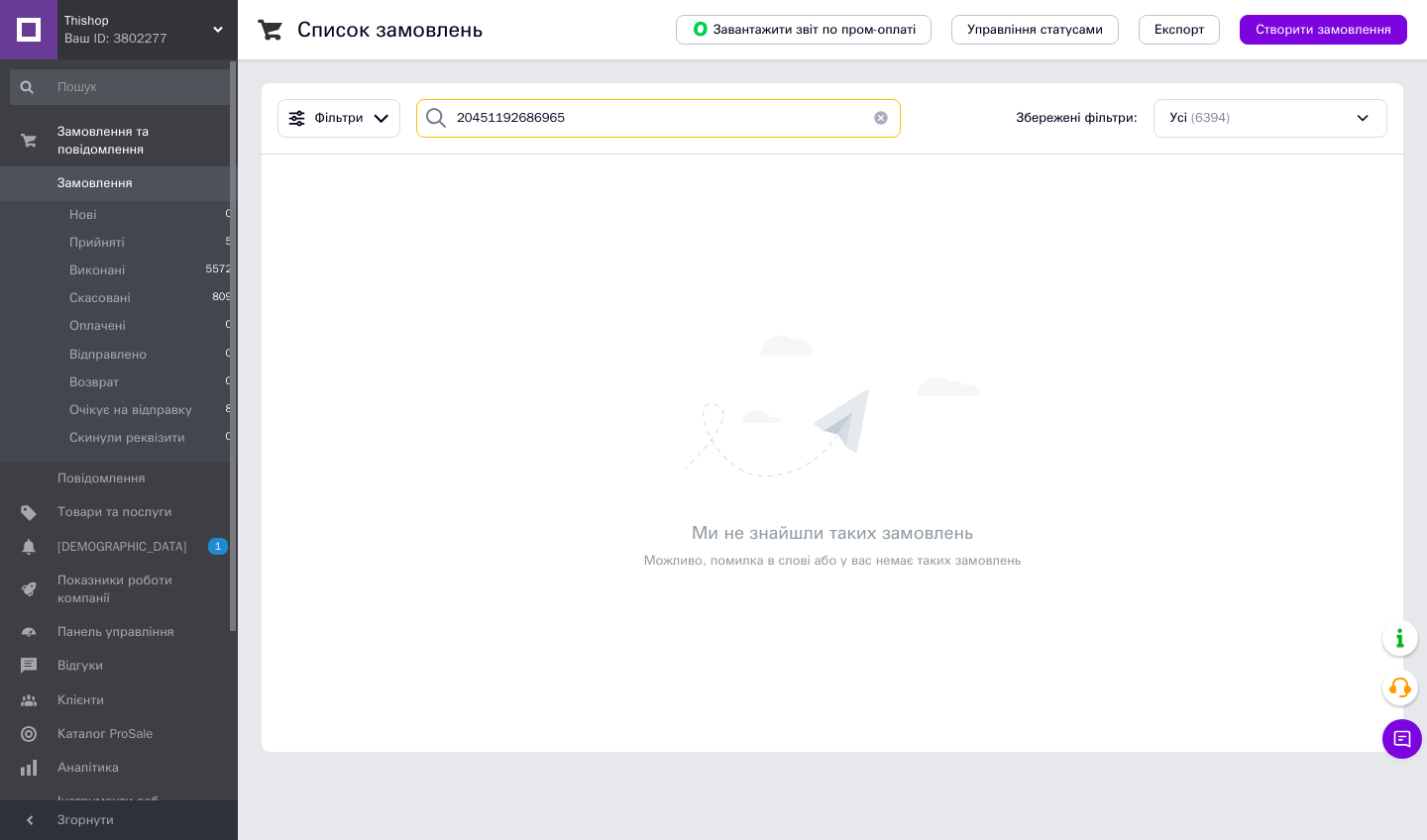 type on "20451192686965" 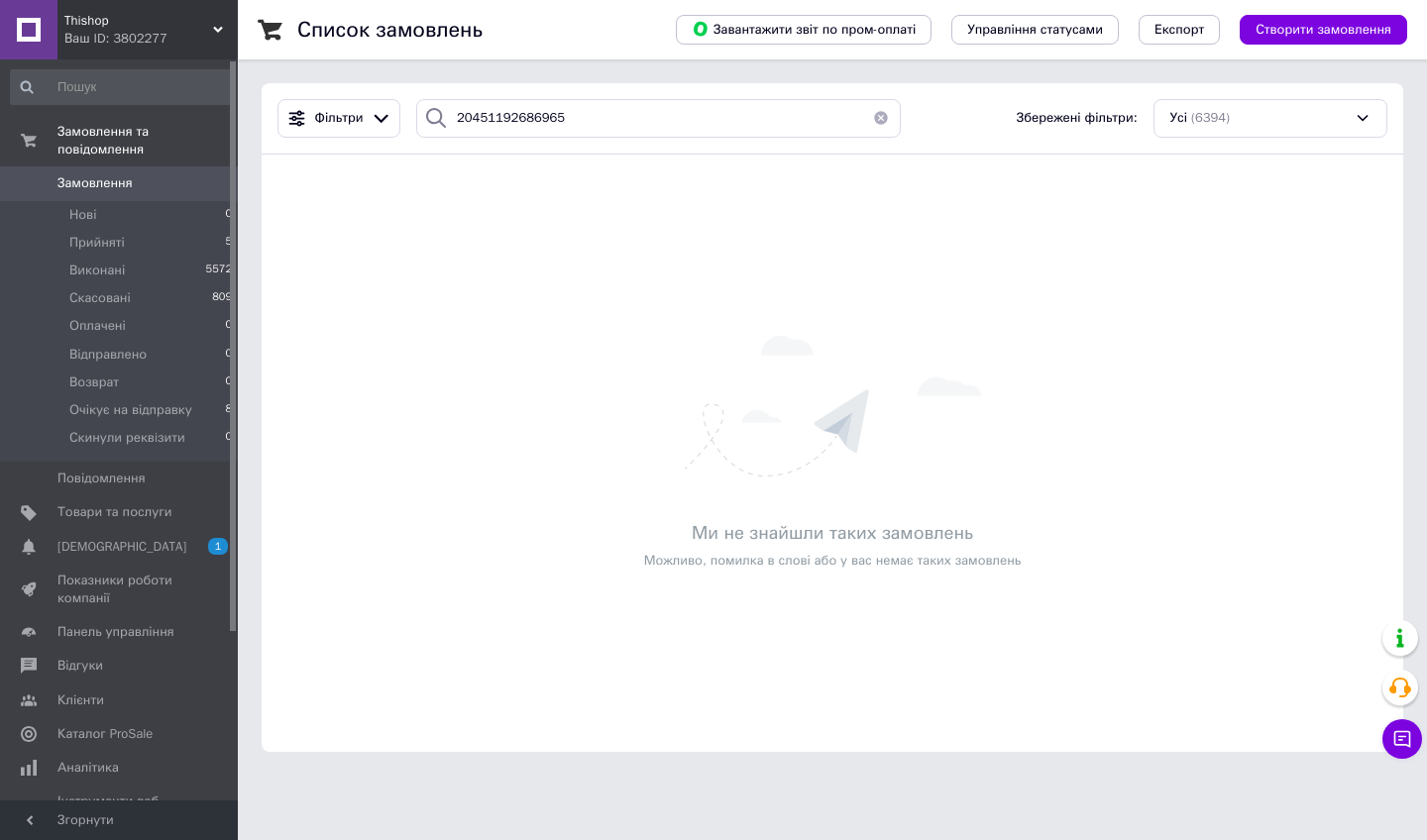 click on "Замовлення" at bounding box center [95, 183] 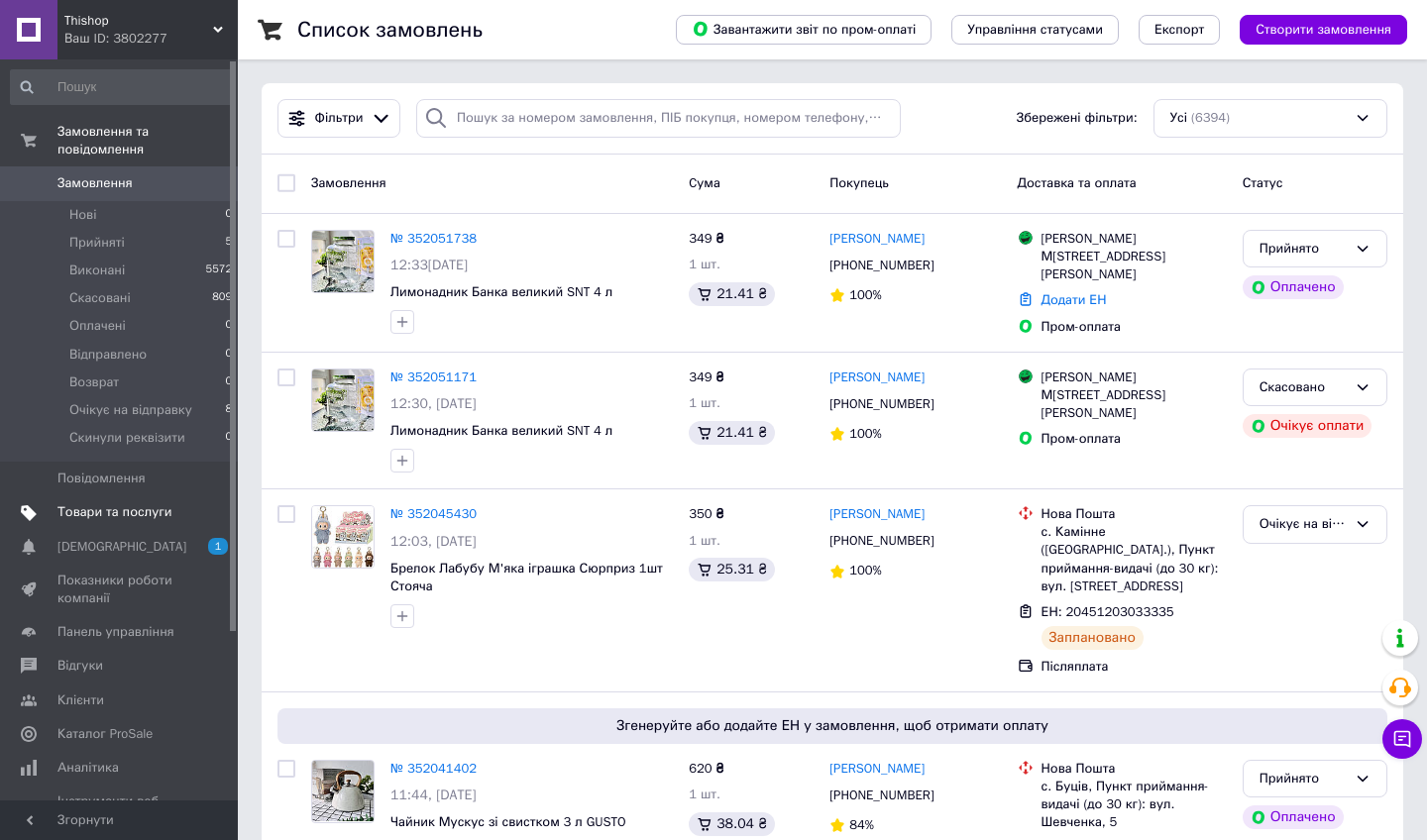 click at bounding box center (210, 512) 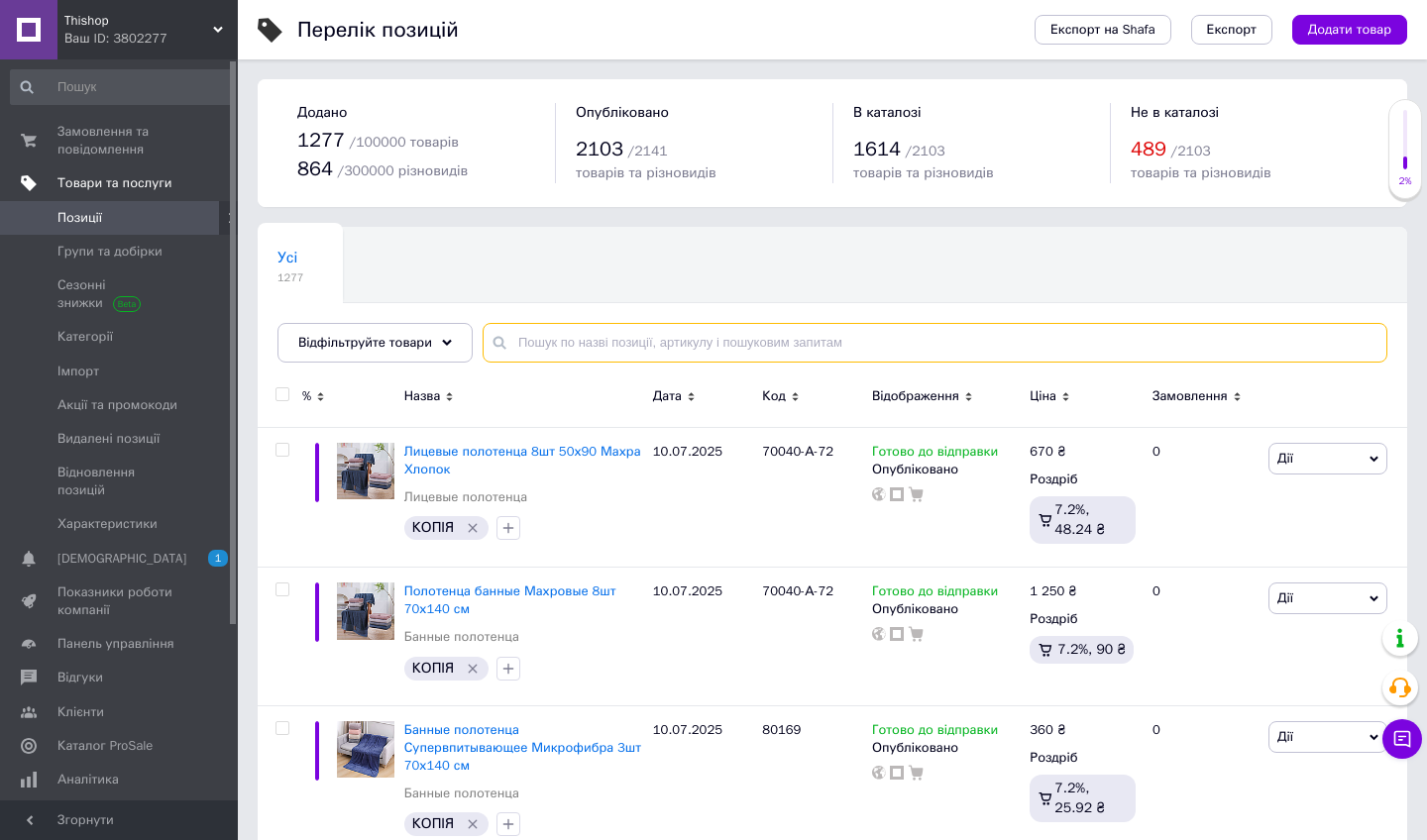 click at bounding box center [934, 343] 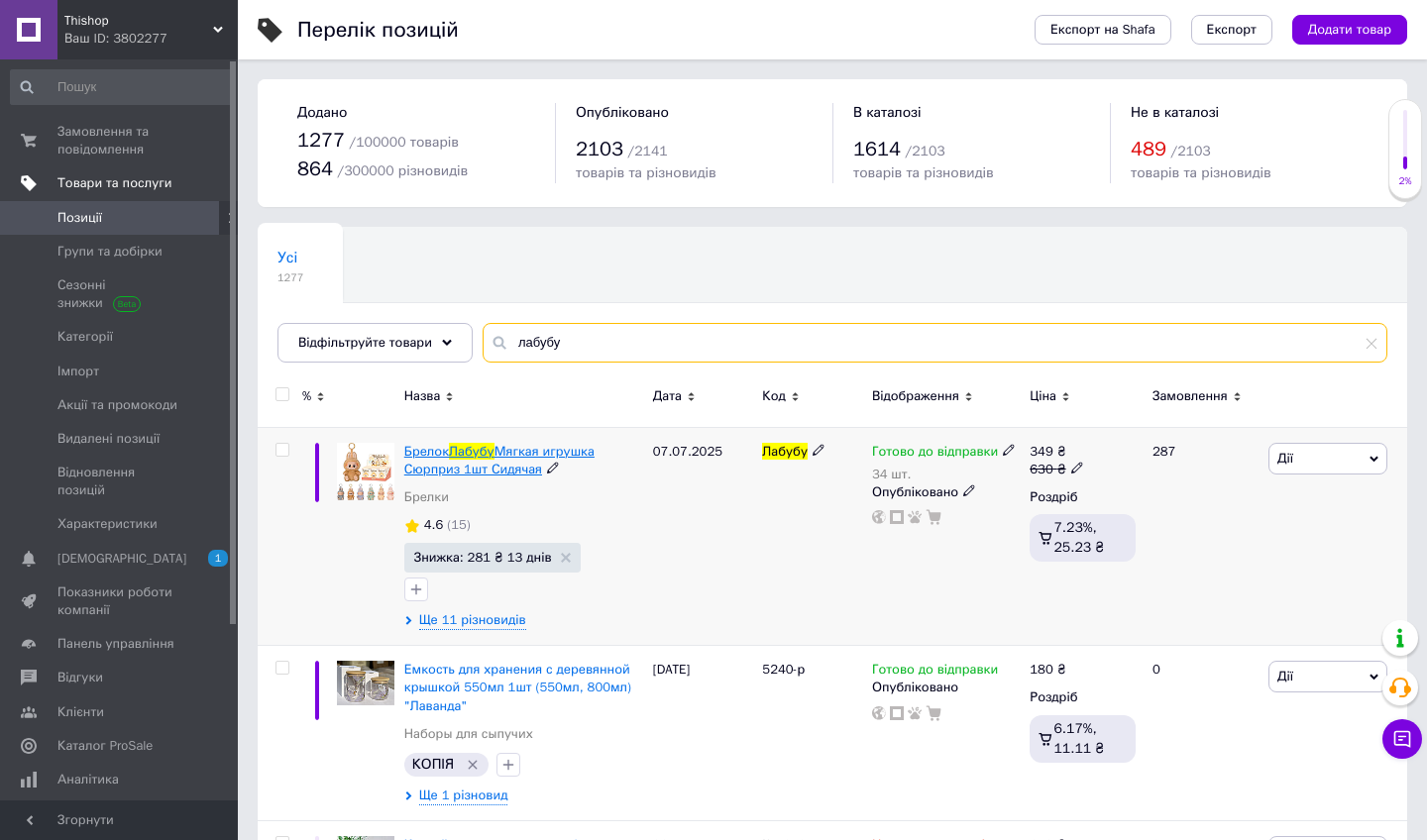 type on "лабубу" 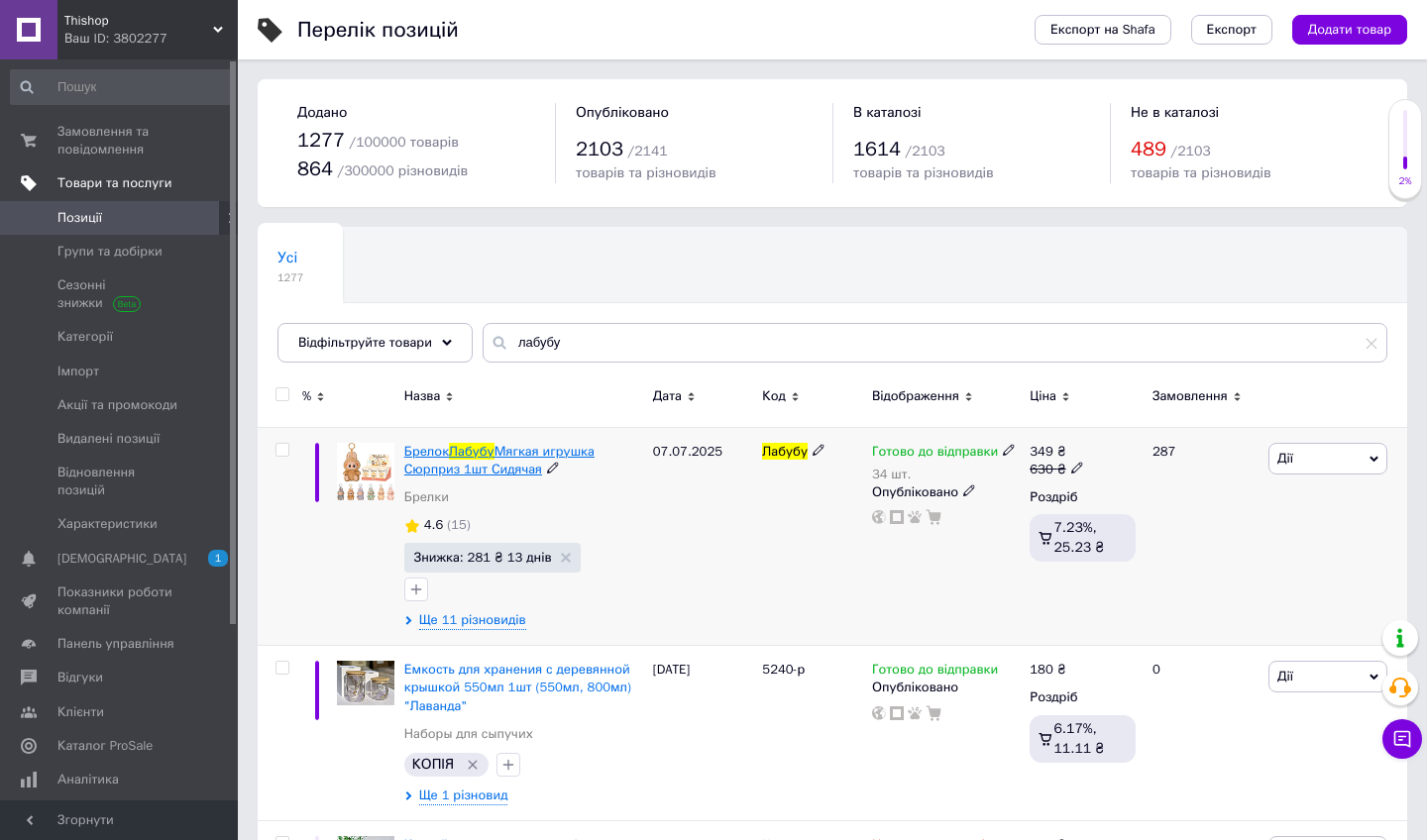 click on "Мягкая игрушка Сюрприз 1шт Сидячая" at bounding box center [499, 460] 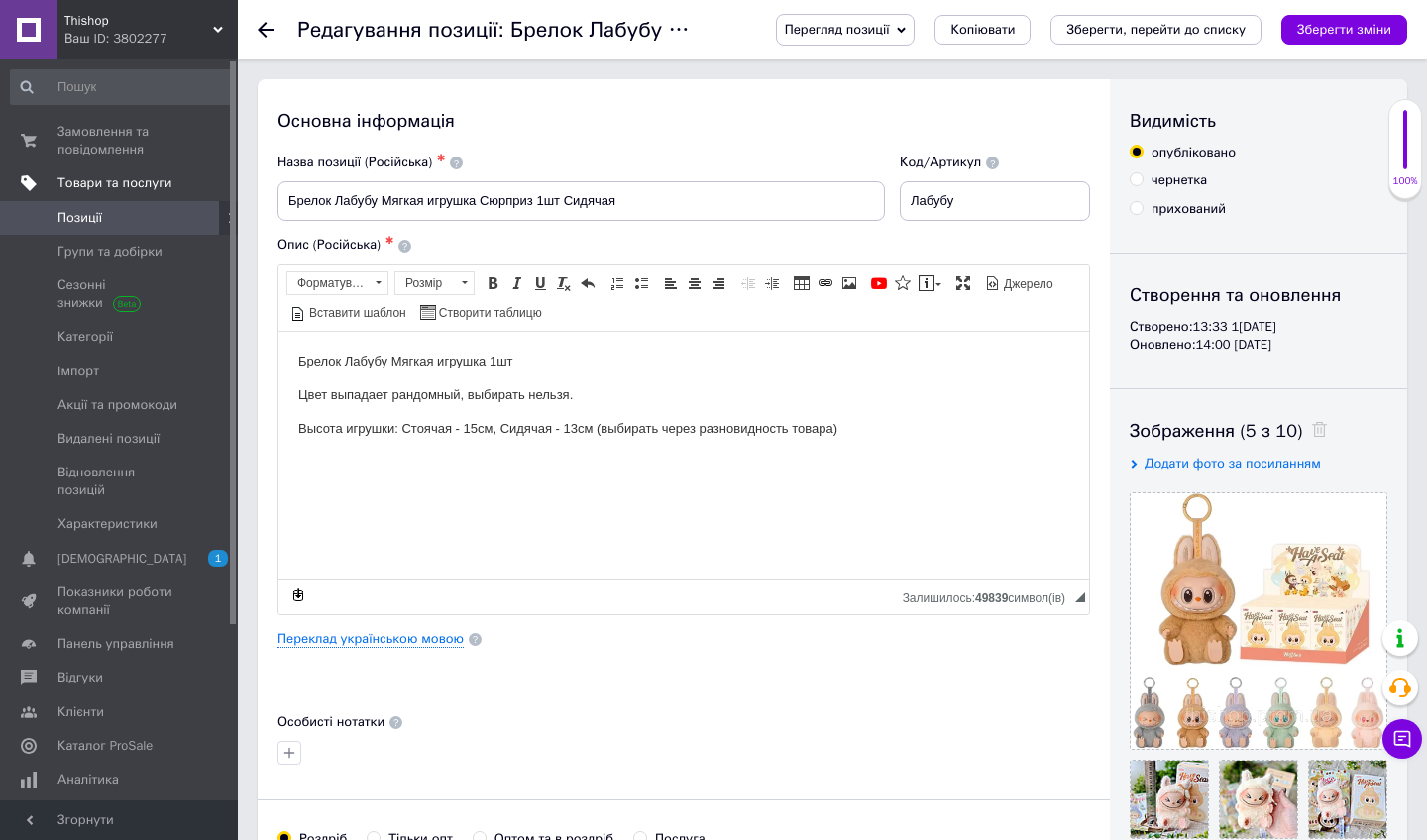 scroll, scrollTop: 0, scrollLeft: 0, axis: both 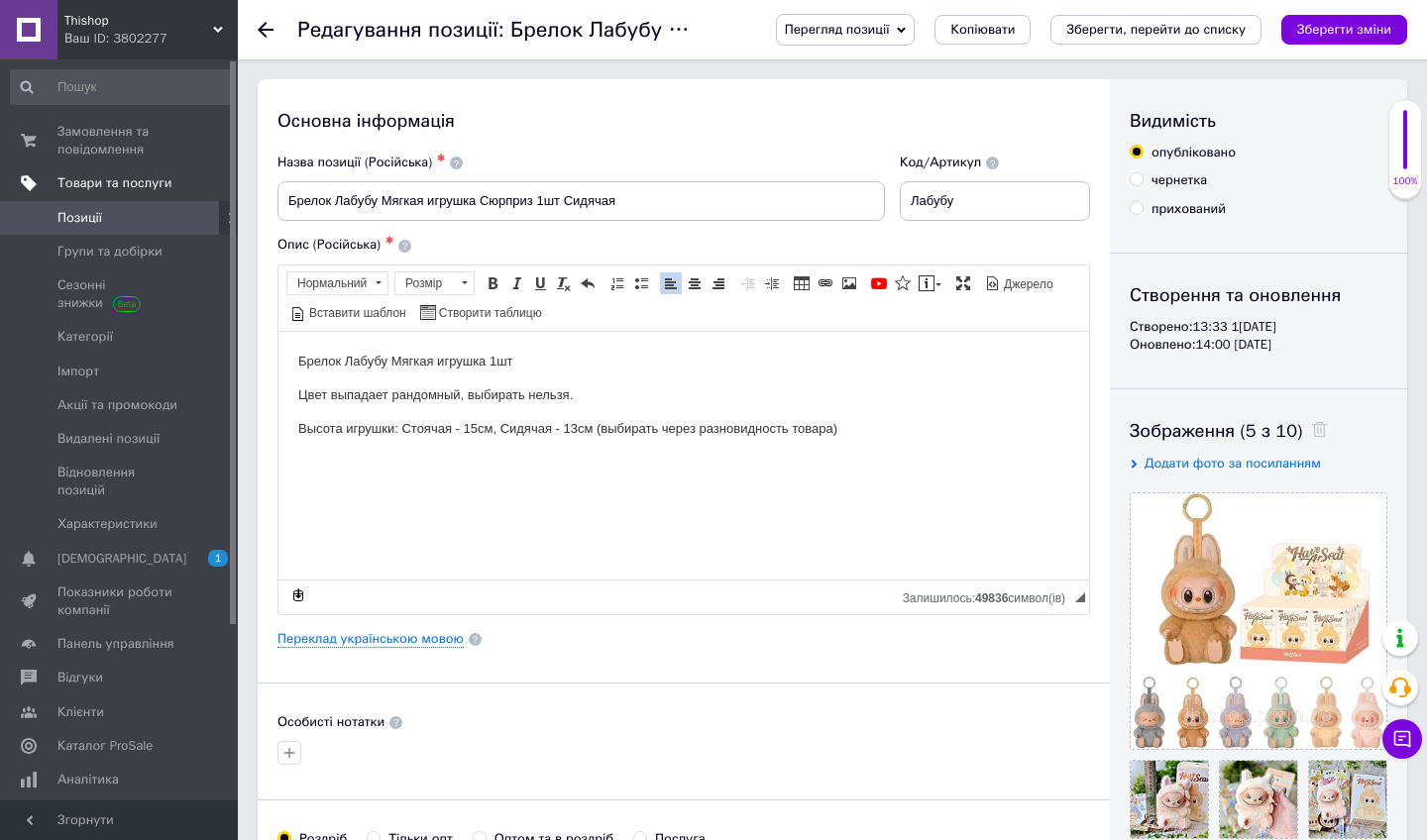 type 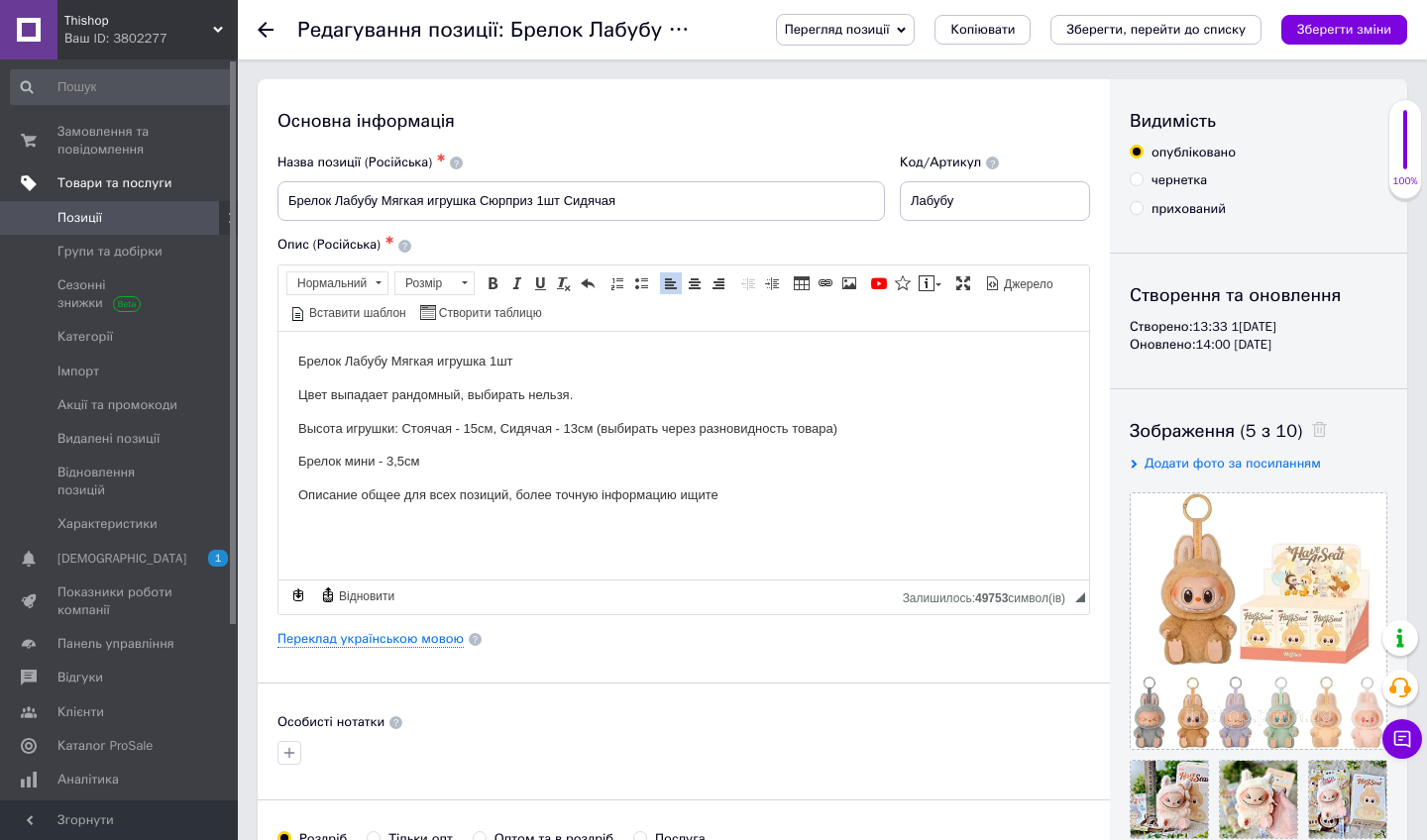 click on "Описание общее для всех позиций, более точную інформацию ищите" at bounding box center [684, 494] 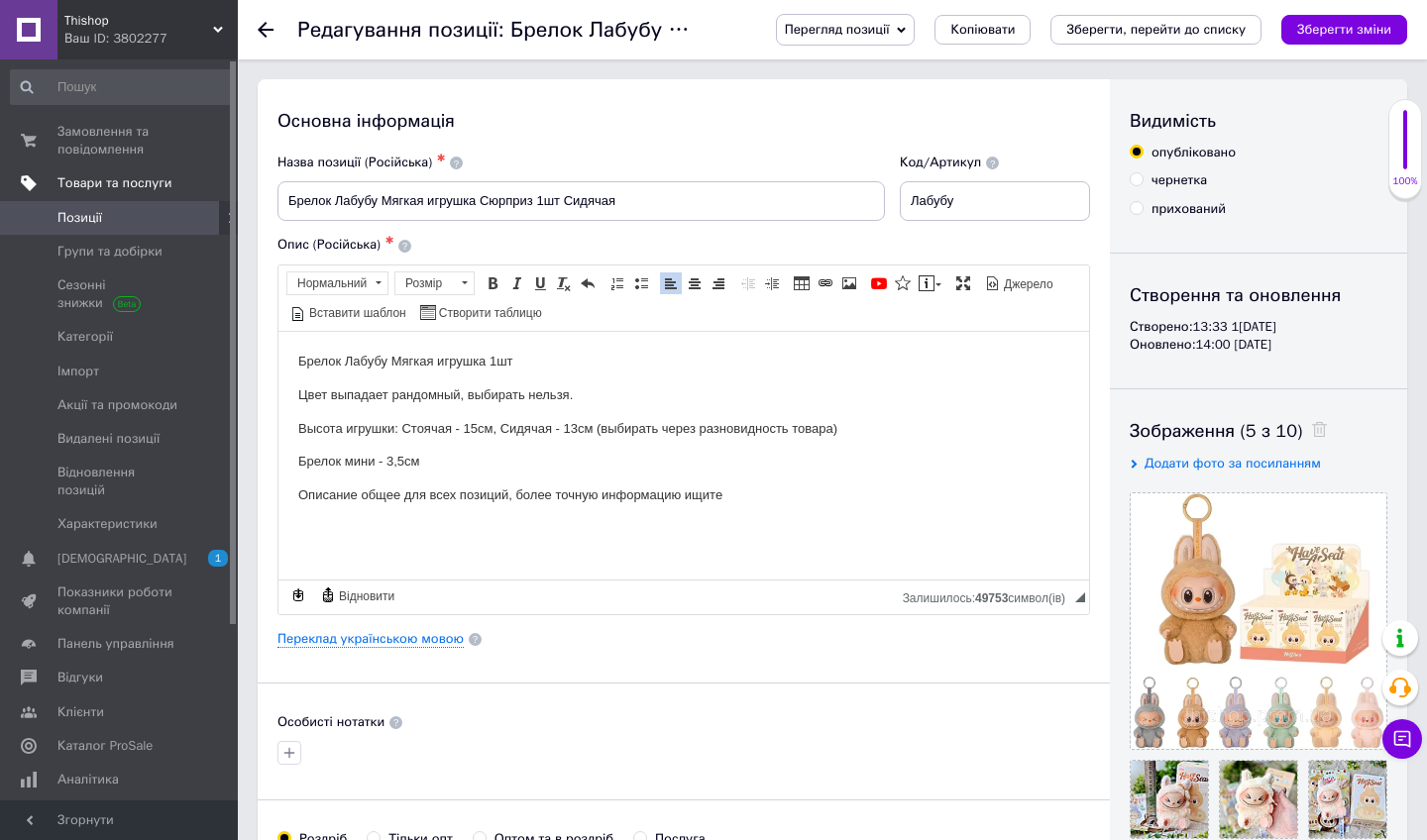 click on "Брелок Лабубу Мягкая игрушка 1шт Цвет выпадает рандомный, выбирать нельзя. Высота игрушки: Стоячая - 15см, Сидячая - 13см (выбирать через разновидность товара) Брелок мини - 3,5см Описание общее для всех позиций, более точную информацию ищите" at bounding box center [684, 428] 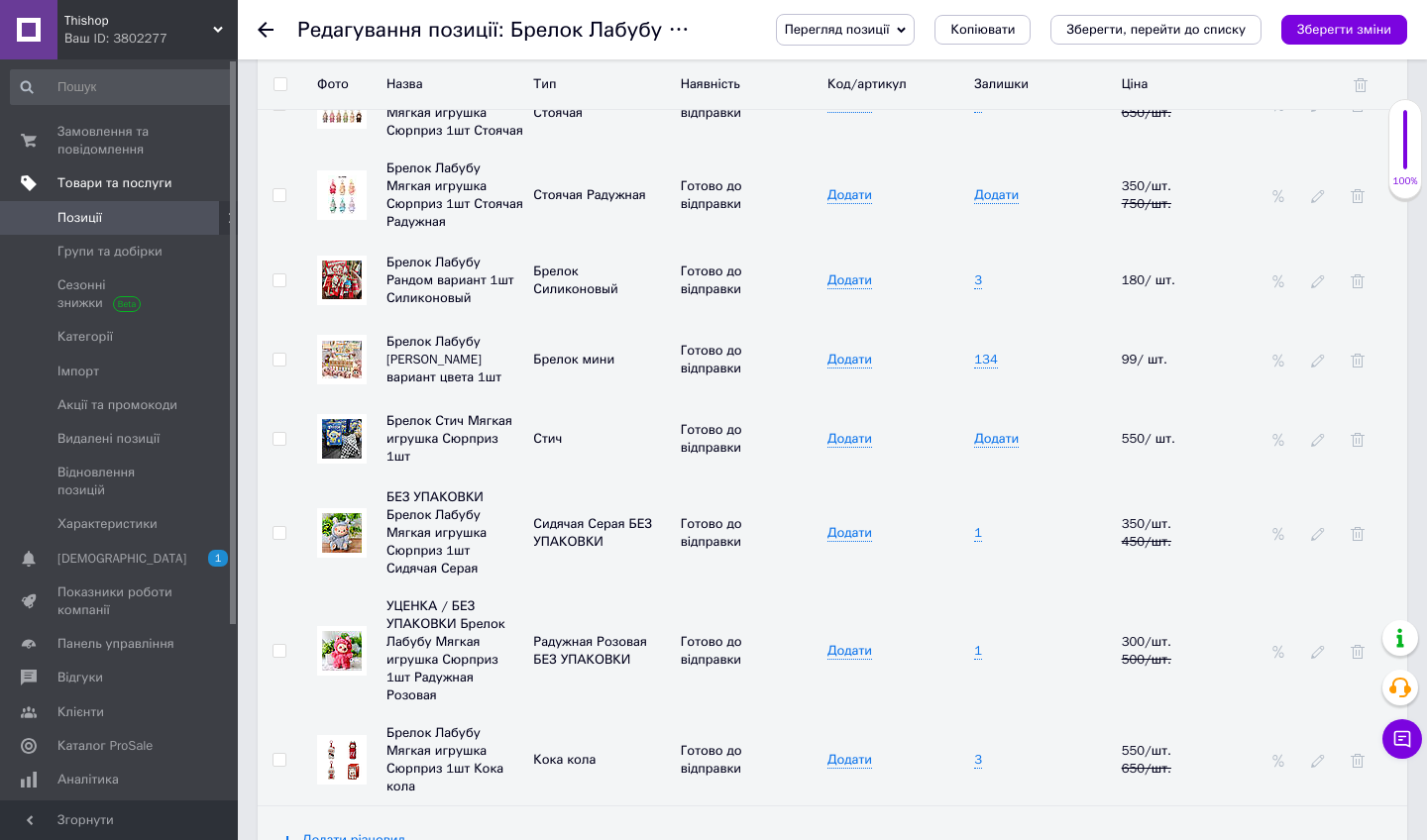 scroll, scrollTop: 2918, scrollLeft: 0, axis: vertical 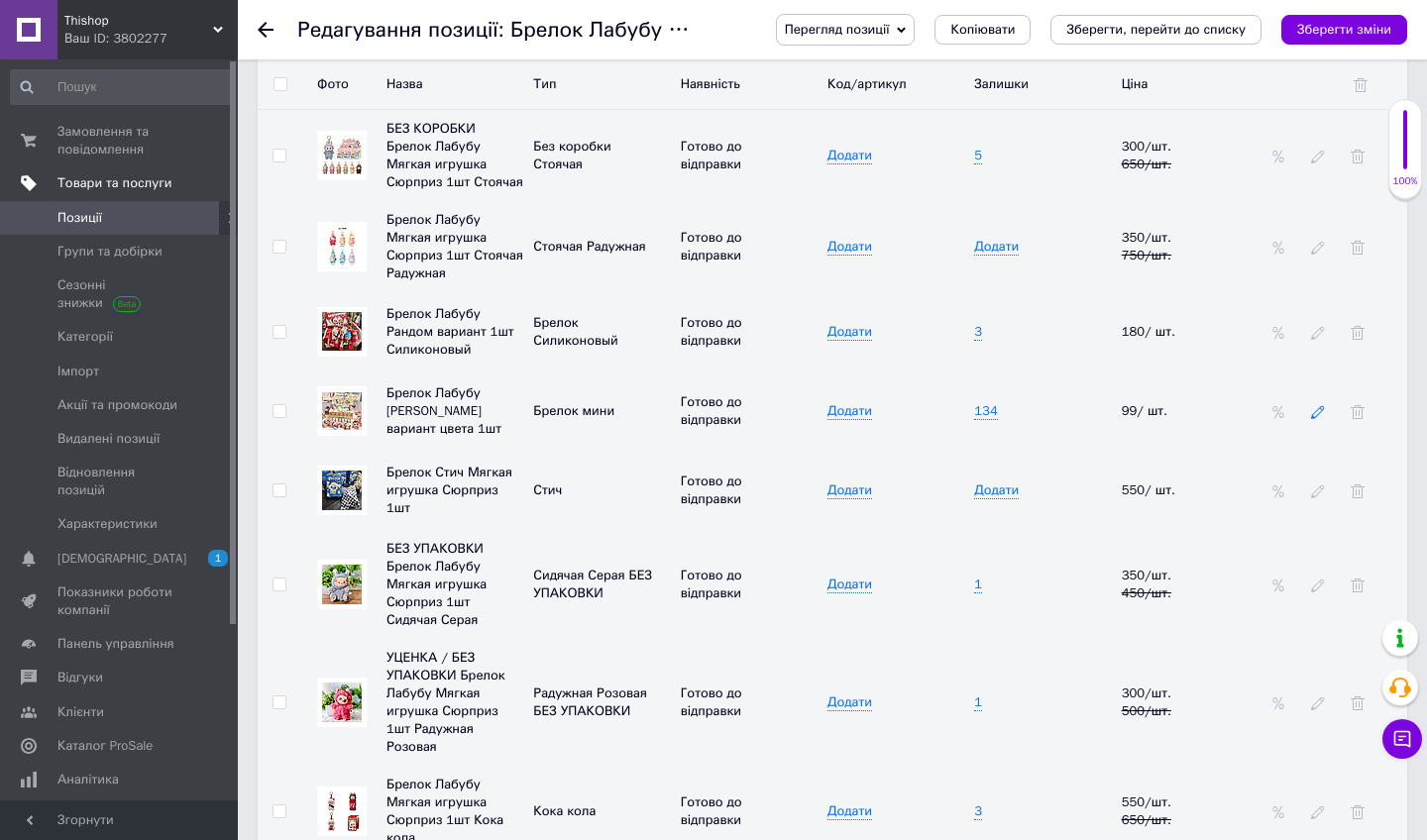 click 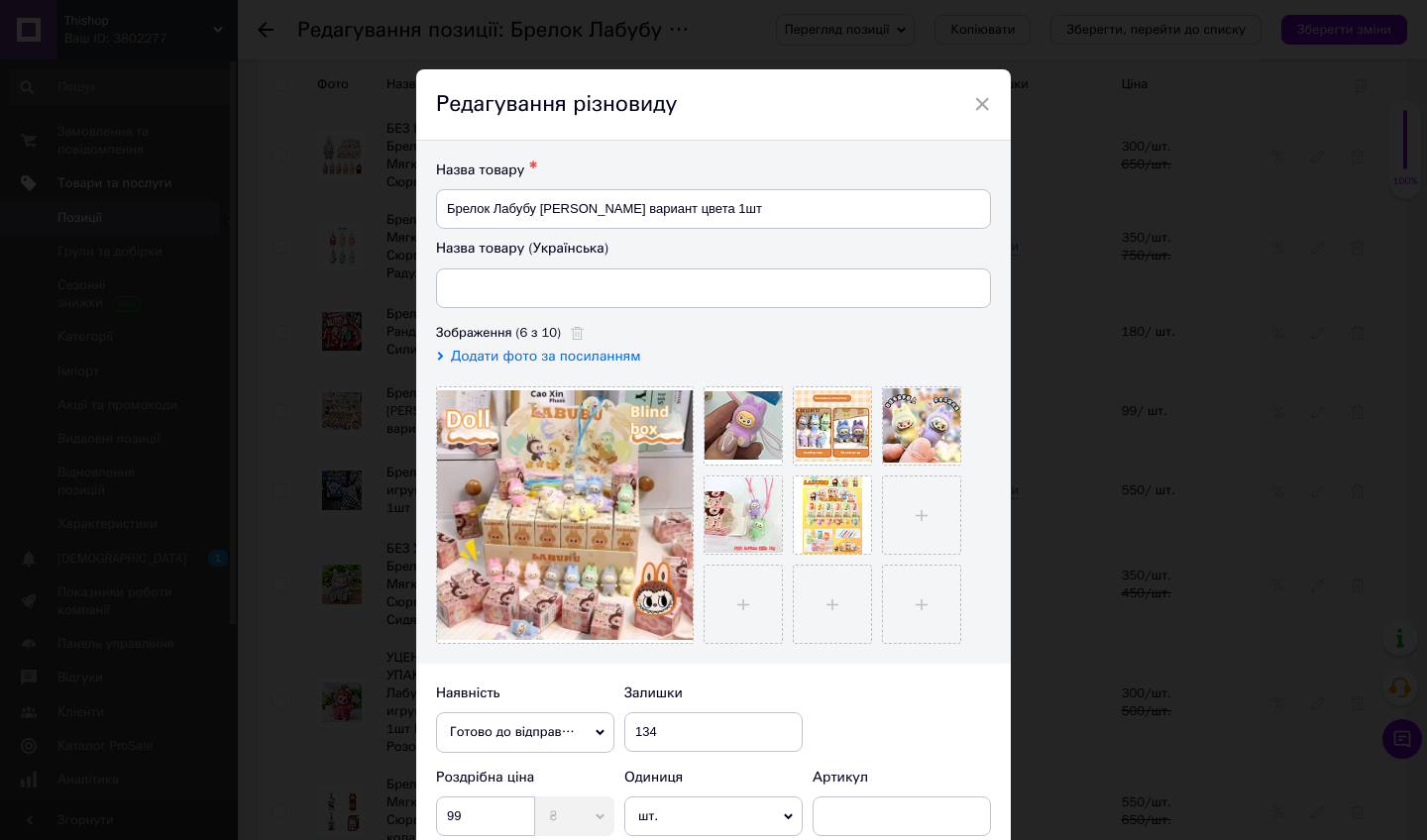 type on "Брелок Лабубу Мини Рандом варіант кольору 1шт" 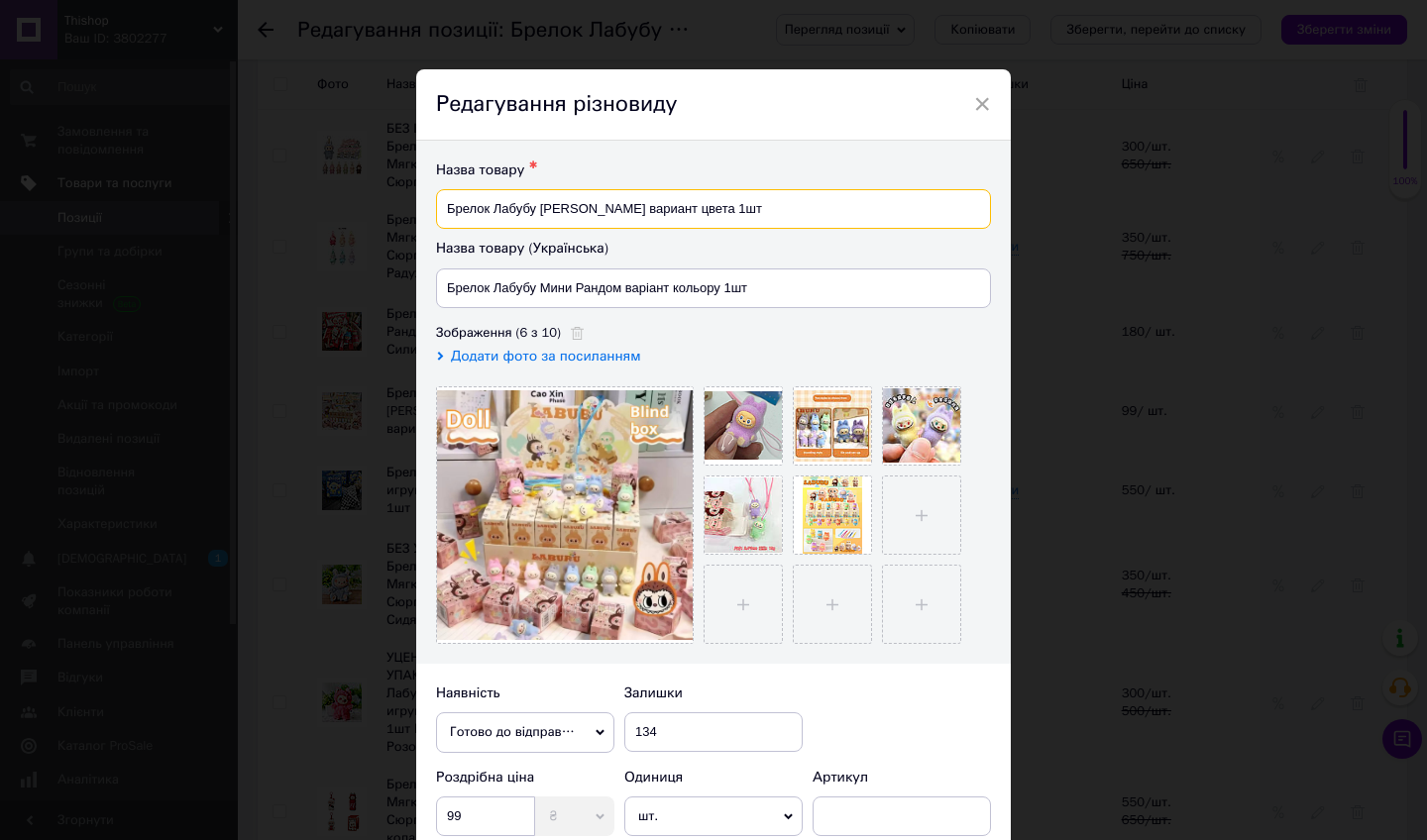 click on "Брелок Лабубу [PERSON_NAME] вариант цвета 1шт" at bounding box center [714, 209] 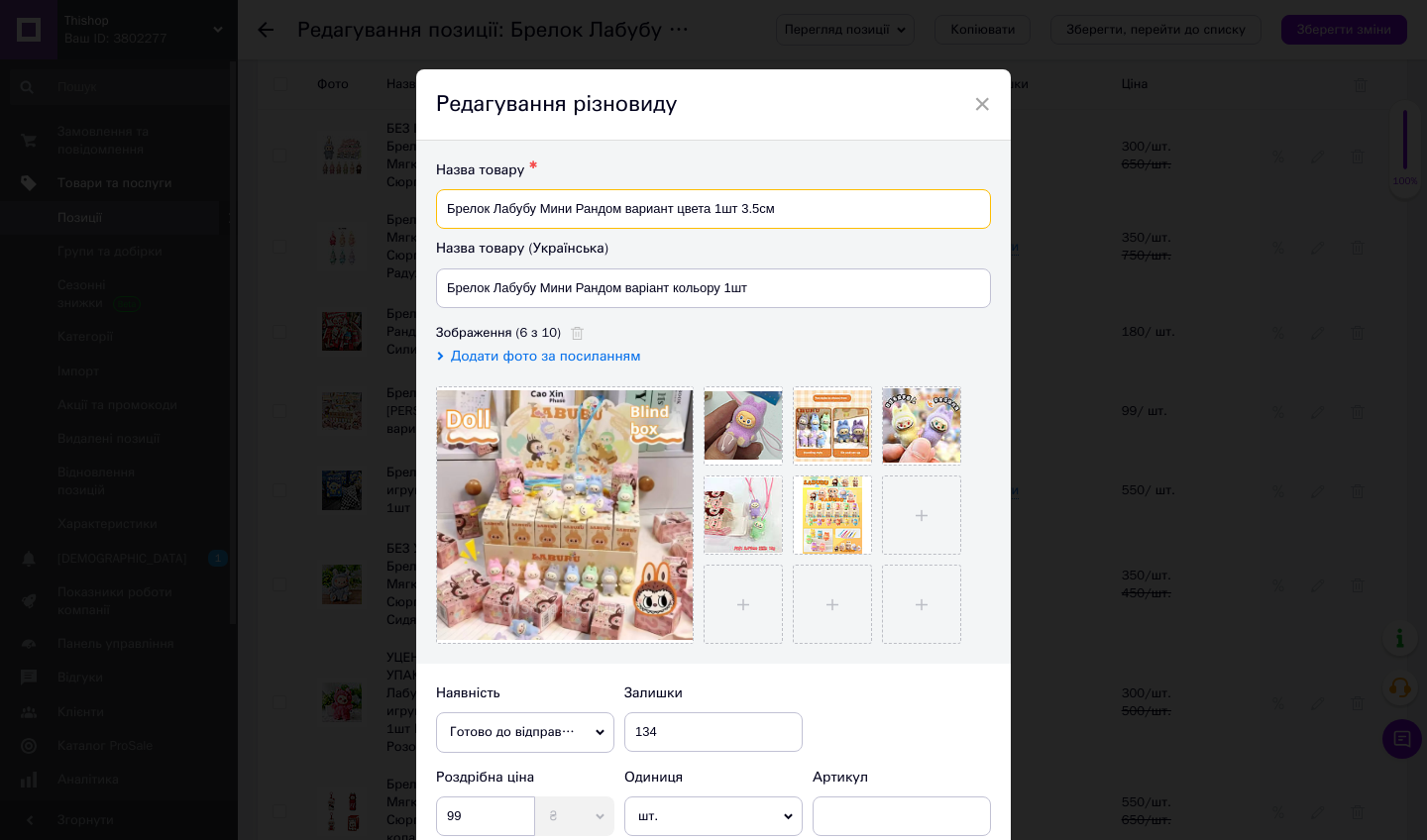 type on "Брелок Лабубу Мини Рандом вариант цвета 1шт 3.5см" 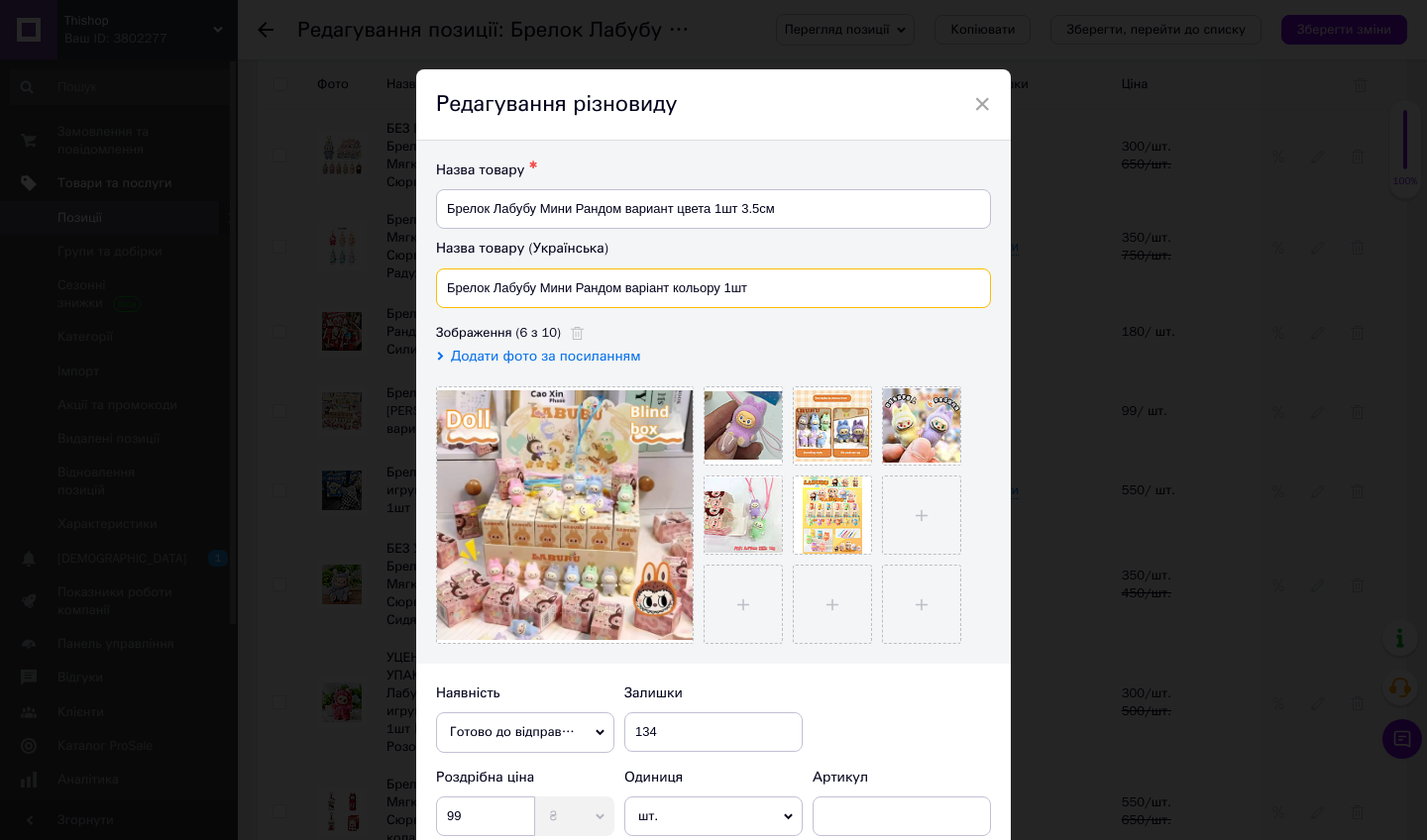 click on "Брелок Лабубу Мини Рандом варіант кольору 1шт" at bounding box center [714, 288] 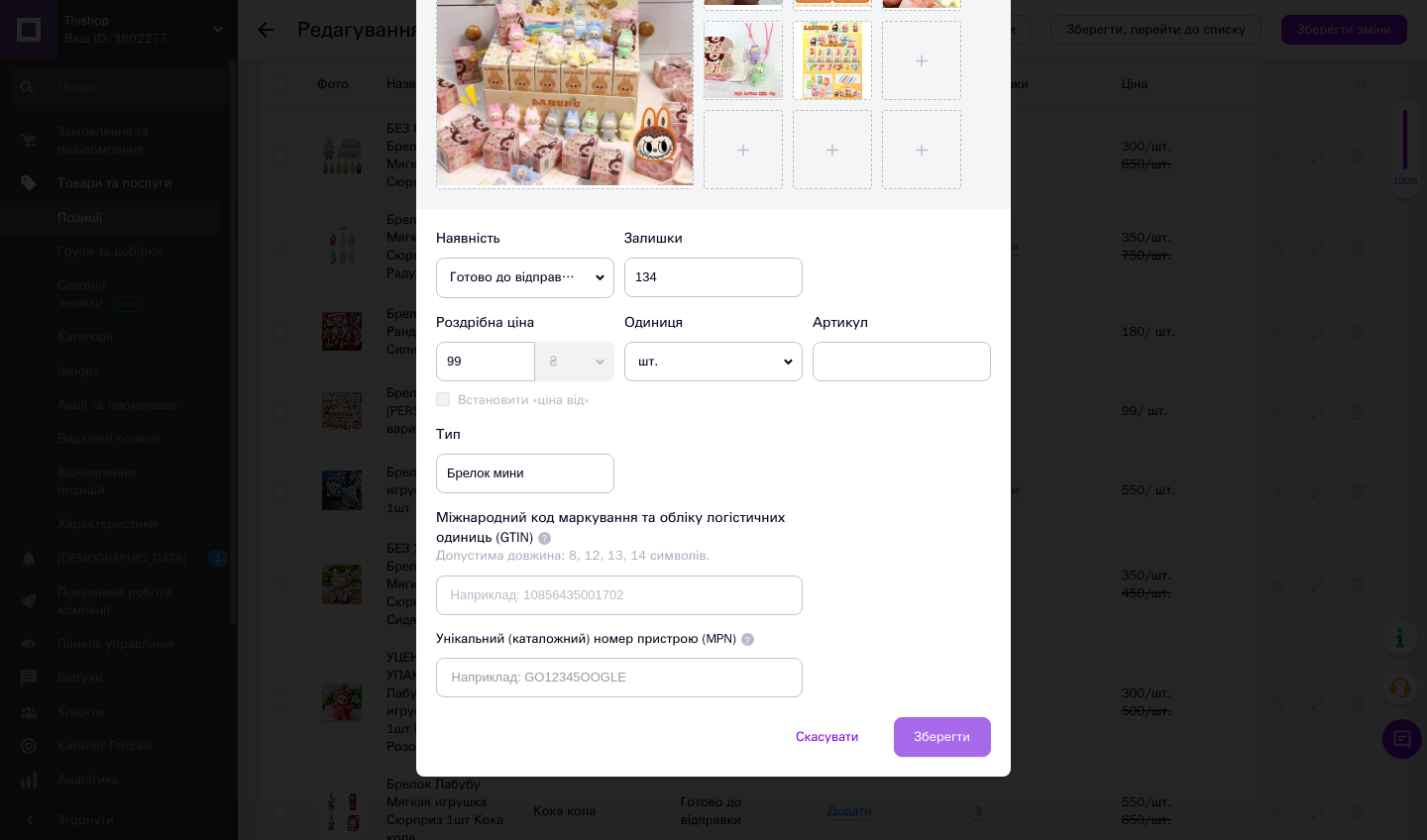 scroll, scrollTop: 454, scrollLeft: 0, axis: vertical 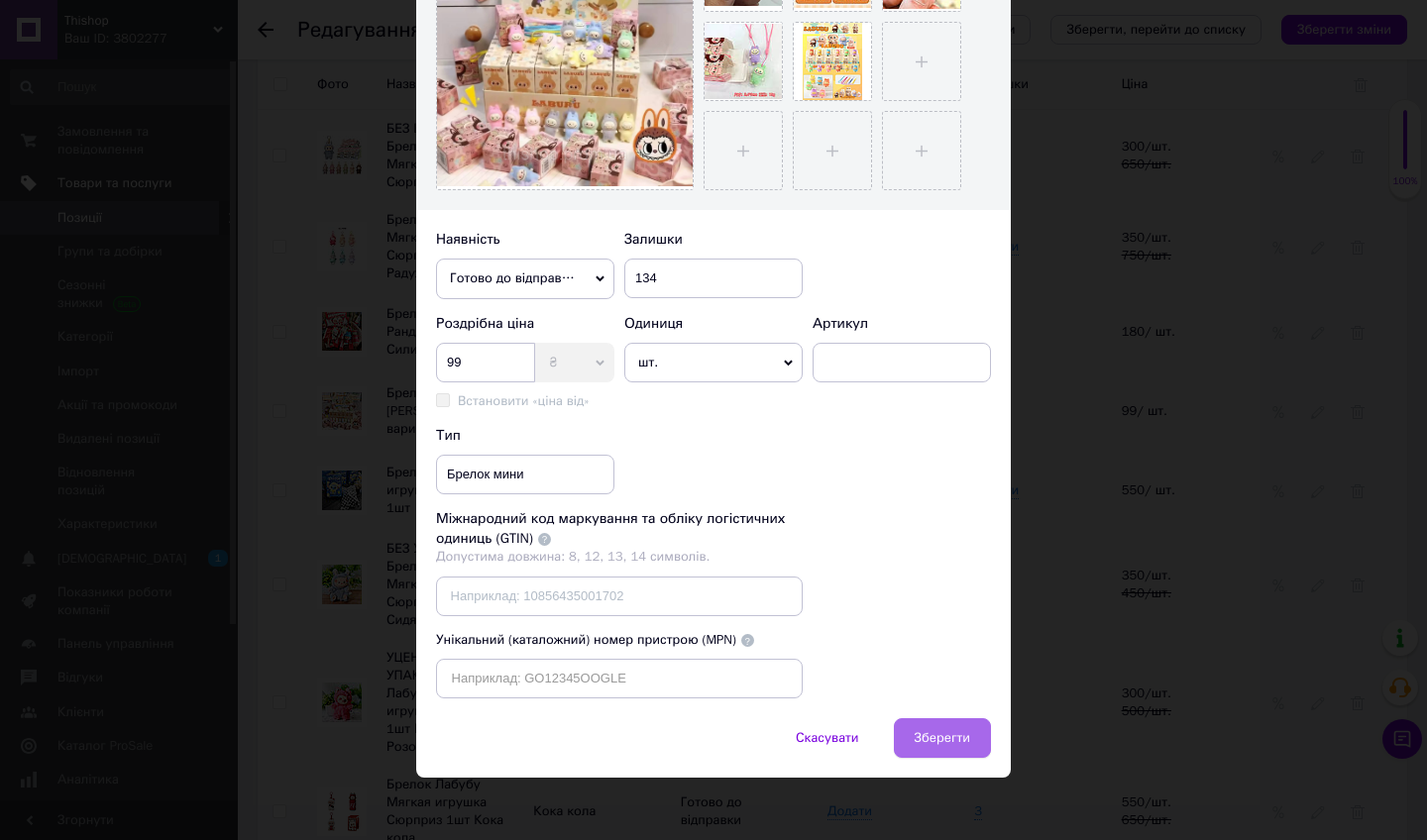 type on "Брелок Лабубу Мини Рандом варіант кольору 1шт 3,5см" 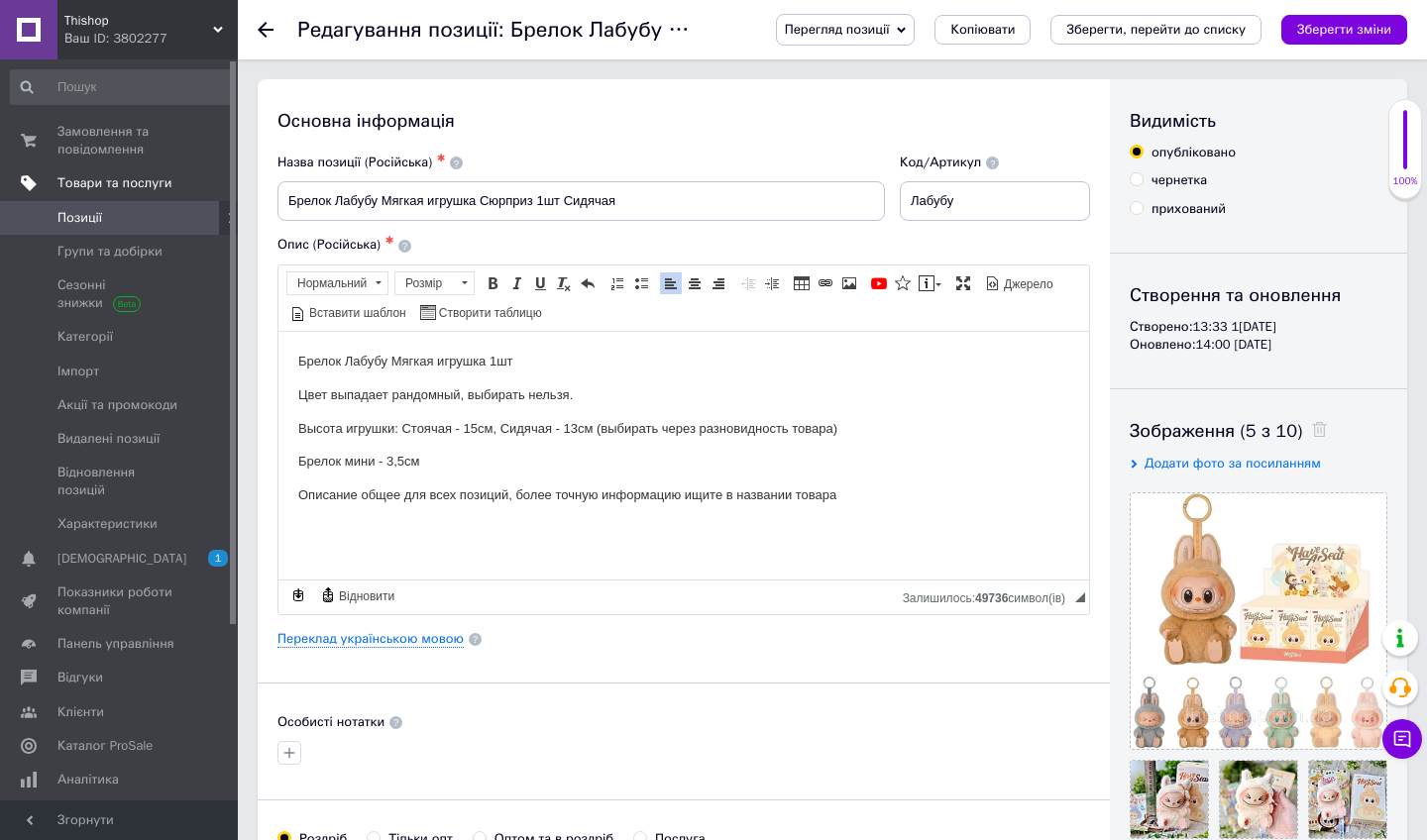scroll, scrollTop: 0, scrollLeft: 0, axis: both 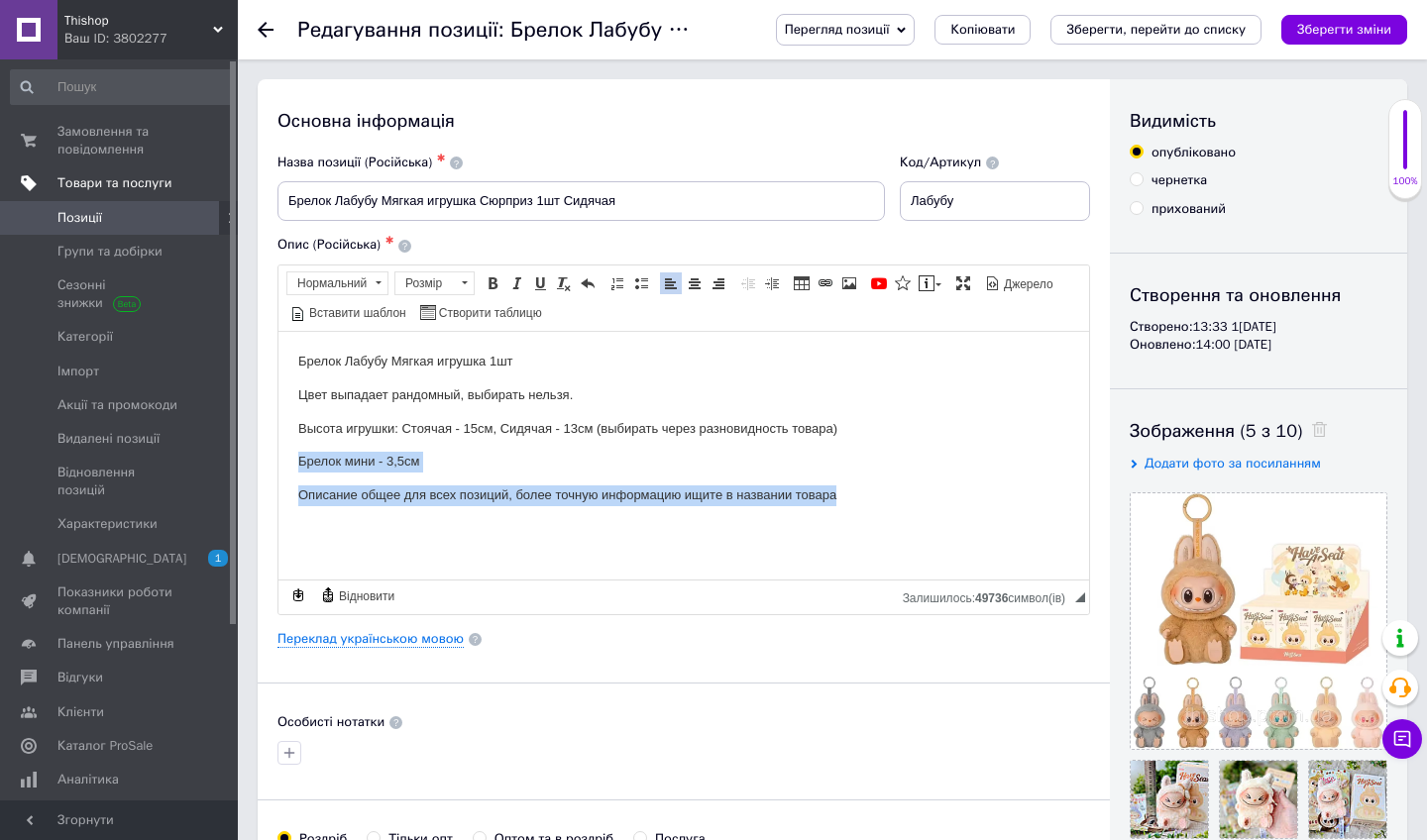 drag, startPoint x: 953, startPoint y: 497, endPoint x: 934, endPoint y: 445, distance: 55.362442 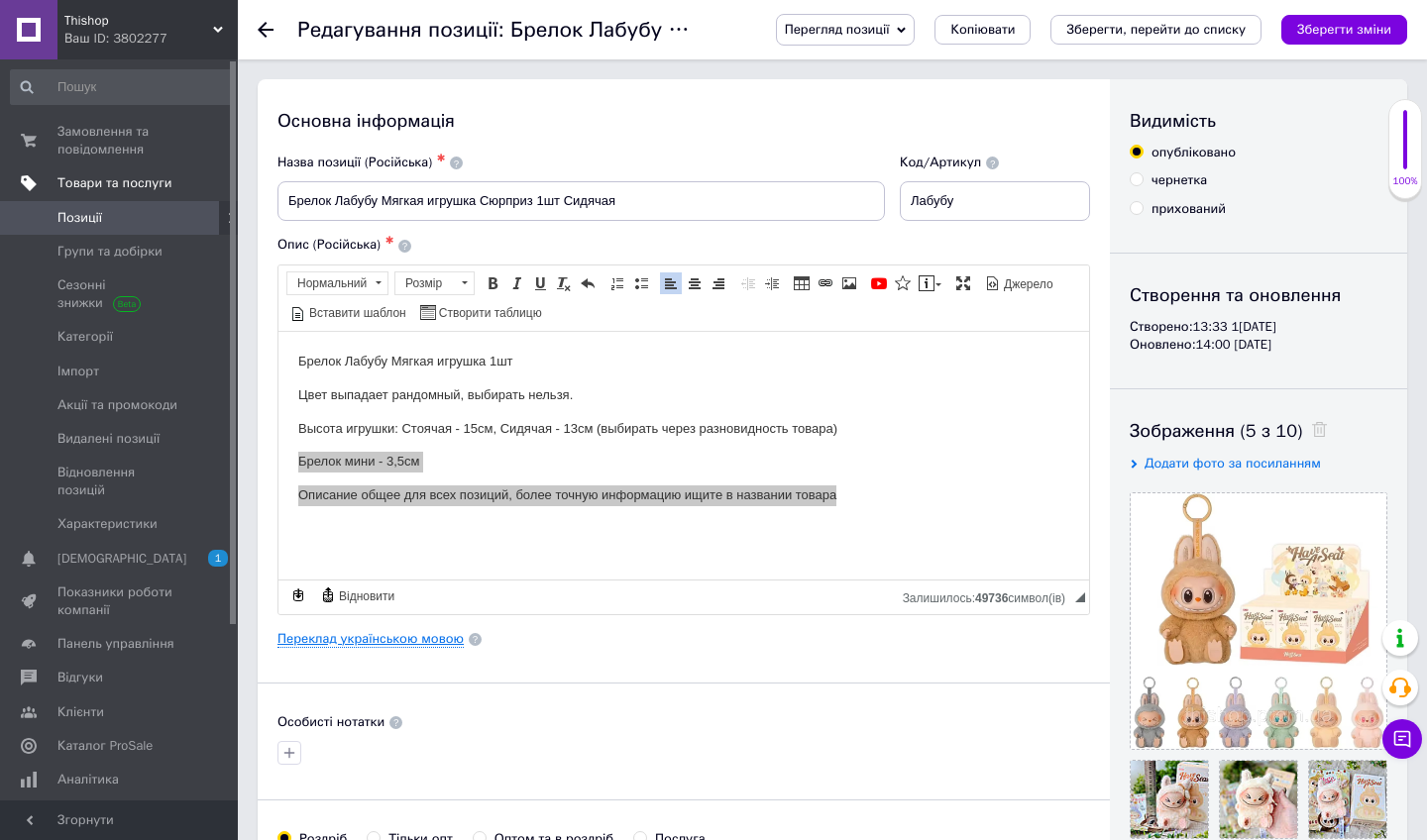 click on "Переклад українською мовою" at bounding box center (371, 639) 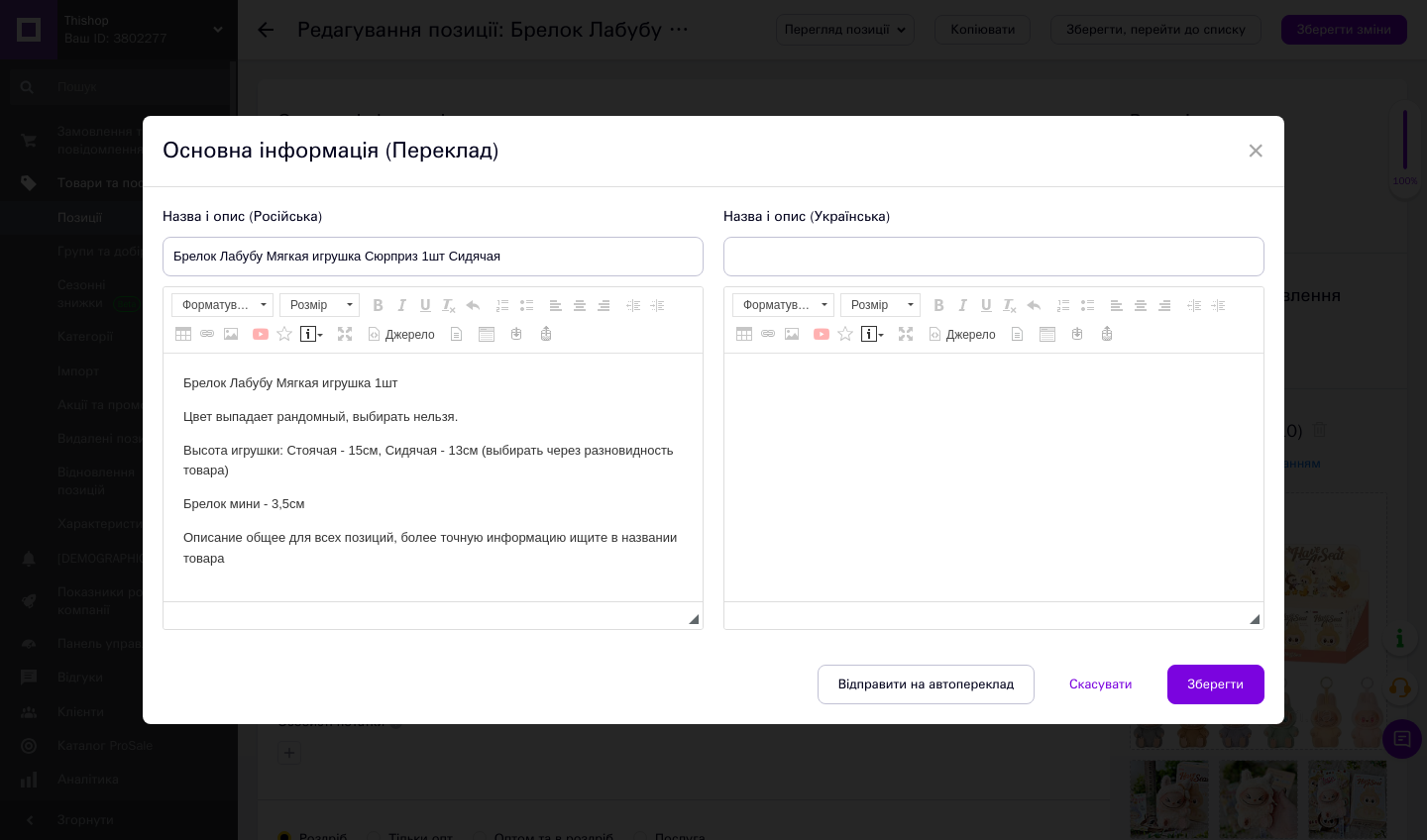 scroll, scrollTop: 0, scrollLeft: 0, axis: both 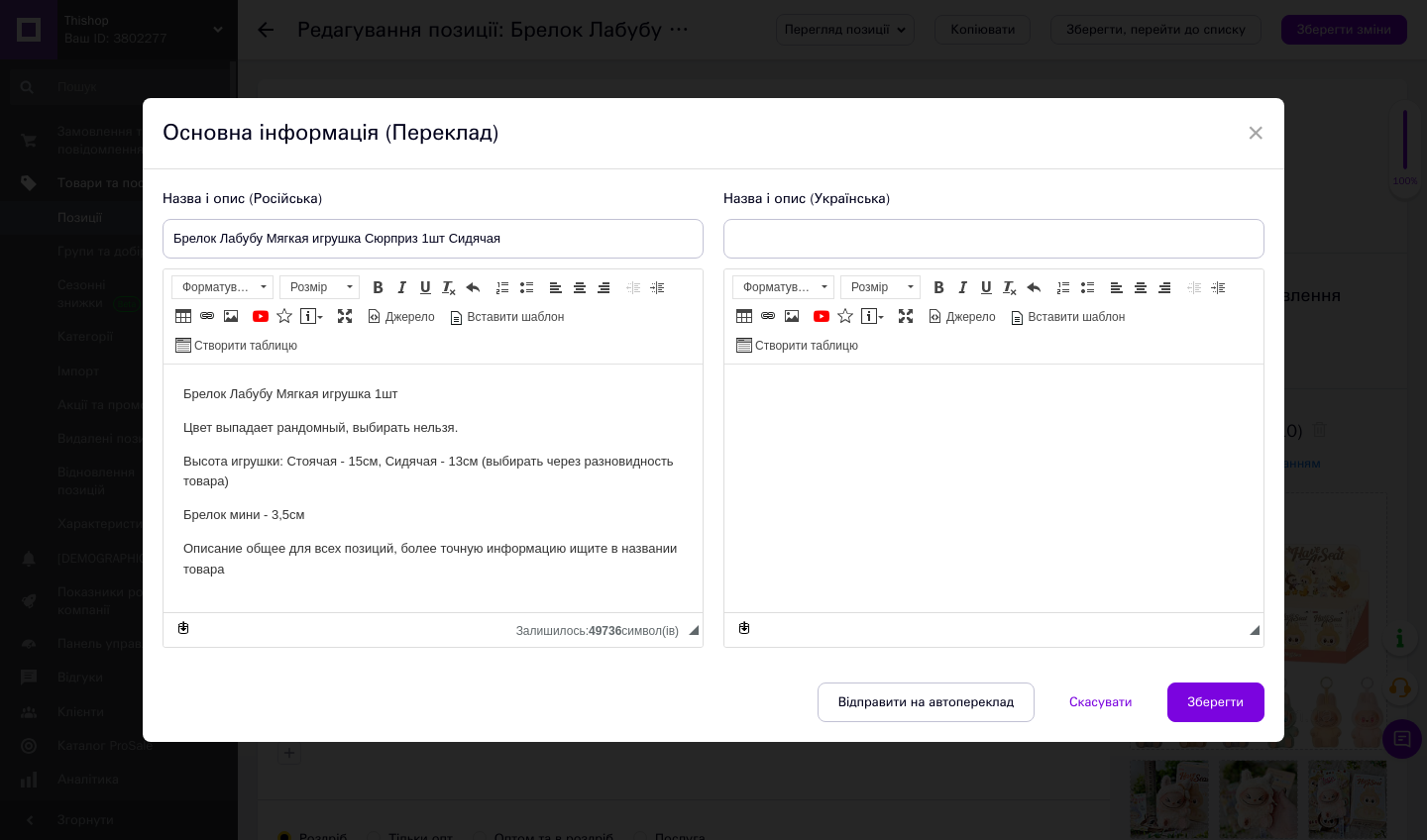 click at bounding box center (994, 393) 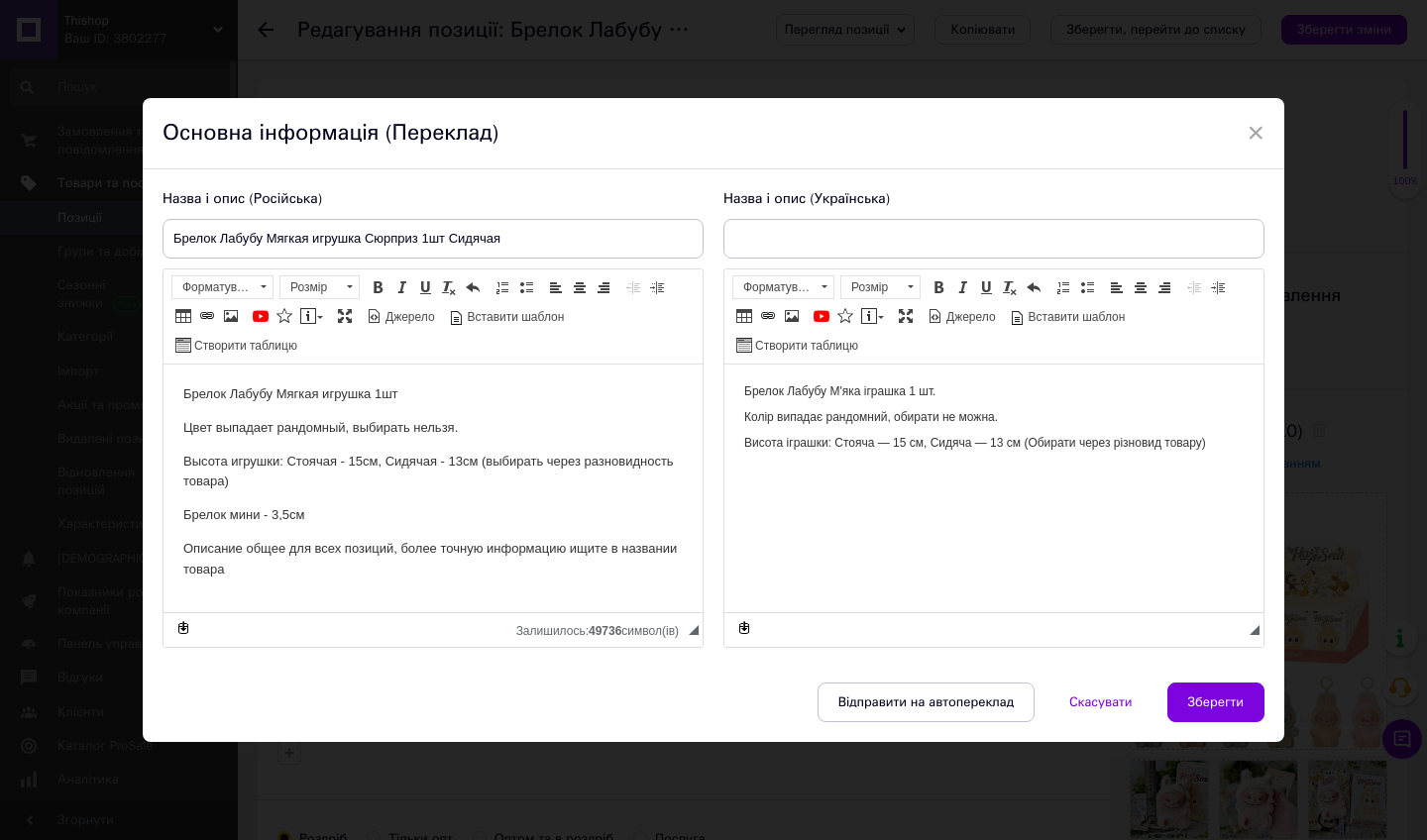 type on "Брелок Лабубу М'яка іграшка Сюрприз 1 шт. Сидяча" 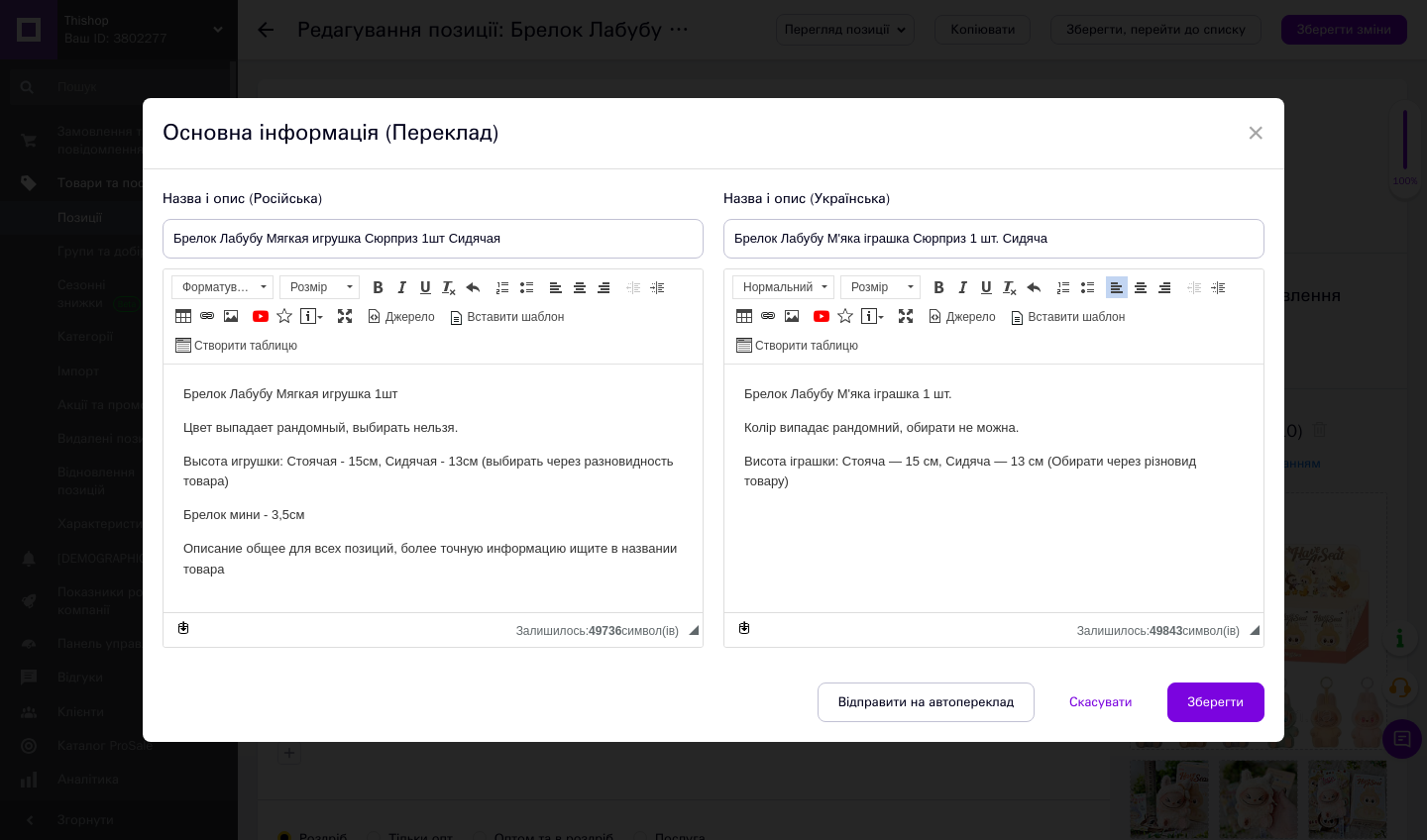 click on "Брелок Лабубу М'яка іграшка 1 шт. Колір випадає рандомний, обирати не можна. Висота іграшки: Стояча — 15 см, Сидяча — 13 см (Обирати через різновид товару)" at bounding box center (994, 437) 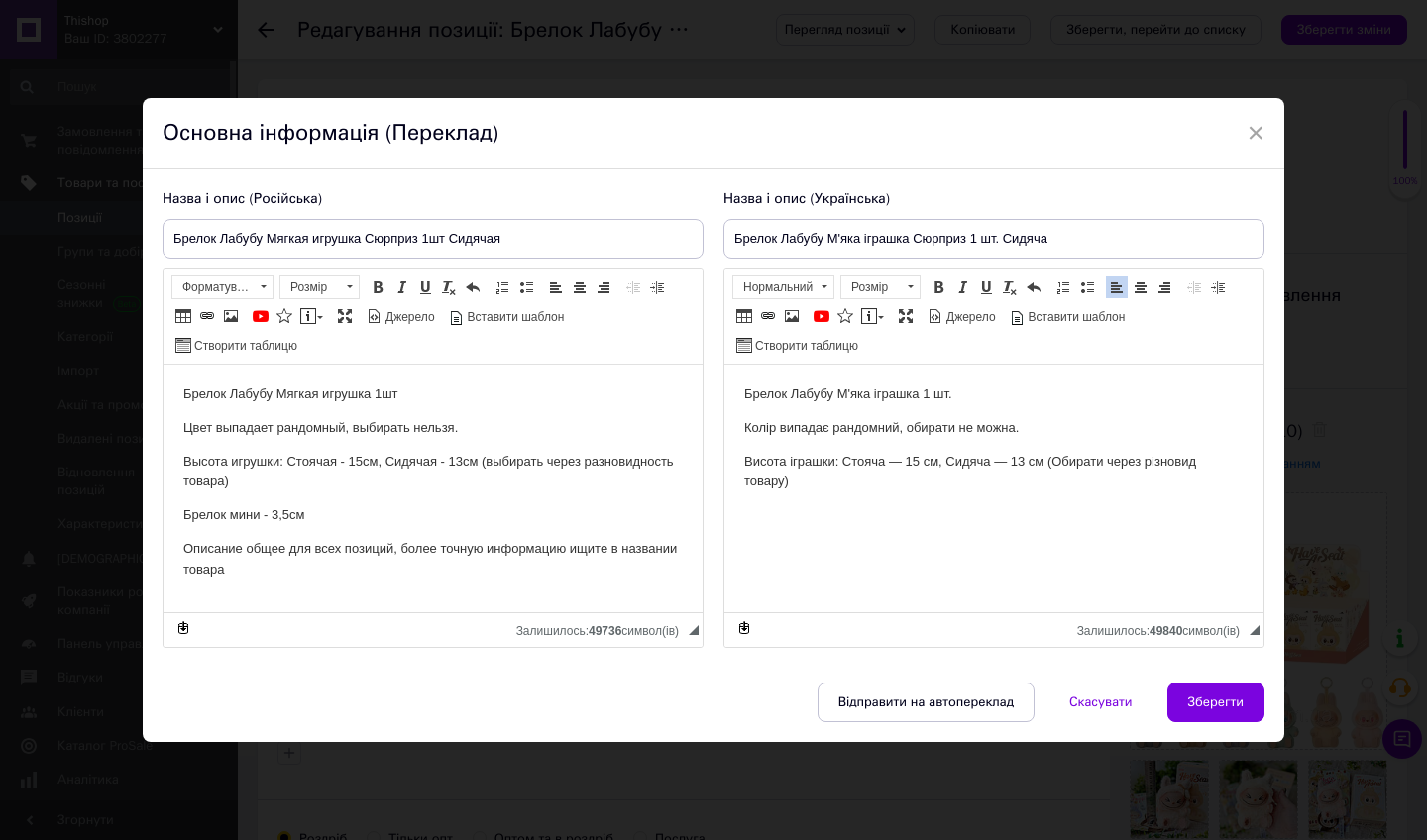paste 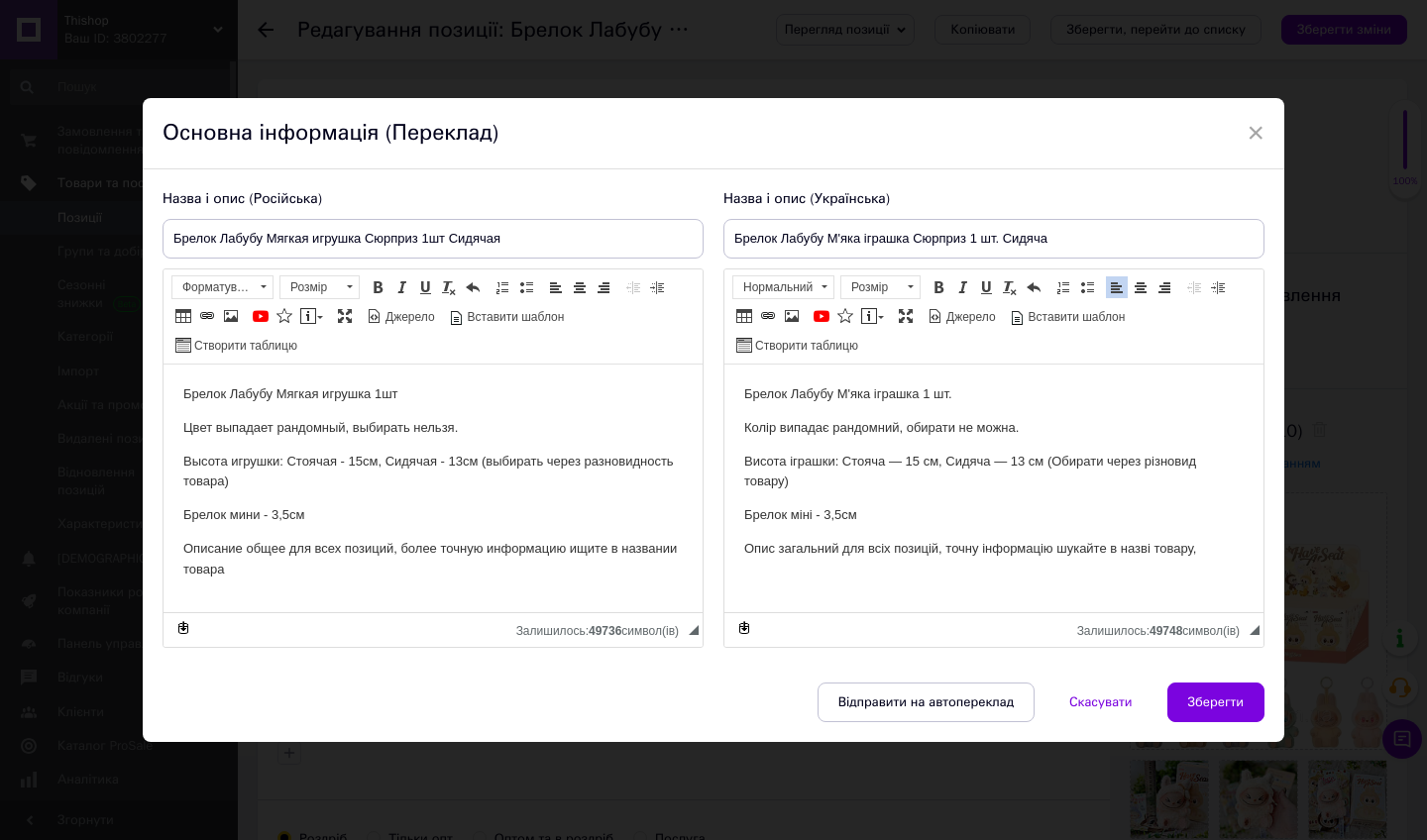 type 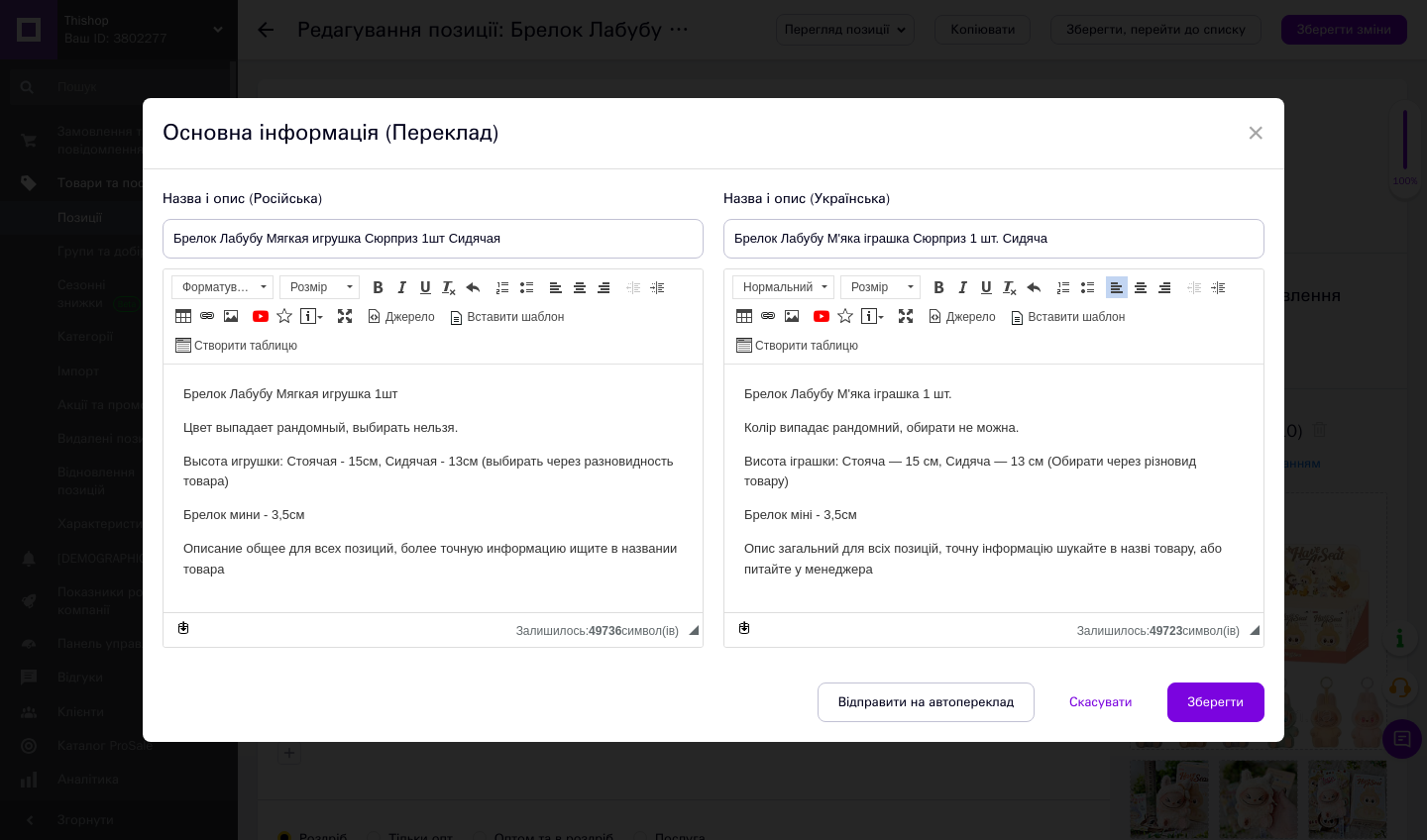 click on "Описание общее для всех позиций, более точную информацию ищите в названии товара" at bounding box center (433, 559) 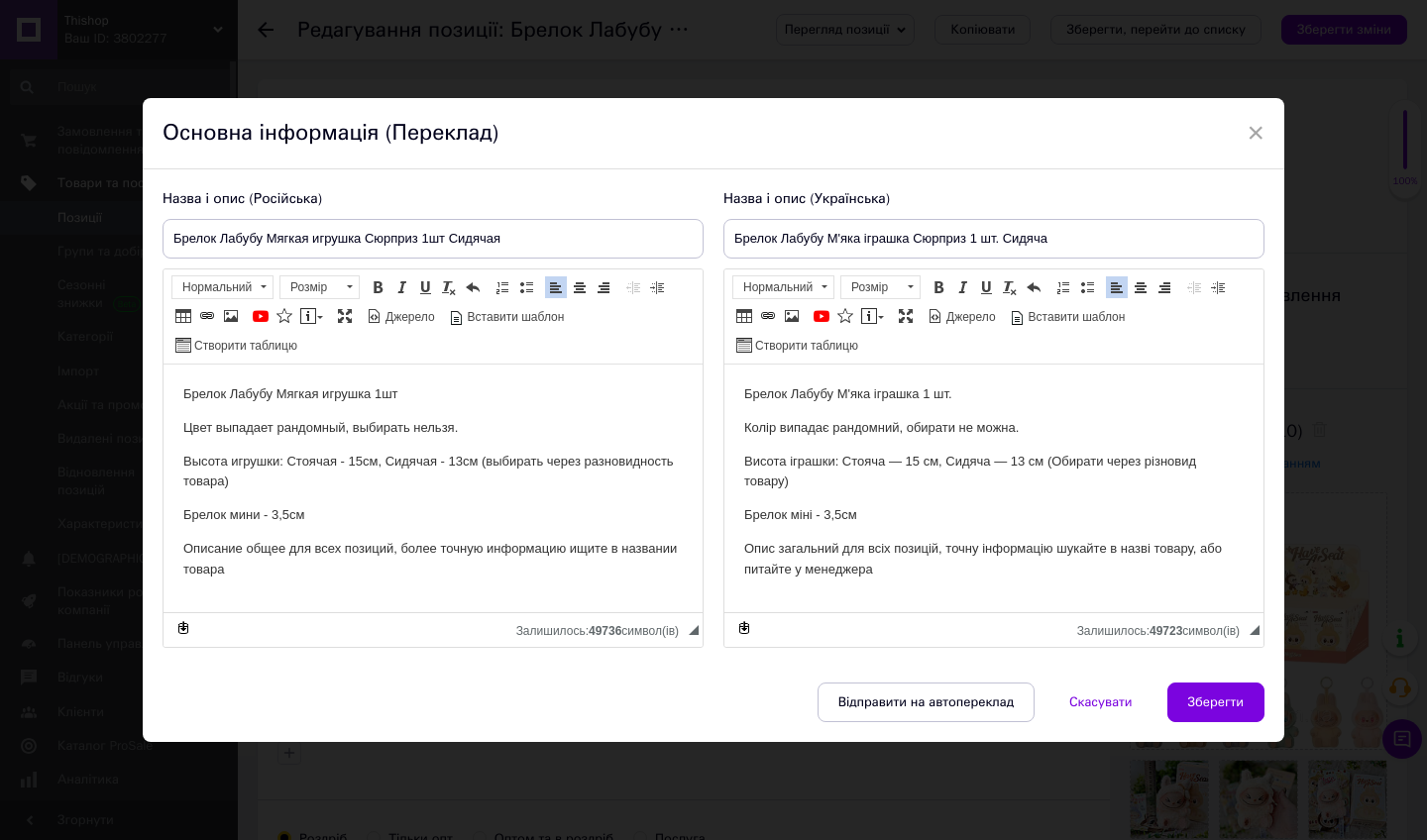 type 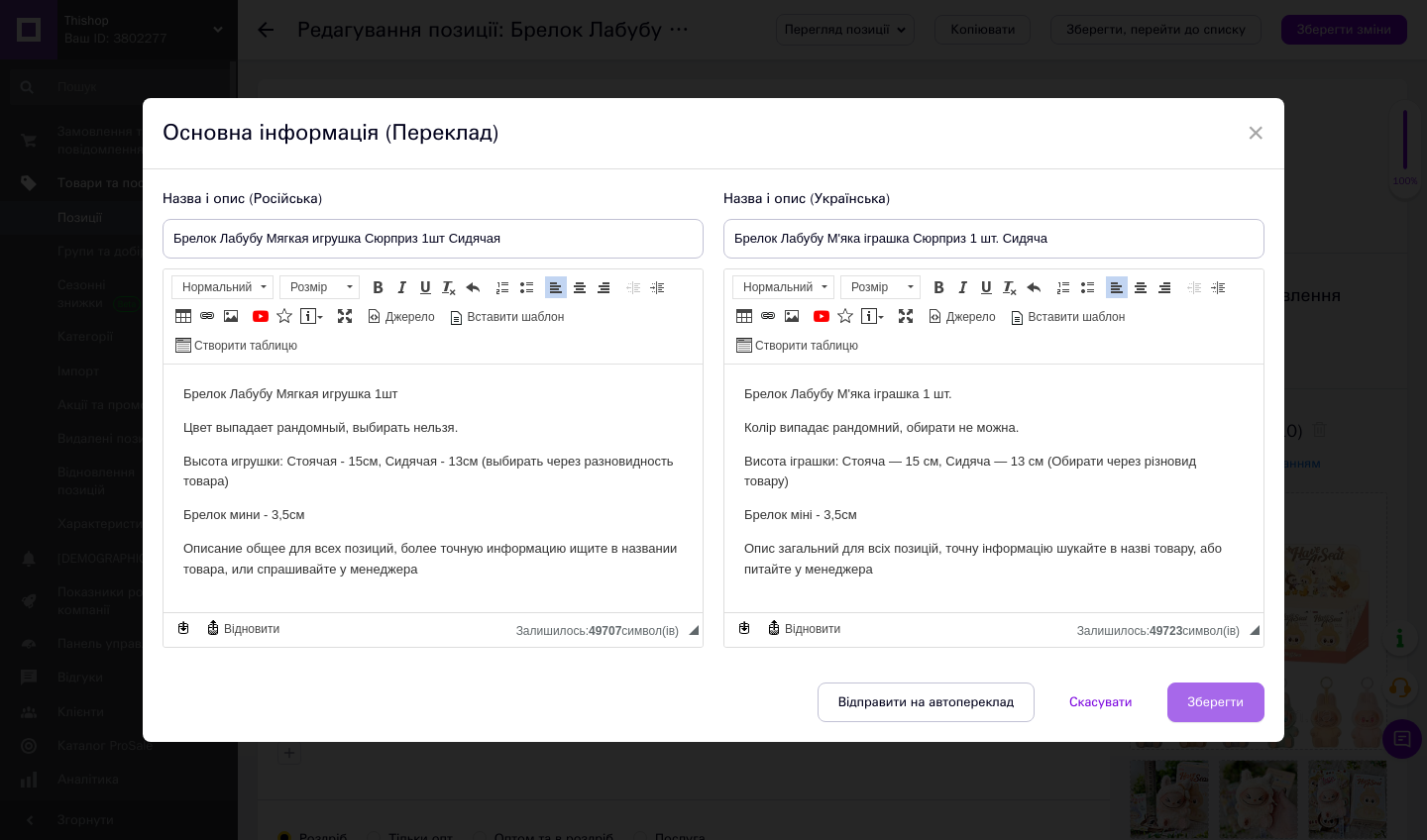 click on "Зберегти" at bounding box center (1216, 702) 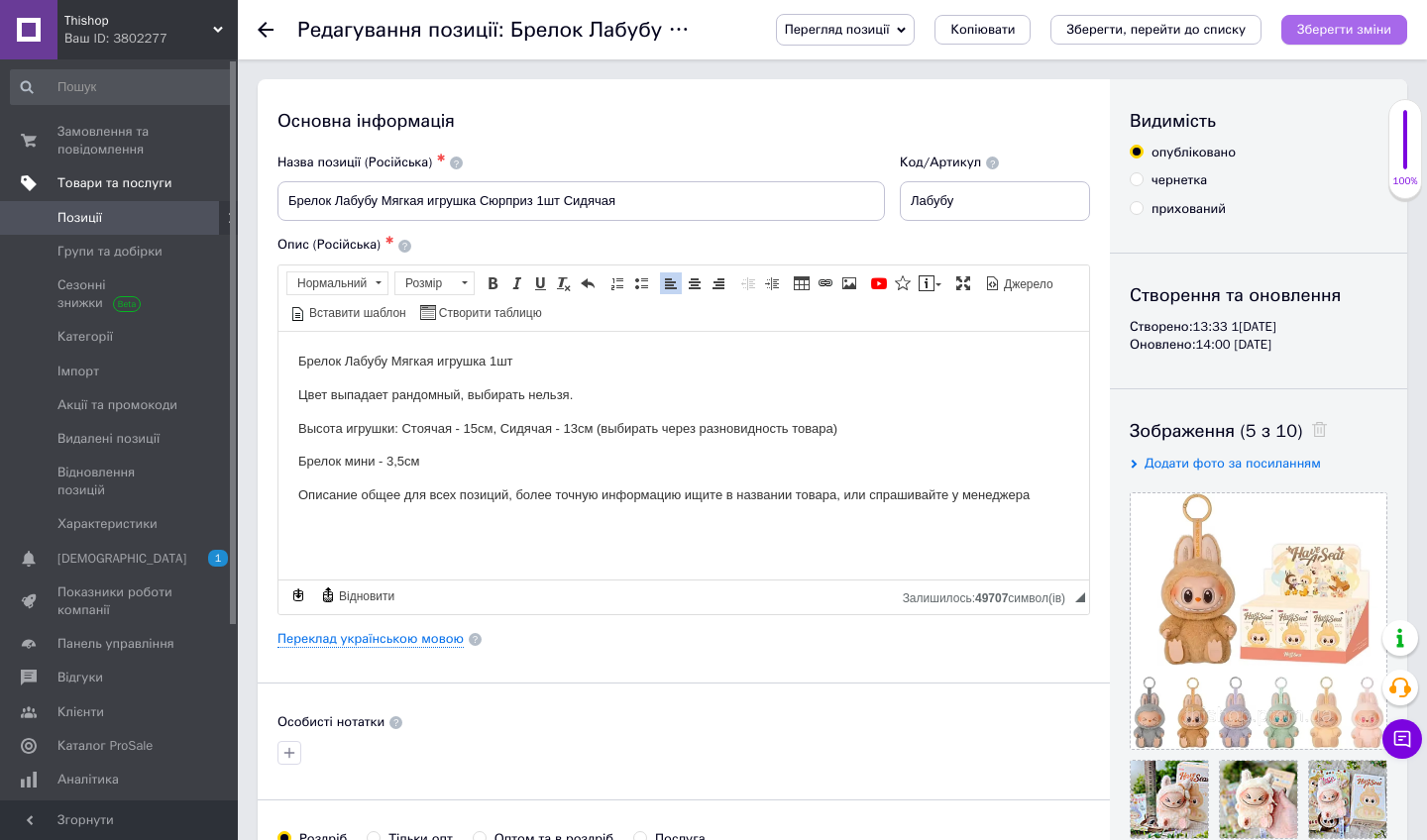 click on "Зберегти зміни" at bounding box center [1344, 30] 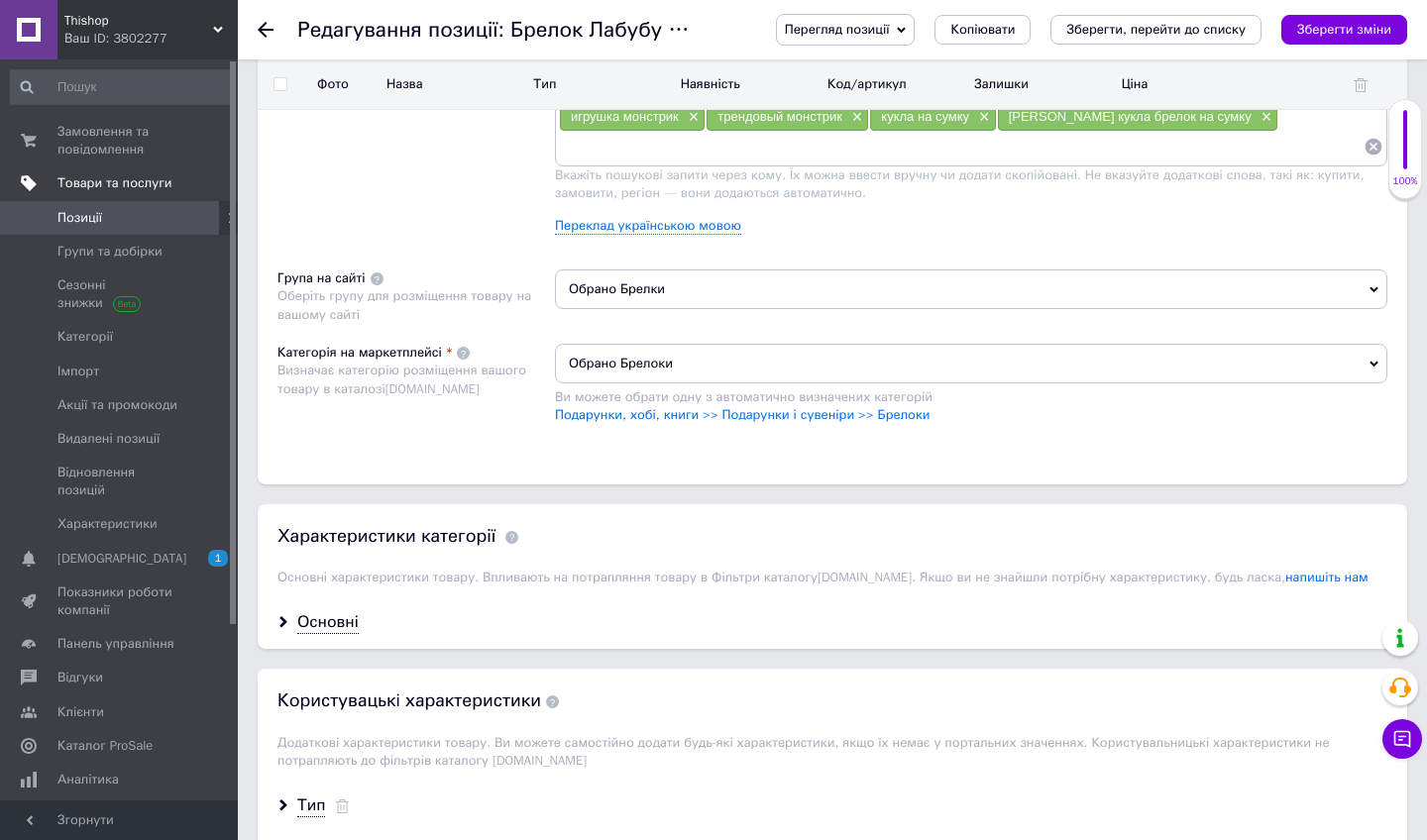 scroll, scrollTop: 604, scrollLeft: 0, axis: vertical 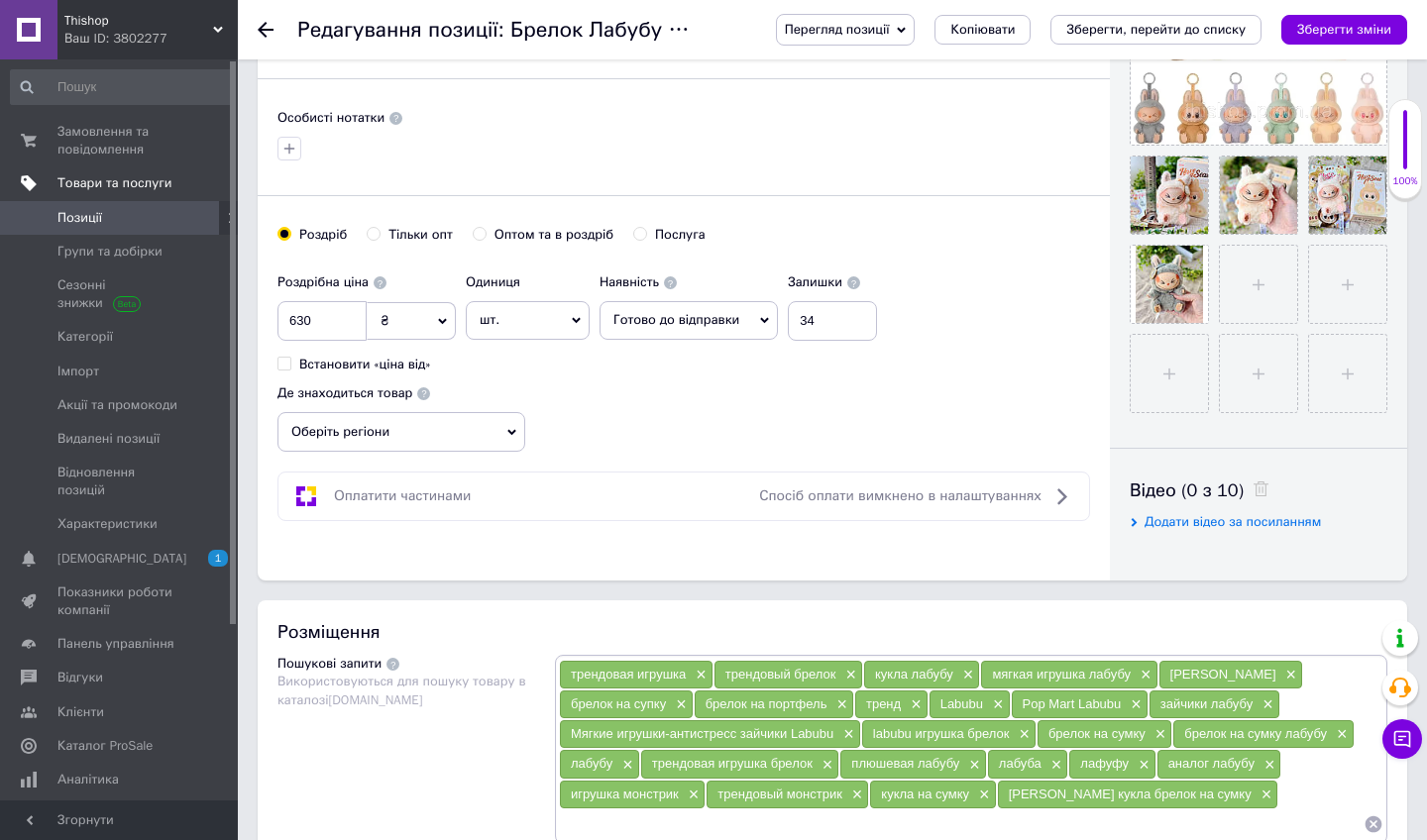 click on "Перегляд позиції Зберегти та переглянути на сайті Зберегти та переглянути на маркетплейсі [DOMAIN_NAME] Копіювати Зберегти, перейти до списку Зберегти зміни" at bounding box center [1081, 30] 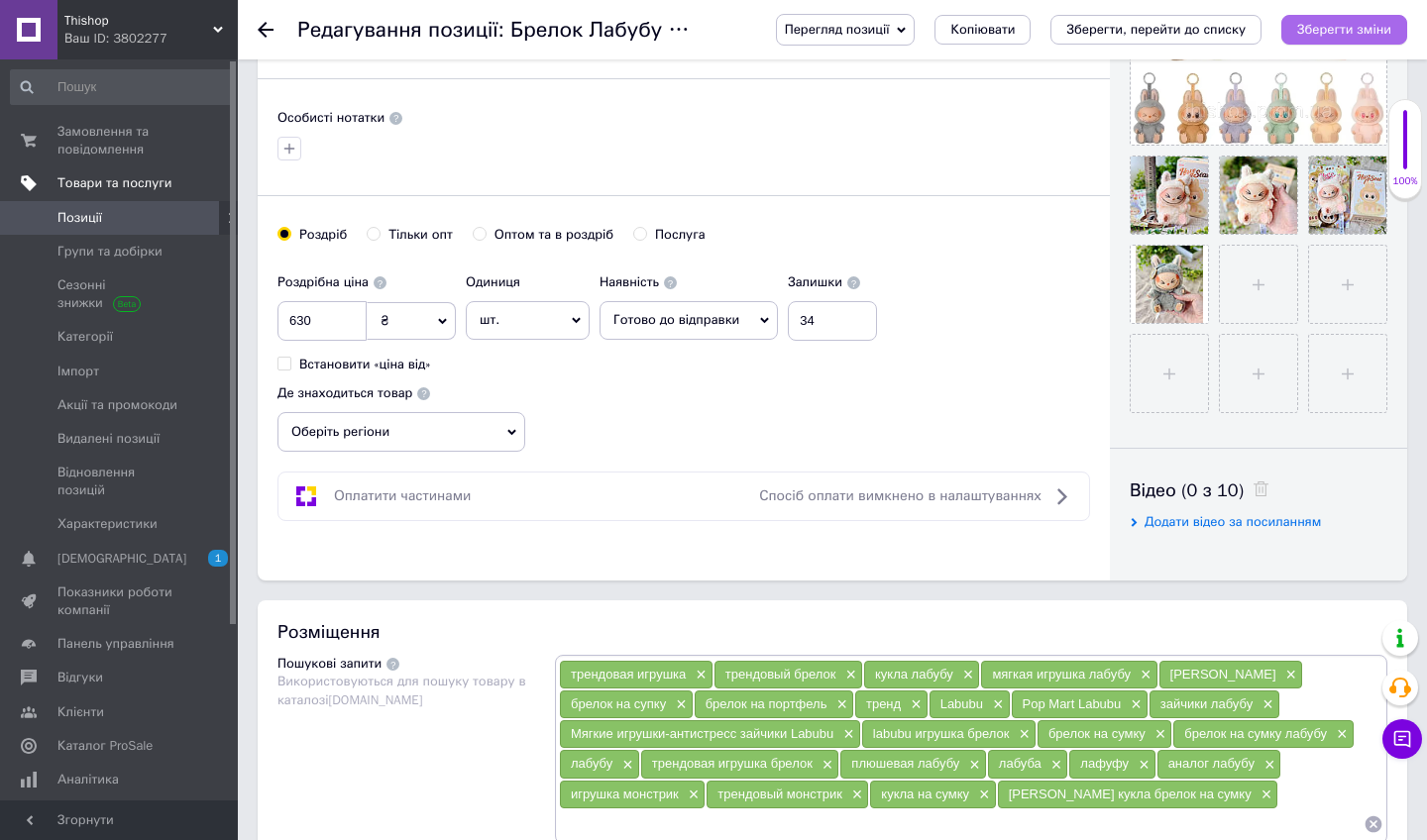 click on "Зберегти зміни" at bounding box center [1344, 29] 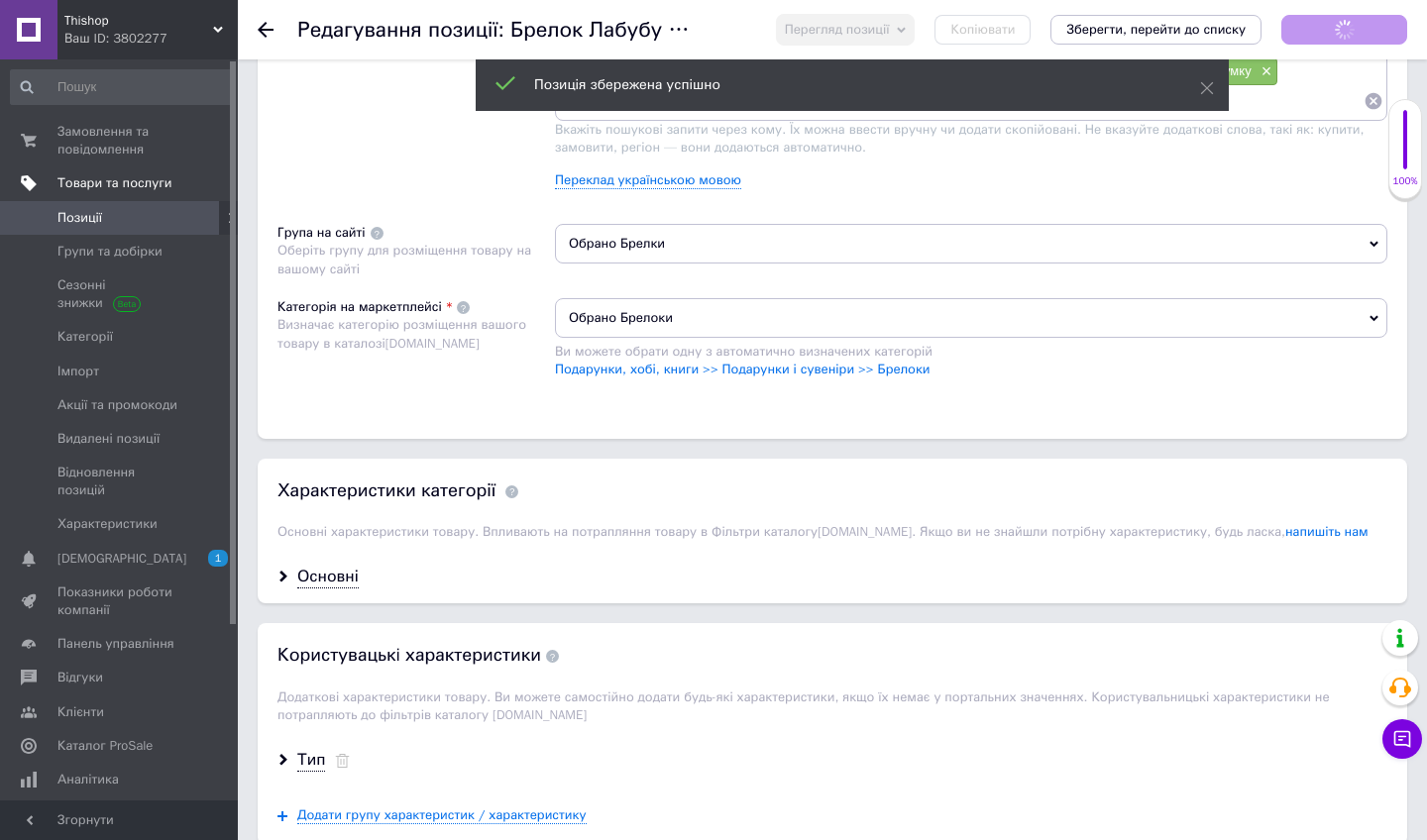 scroll, scrollTop: 1345, scrollLeft: 0, axis: vertical 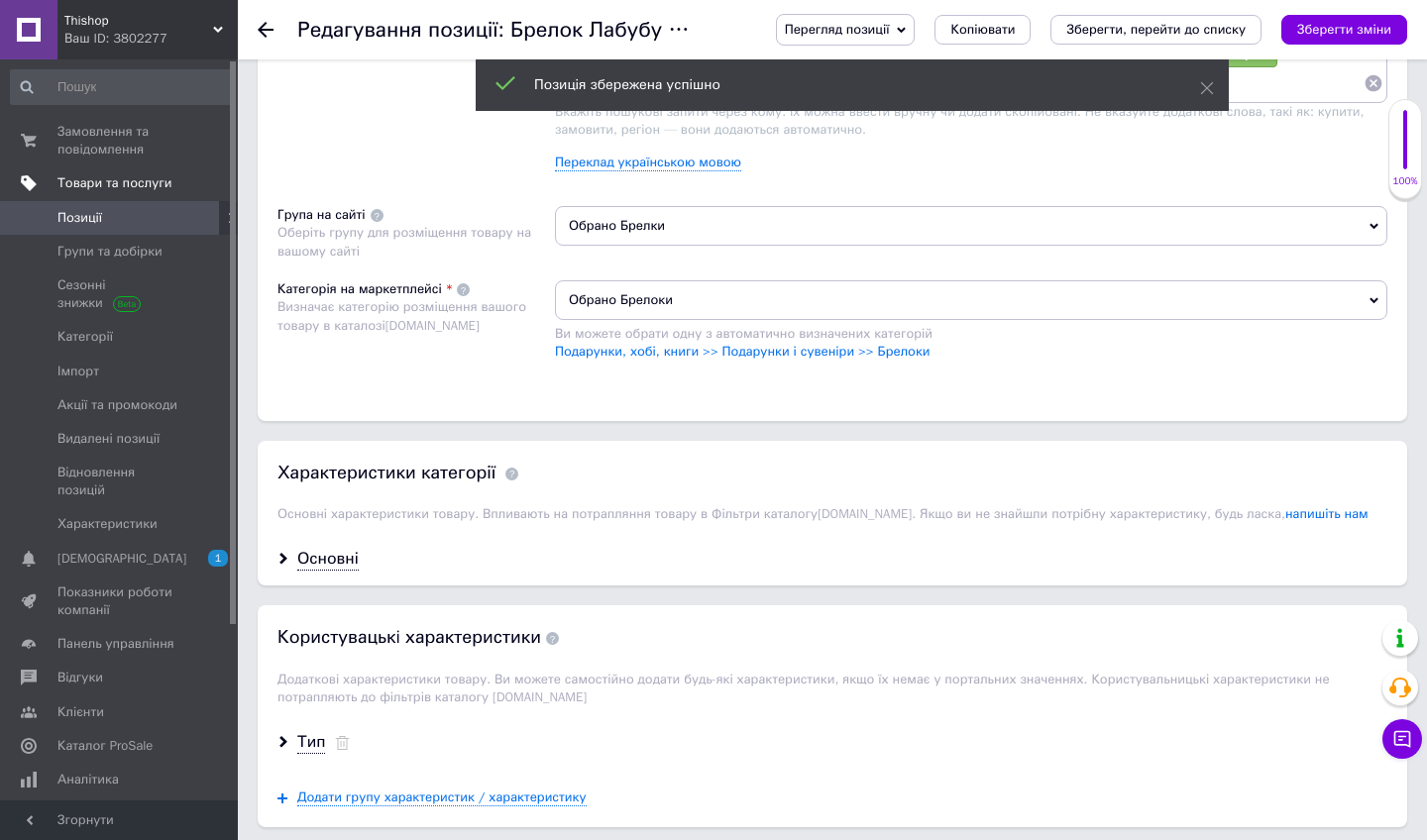 click on "Основні" at bounding box center (832, 559) 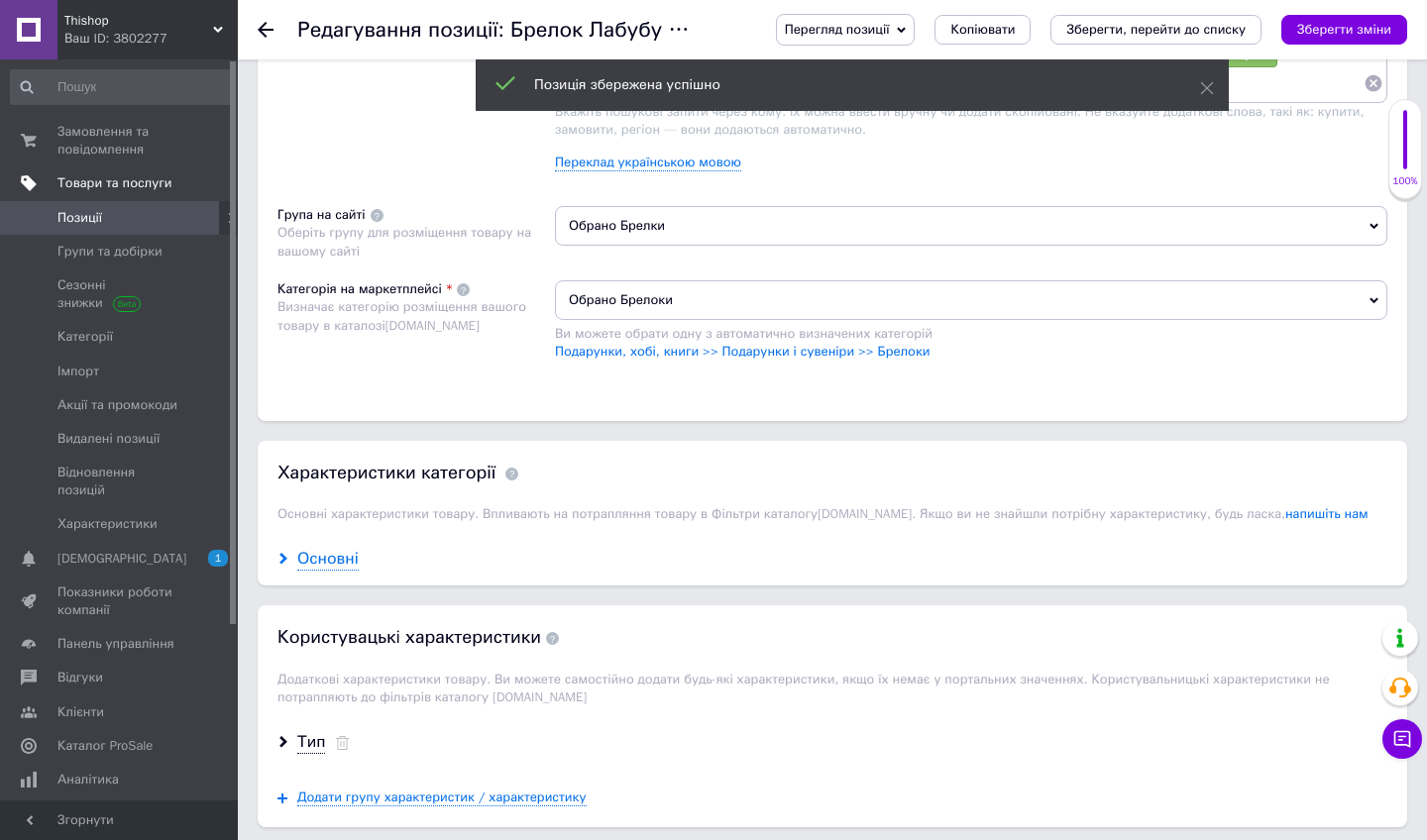 click on "Основні" at bounding box center [328, 559] 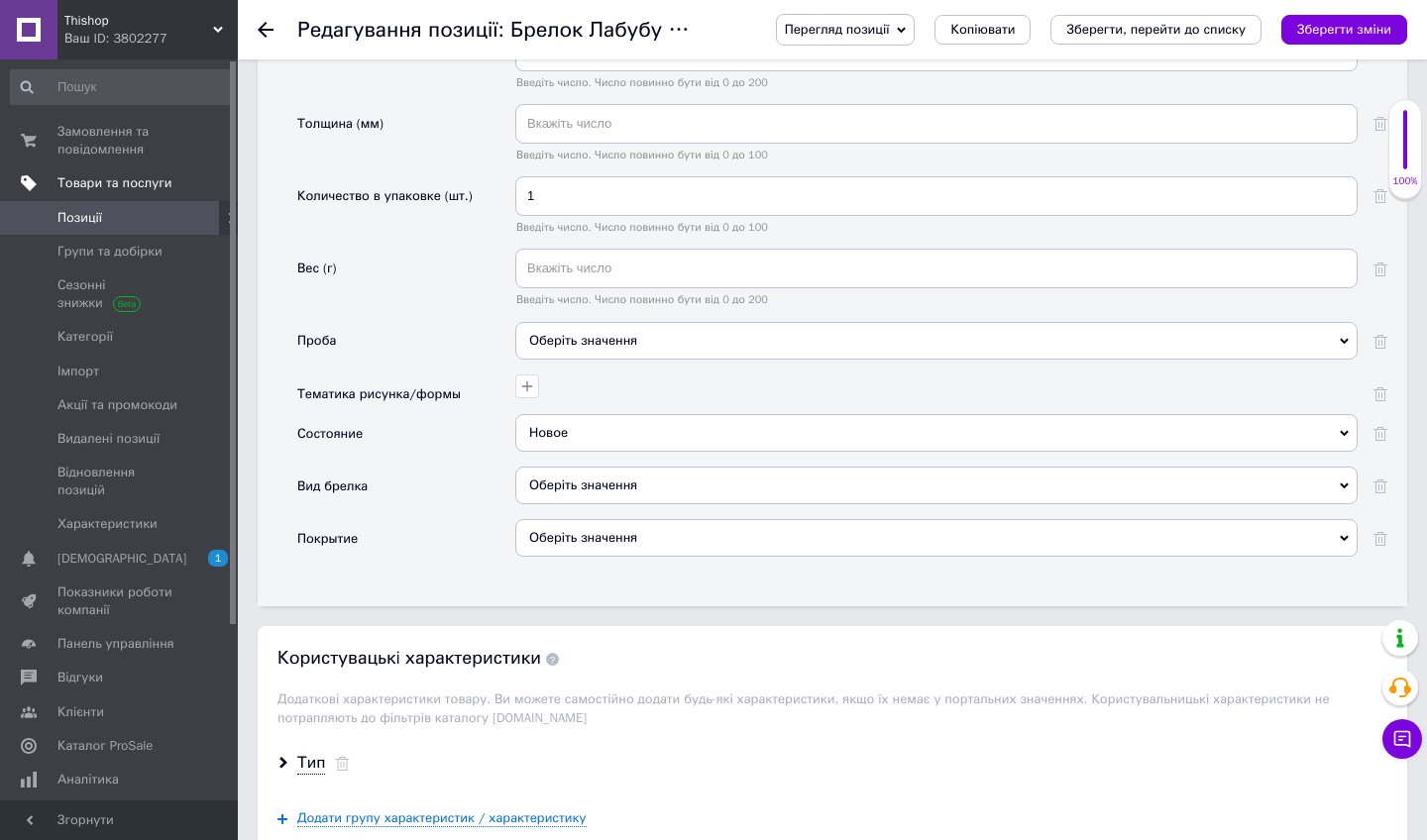 scroll, scrollTop: 1184, scrollLeft: 0, axis: vertical 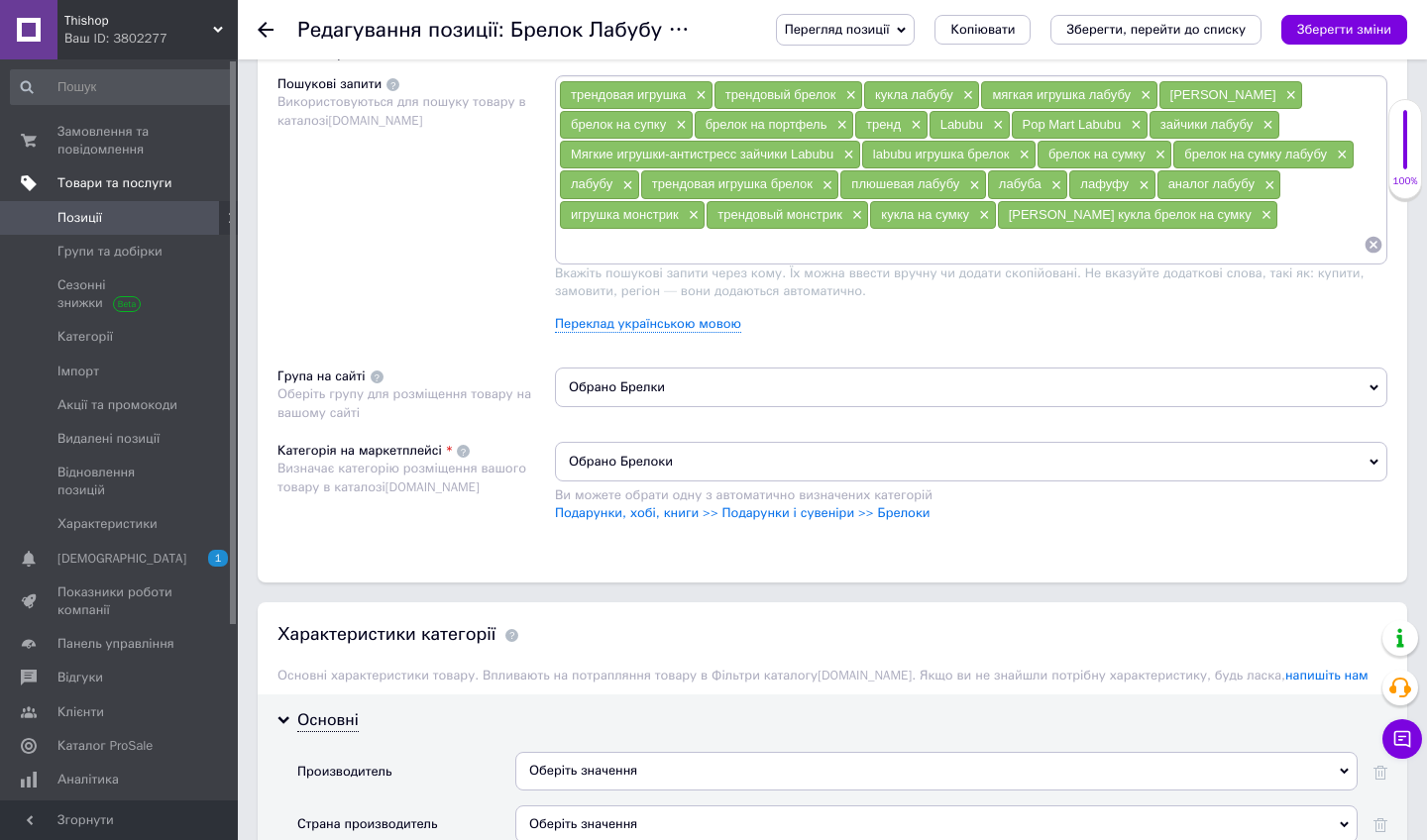 click on "Позиції" at bounding box center (120, 218) 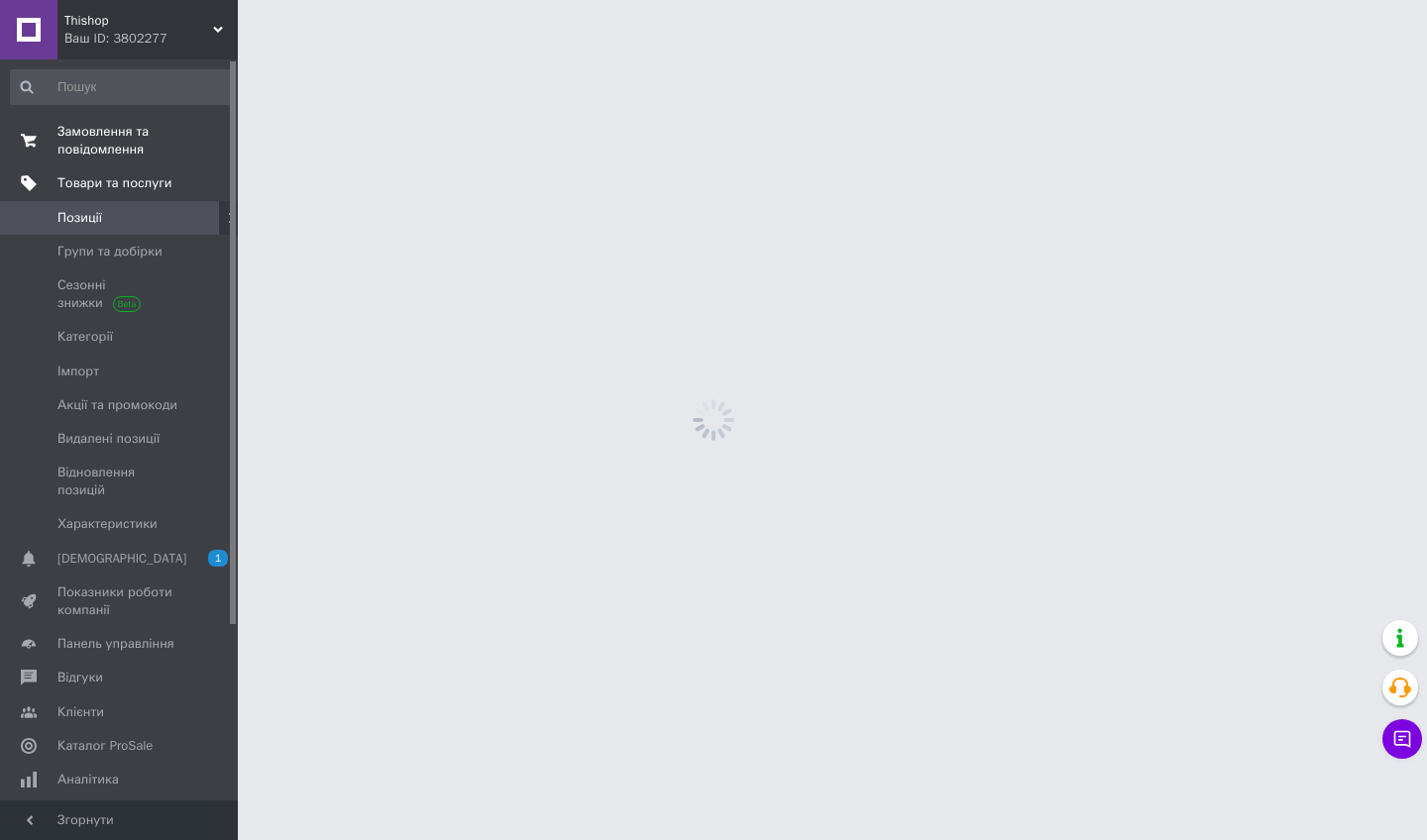click on "Замовлення та повідомлення" at bounding box center [120, 141] 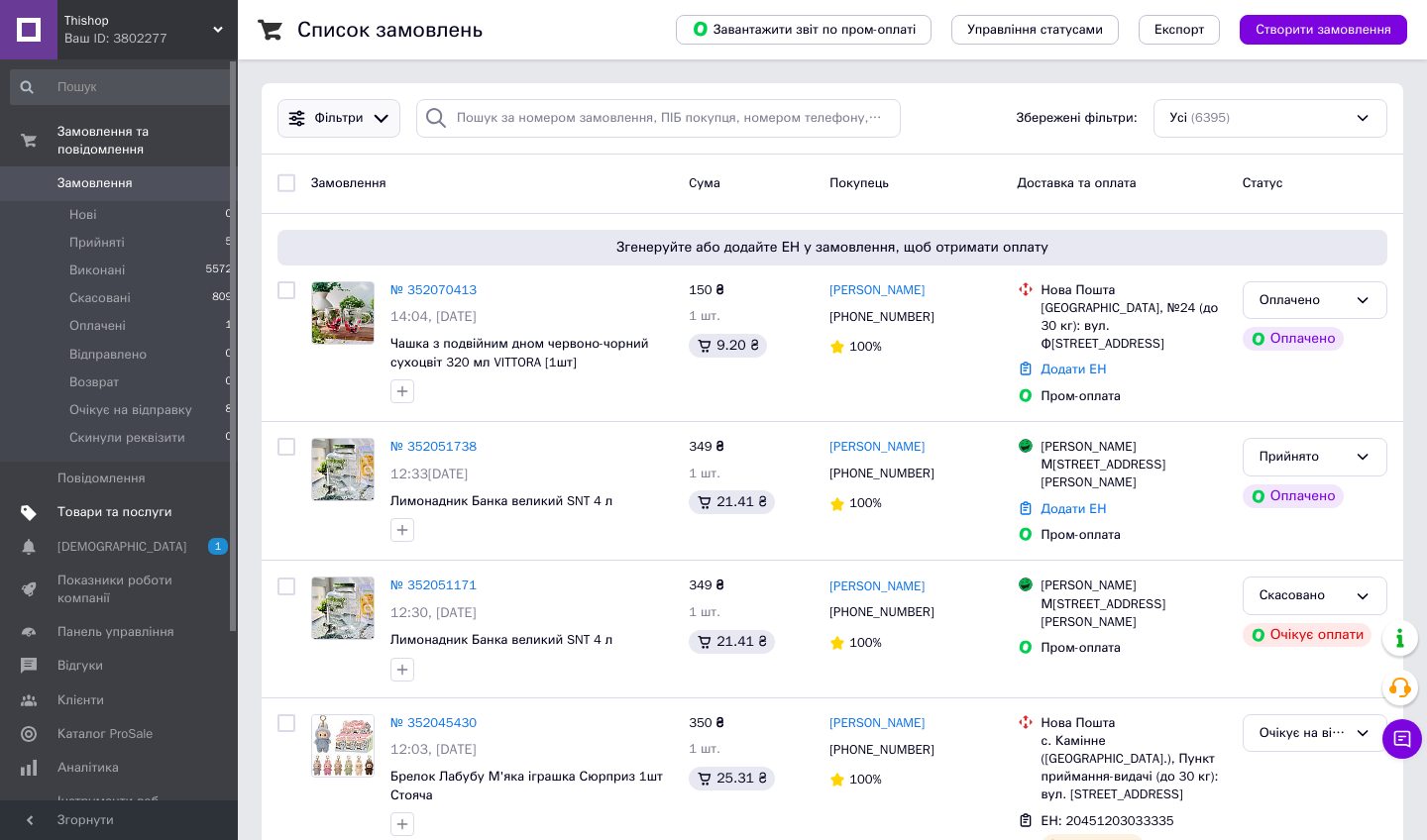 click on "Фільтри" at bounding box center [339, 118] 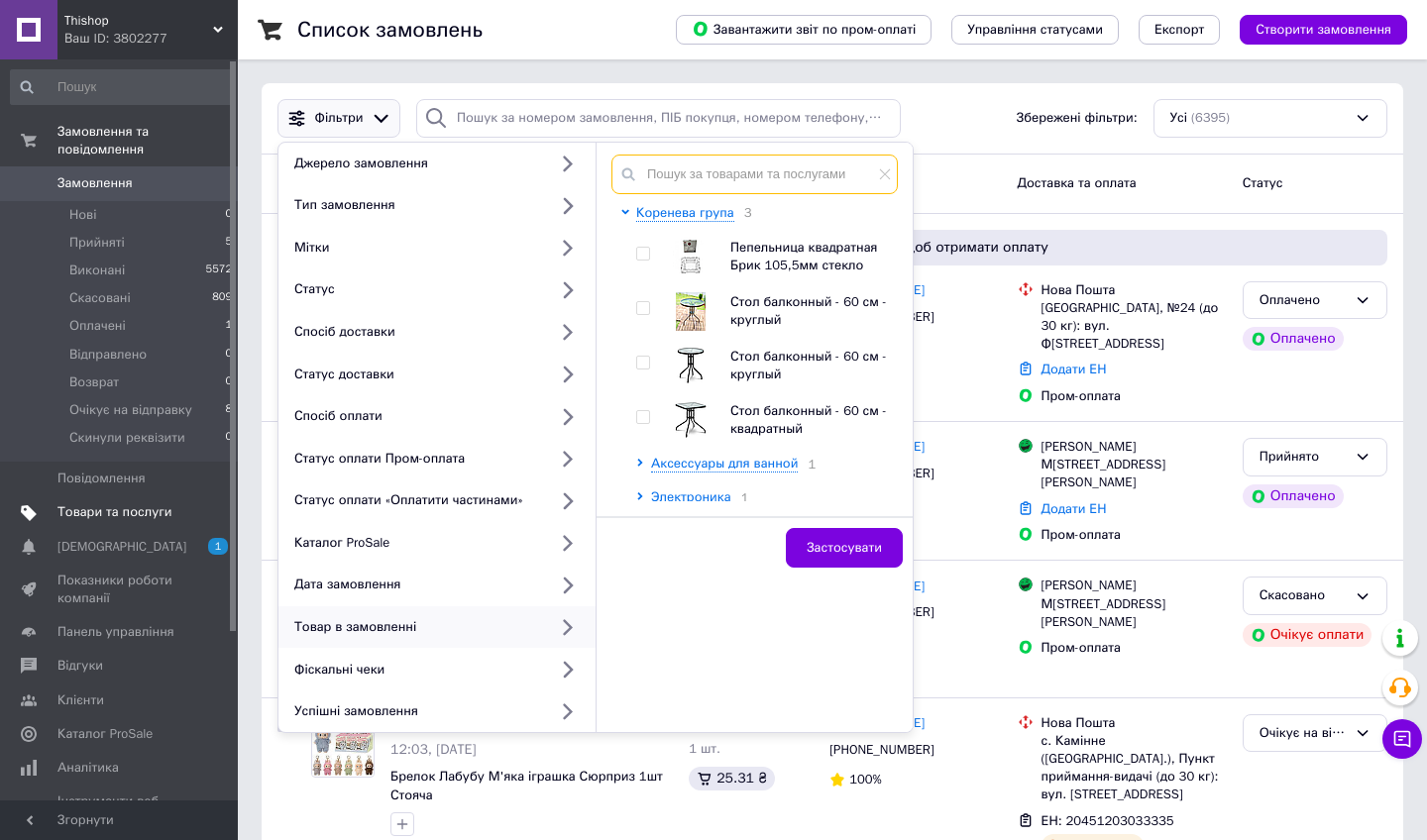 click at bounding box center (754, 174) 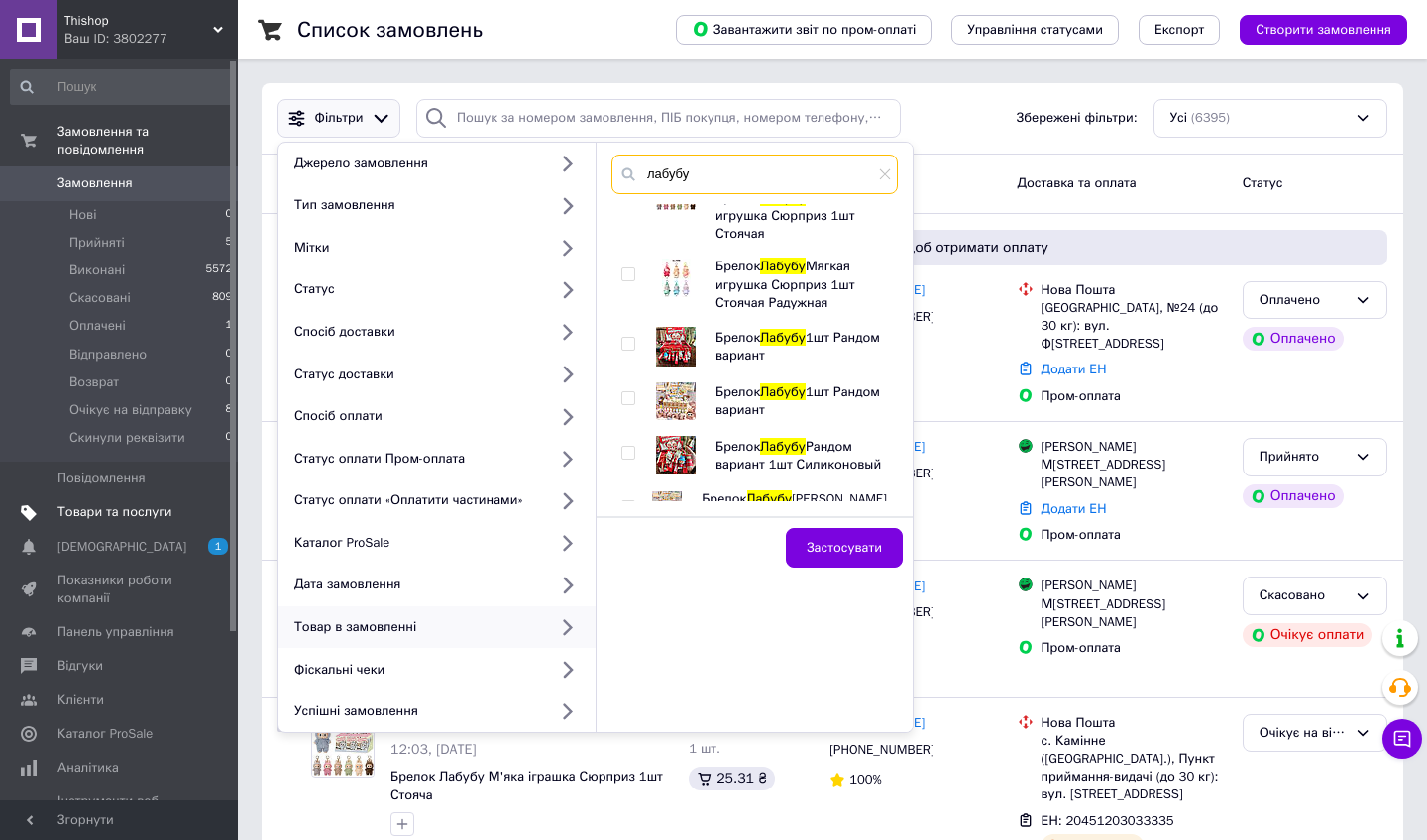 scroll, scrollTop: 484, scrollLeft: 0, axis: vertical 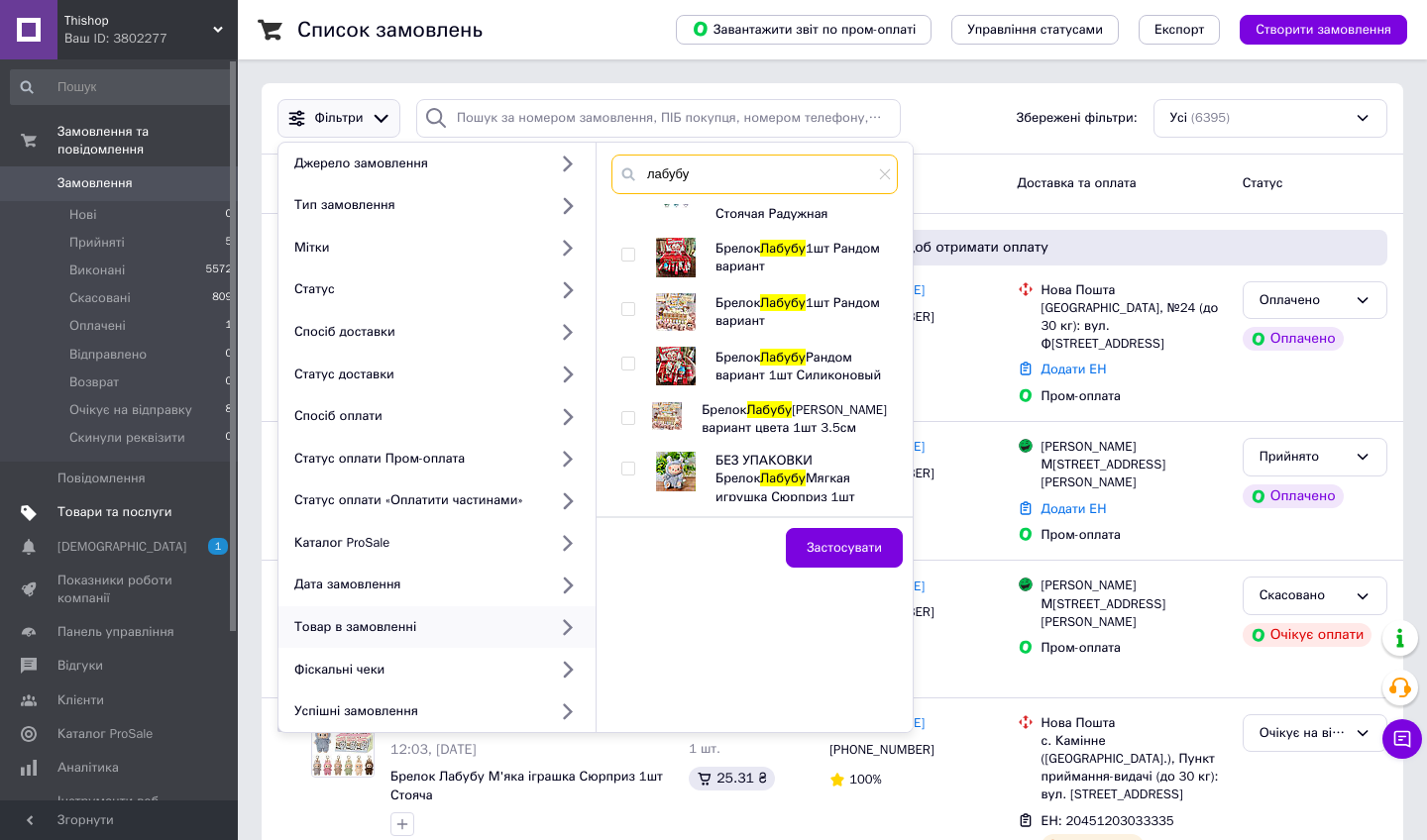 type on "лабубу" 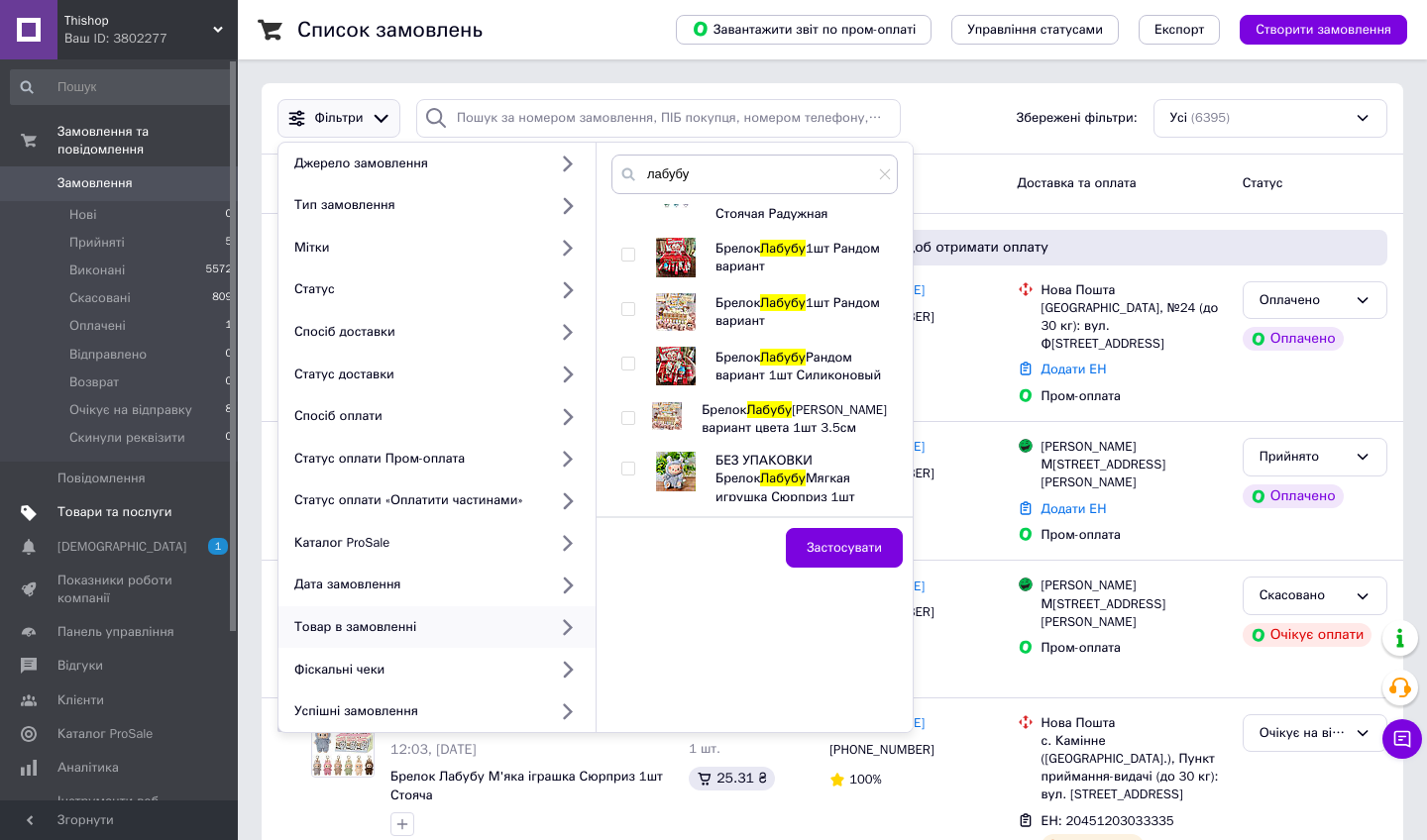 click at bounding box center (628, 309) 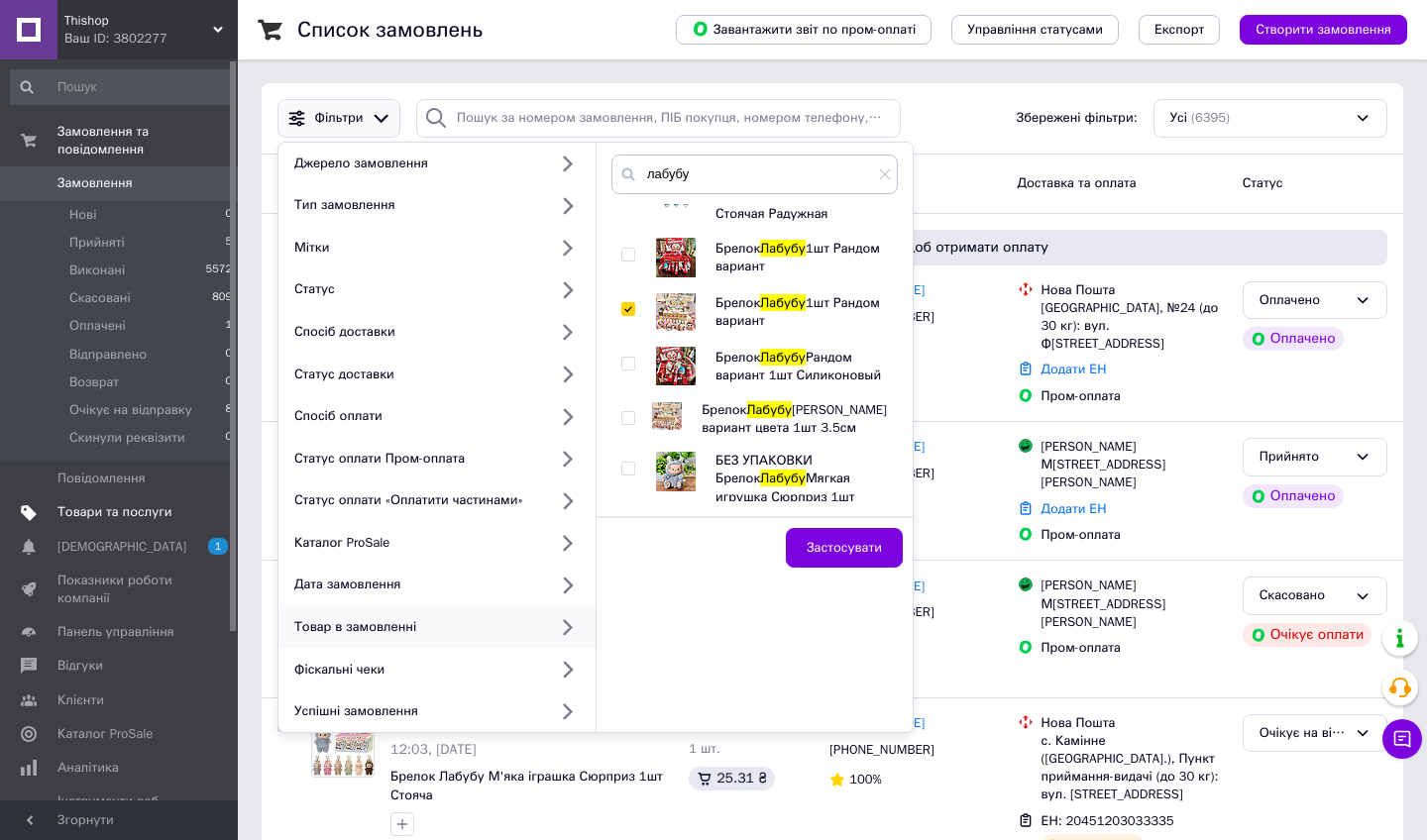 checkbox on "true" 